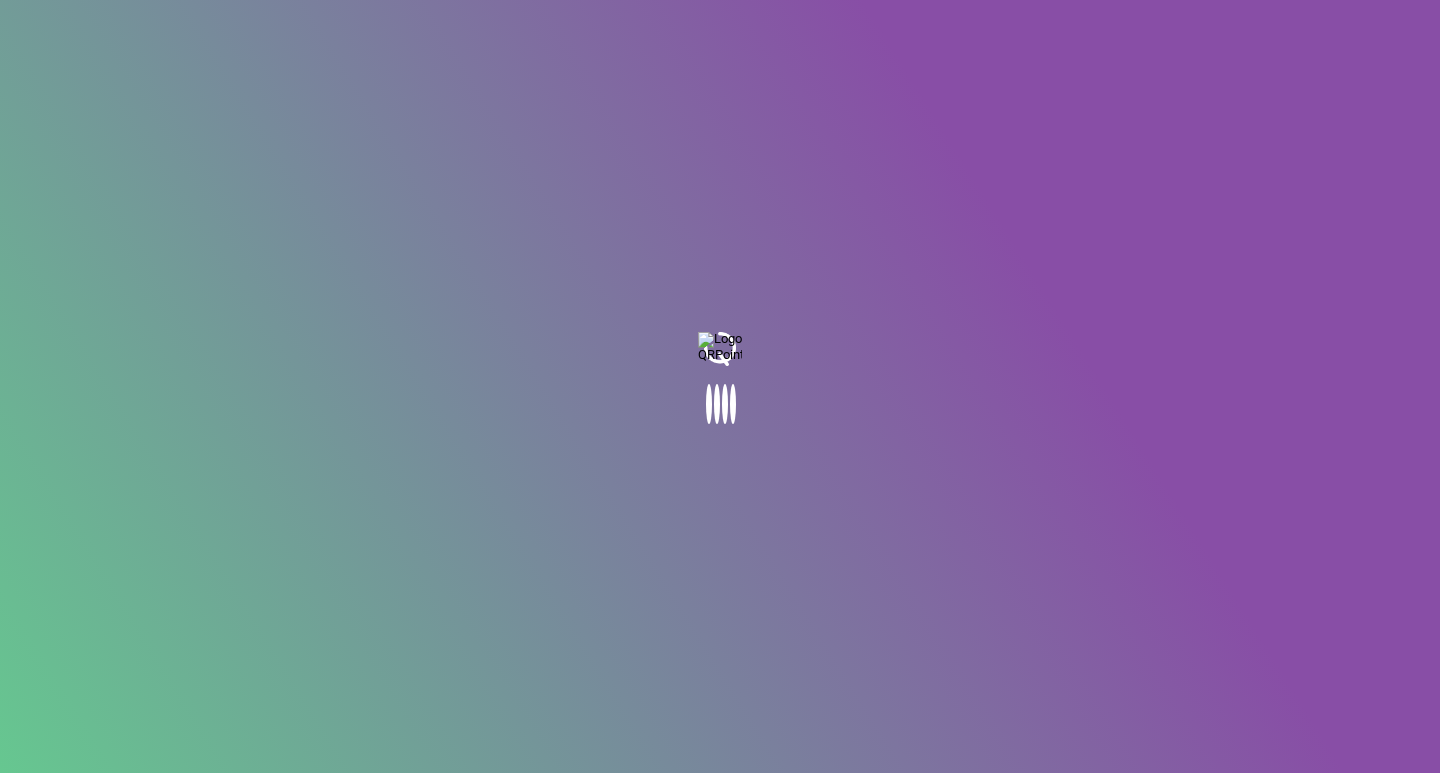 scroll, scrollTop: 0, scrollLeft: 0, axis: both 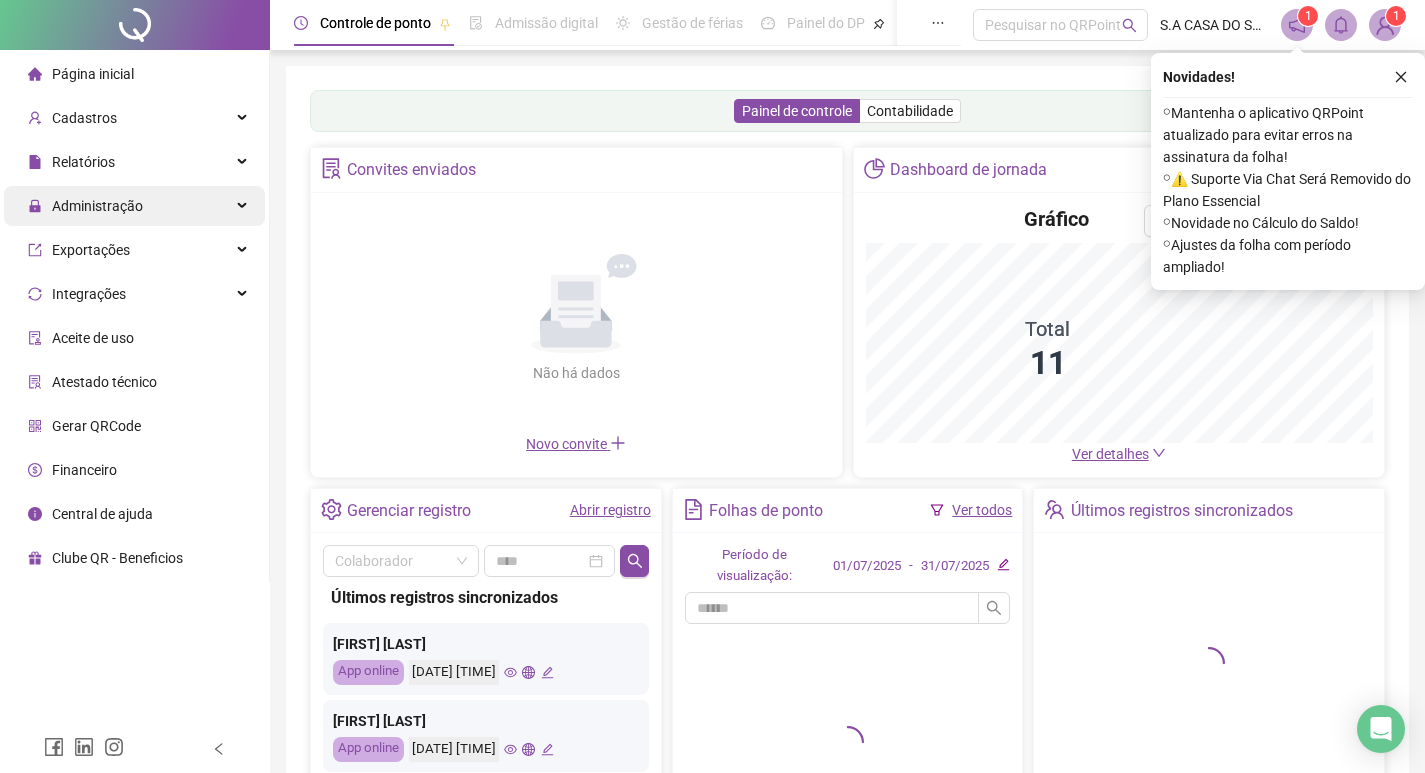 click on "Administração" at bounding box center [97, 206] 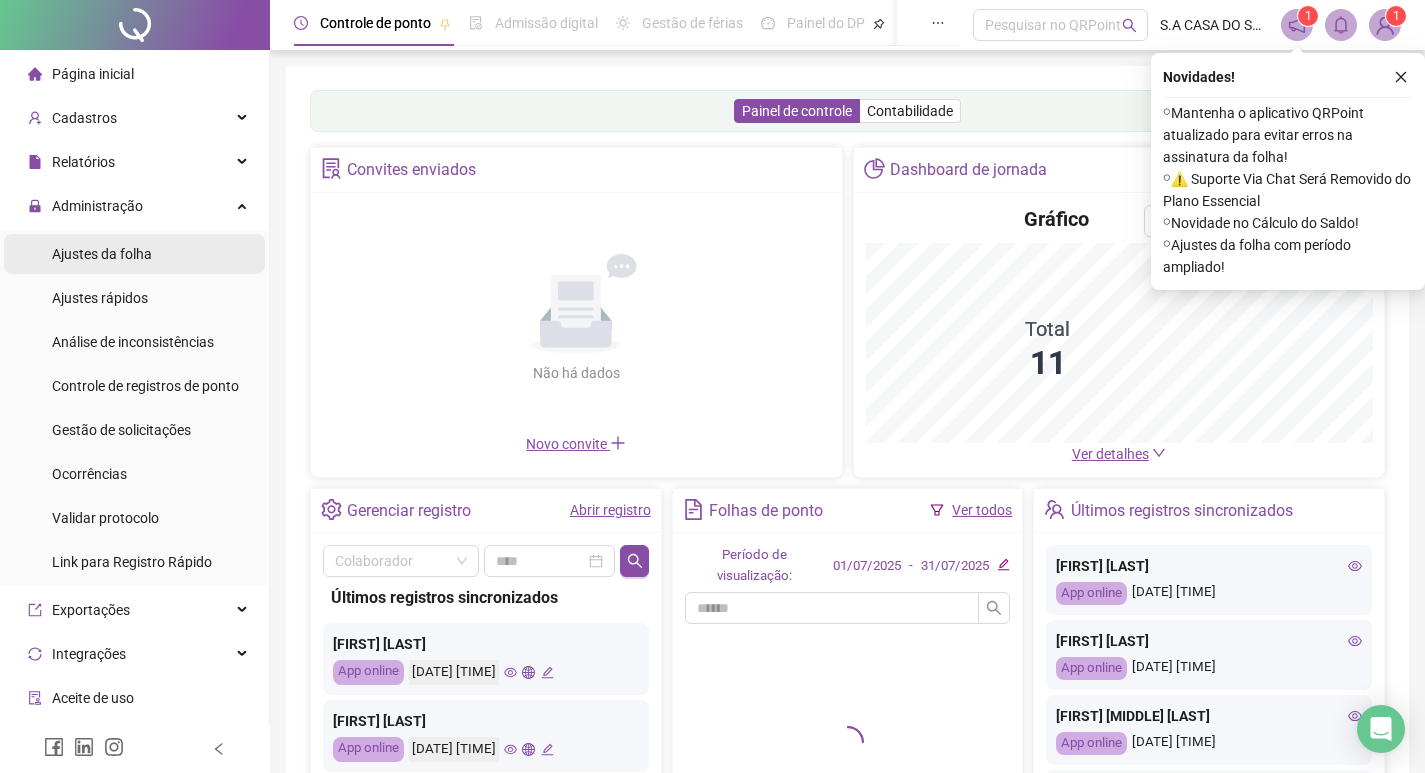 click on "Ajustes da folha" at bounding box center (102, 254) 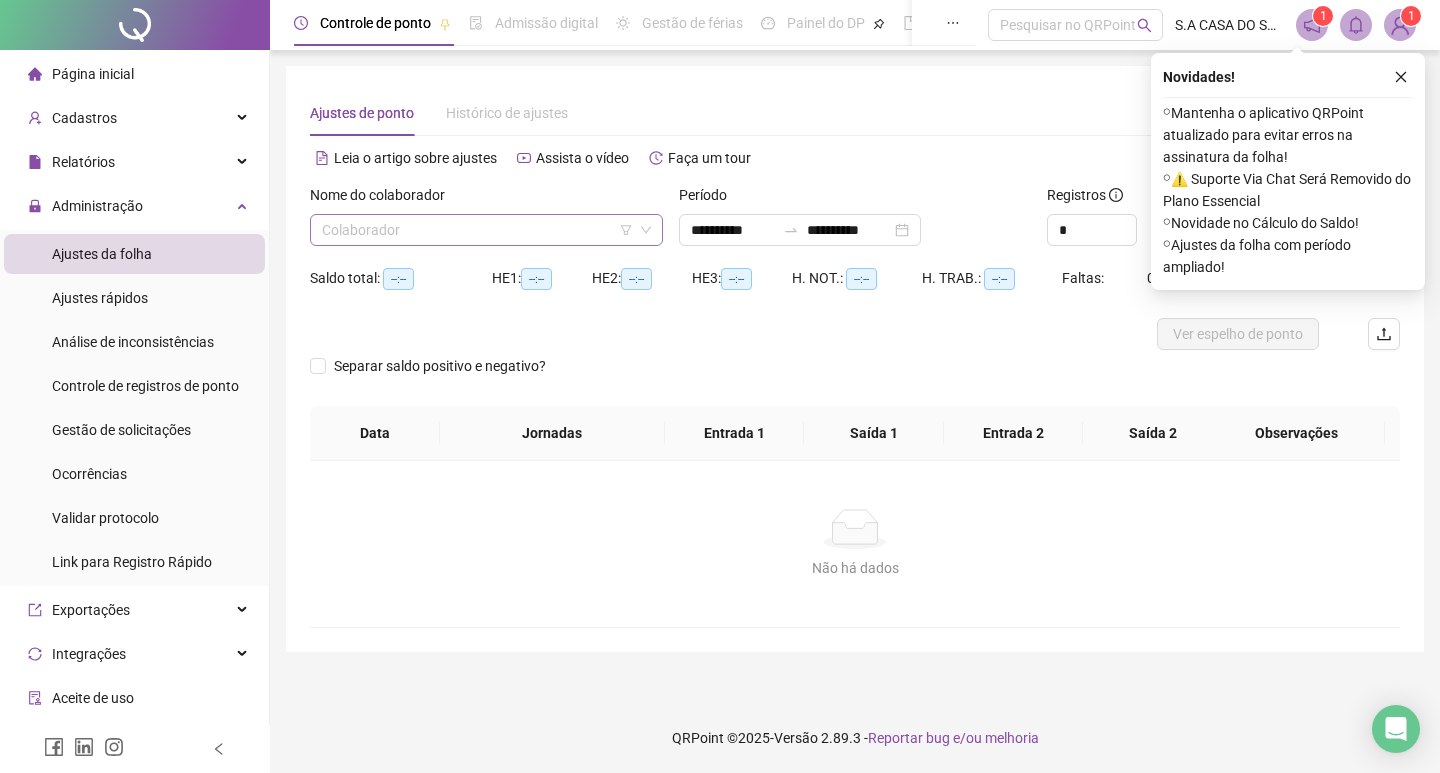 click 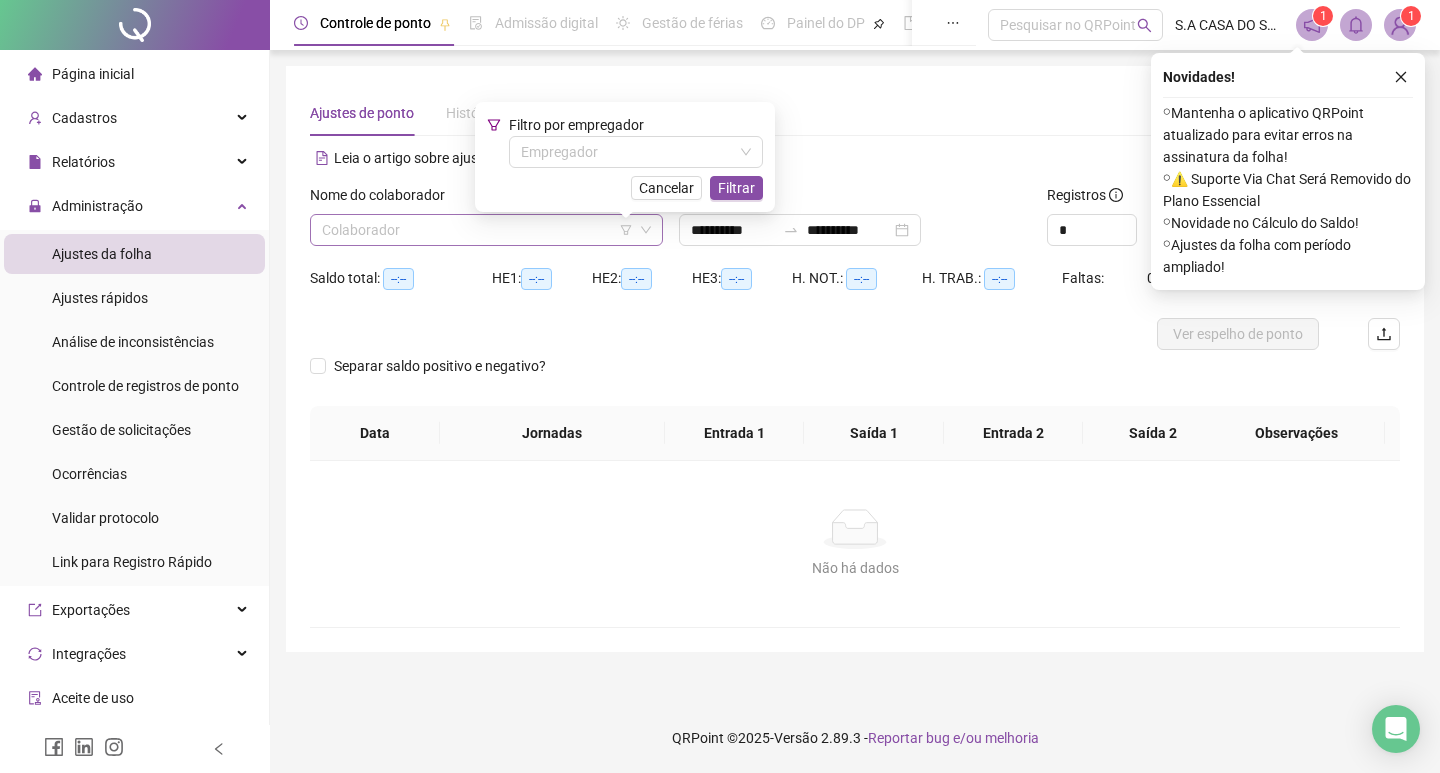 click at bounding box center [477, 230] 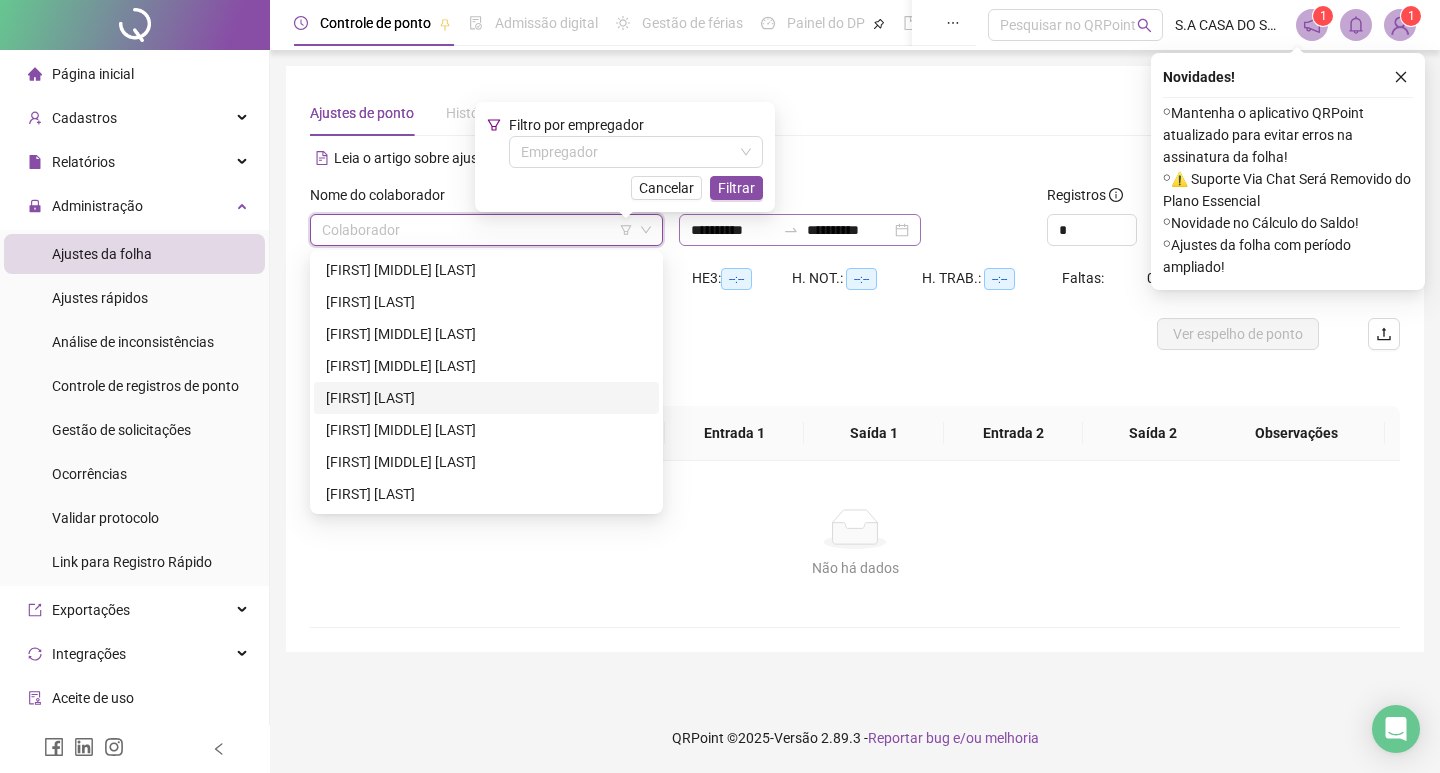 click on "**********" at bounding box center [800, 230] 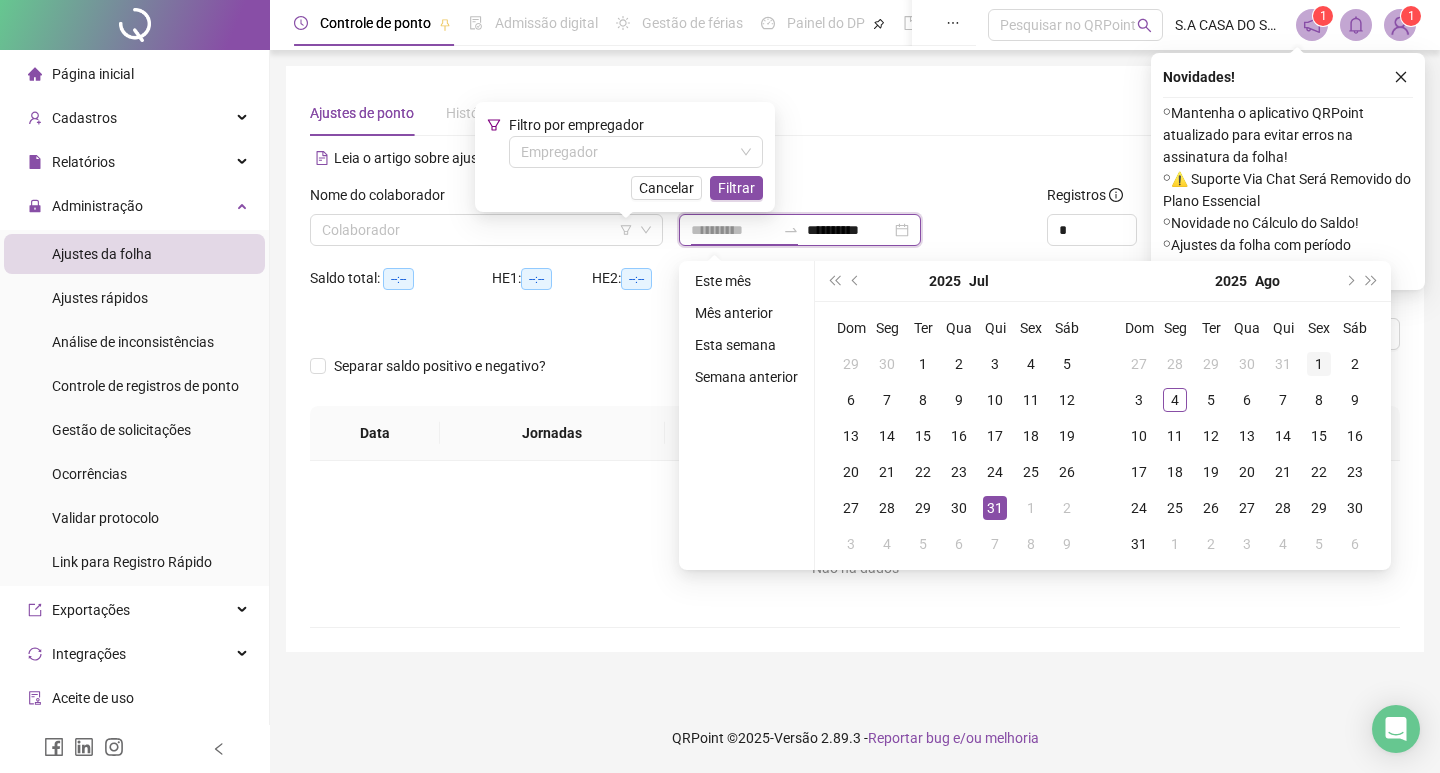 type on "**********" 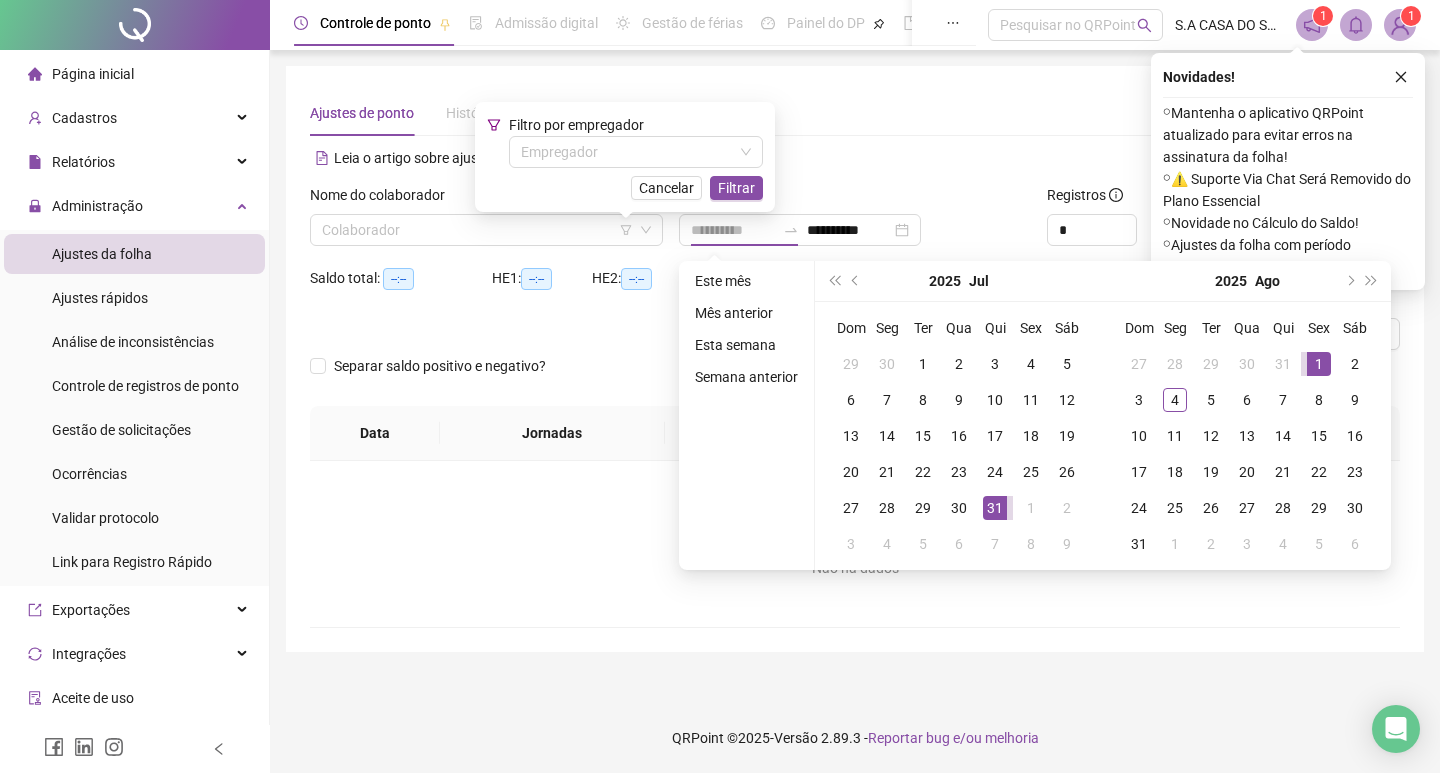 click on "1" at bounding box center (1319, 364) 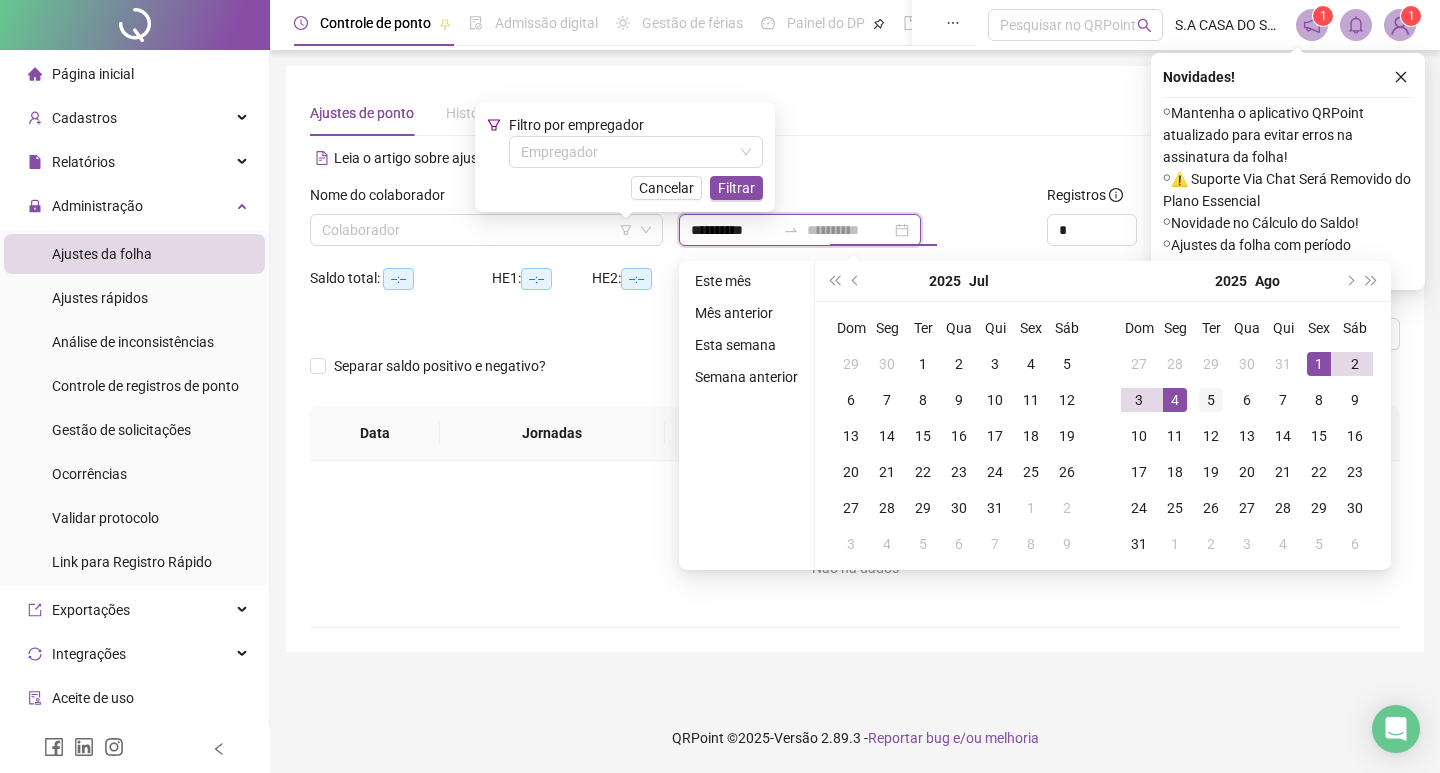 type on "**********" 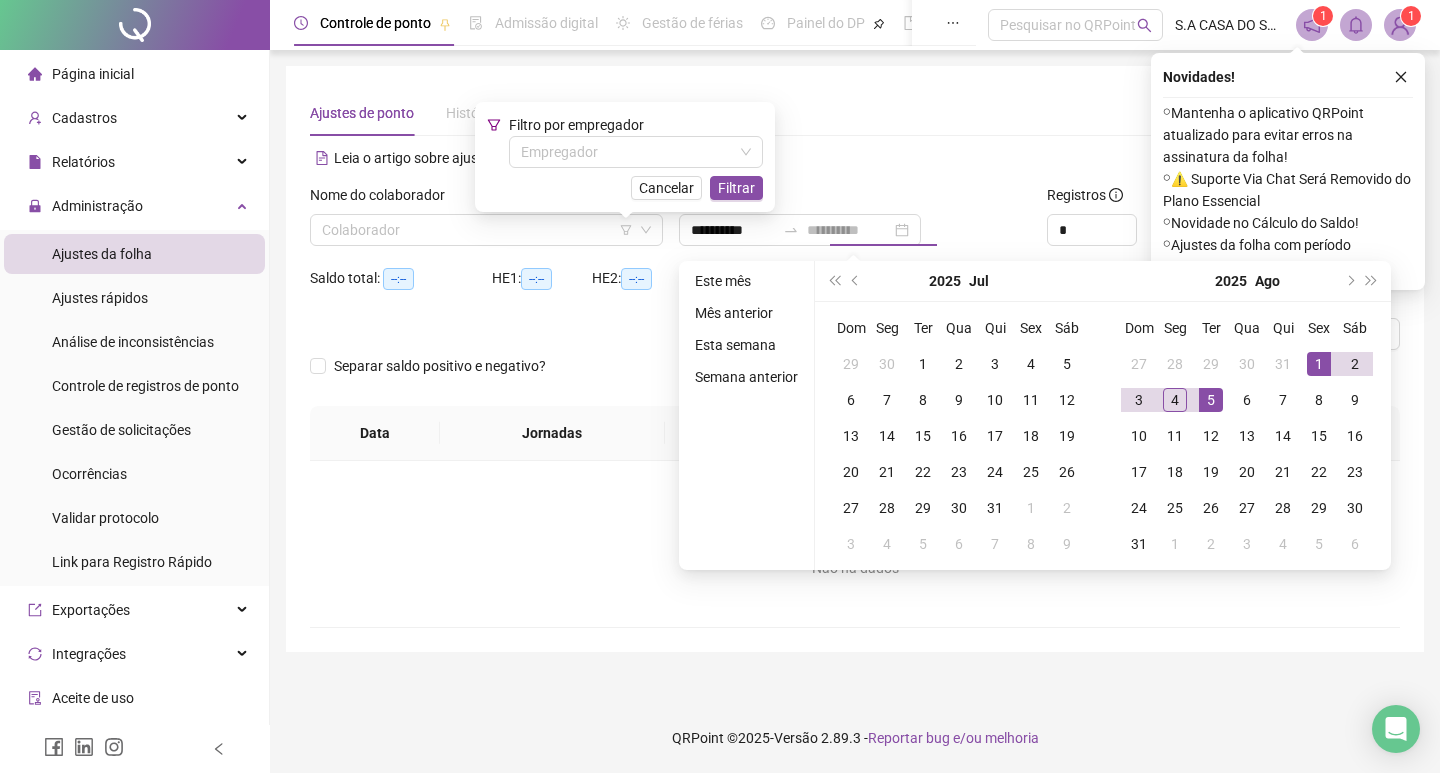 click on "5" at bounding box center [1211, 400] 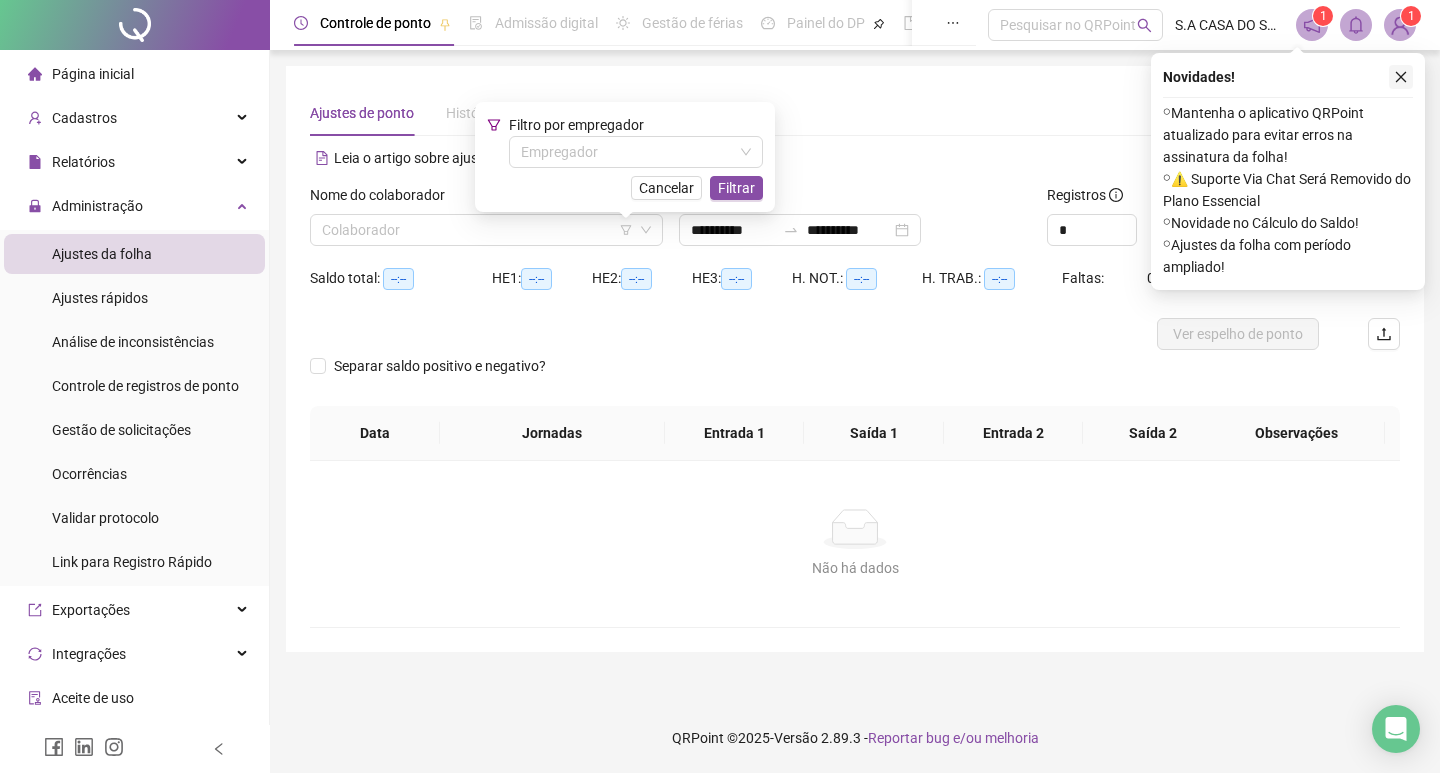 click 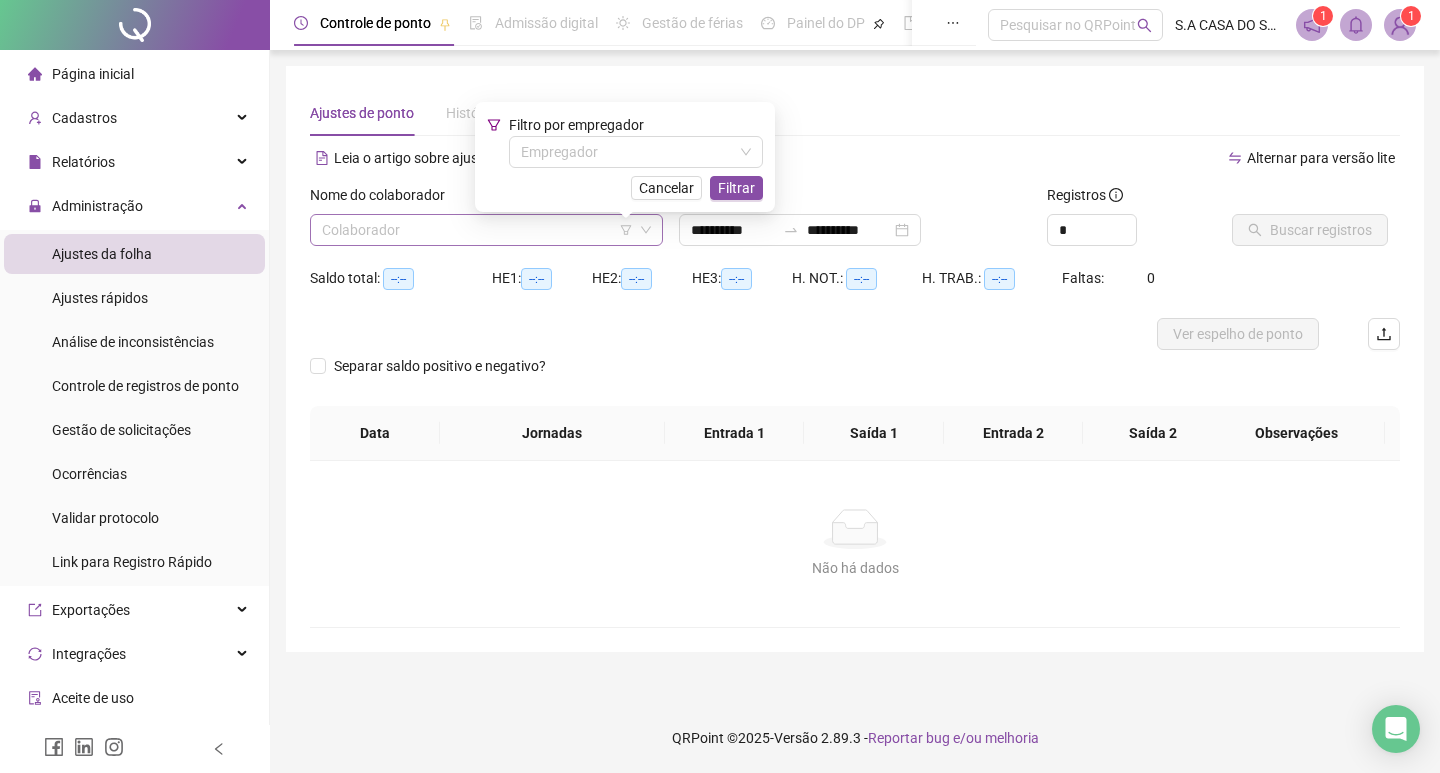 click at bounding box center (486, 230) 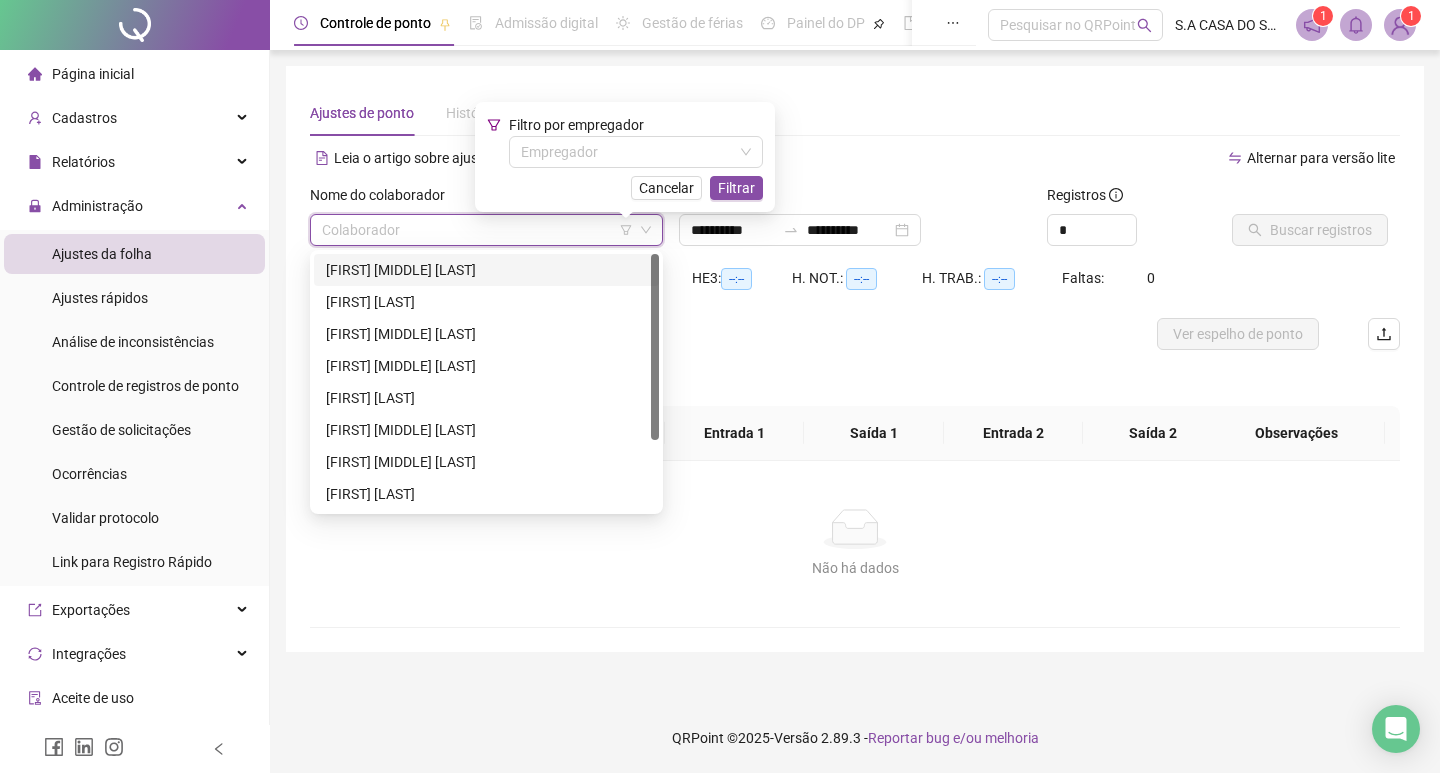 click on "[FIRST] [MIDDLE] [LAST]" at bounding box center (486, 270) 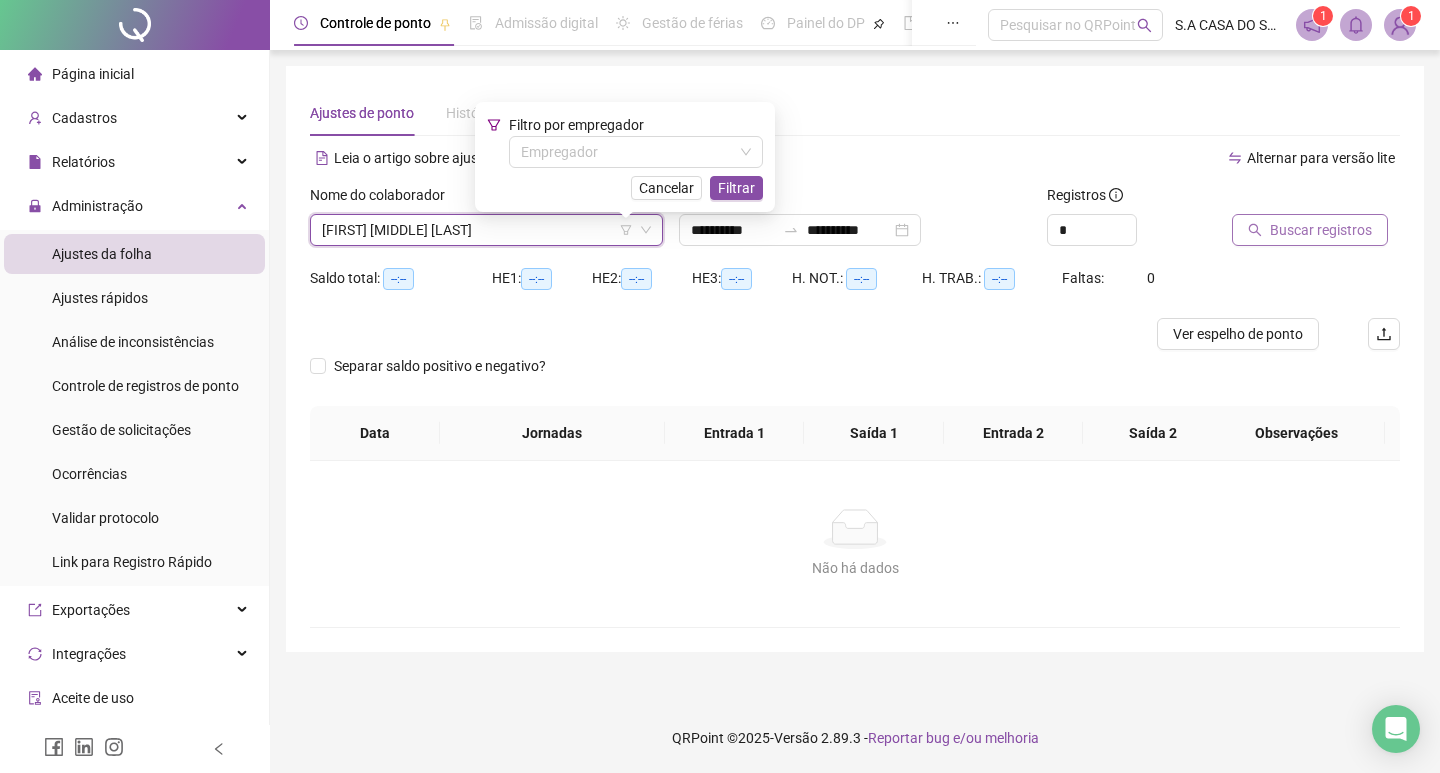 click on "Buscar registros" at bounding box center (1321, 230) 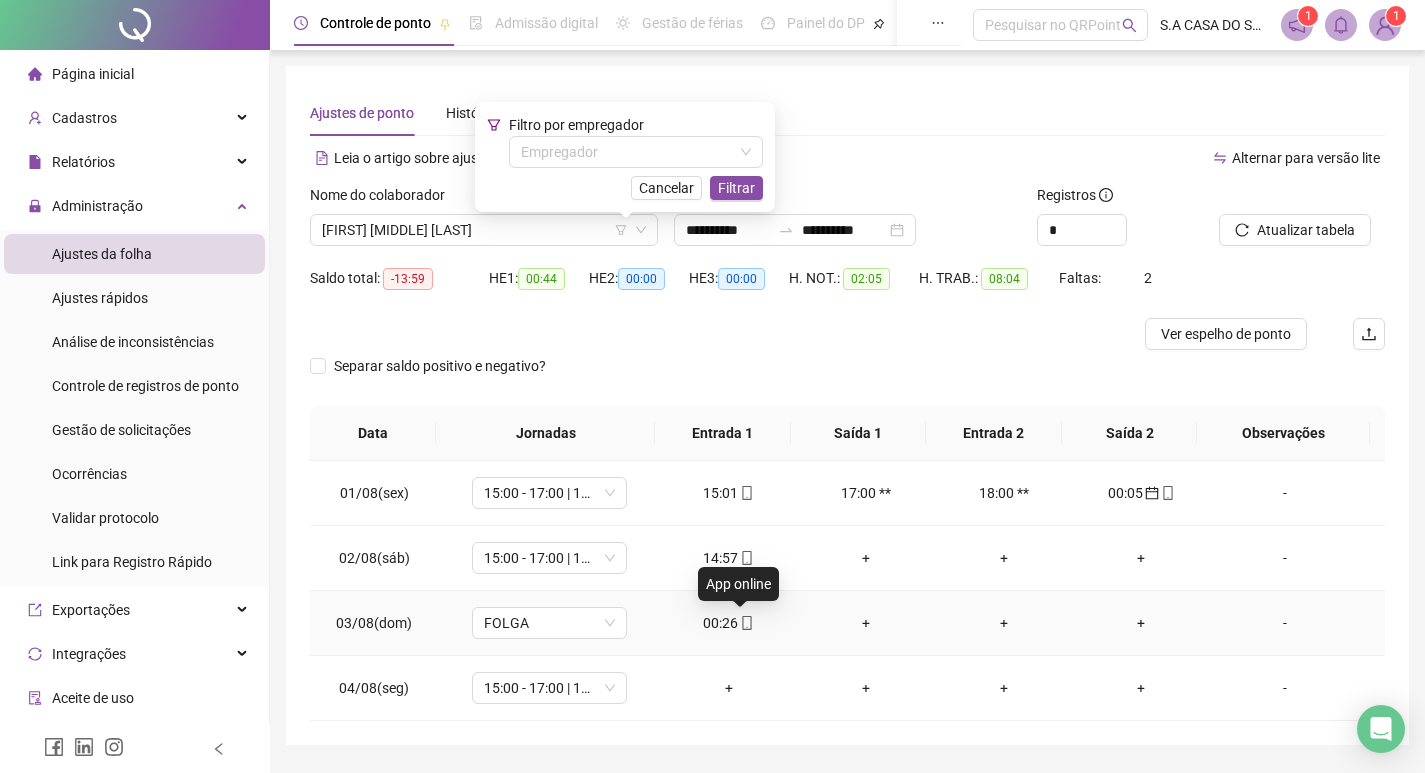 click 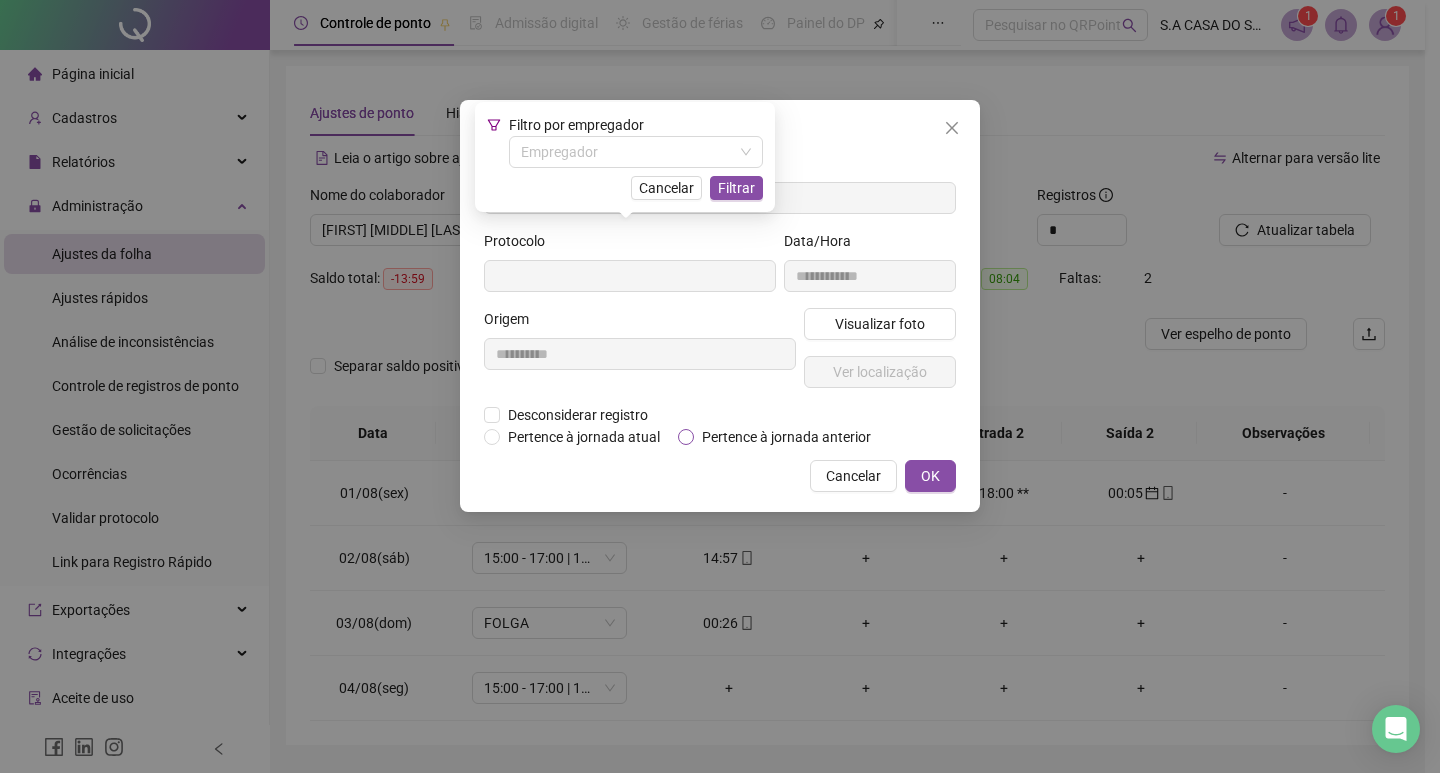 click on "Pertence à jornada anterior" at bounding box center [786, 437] 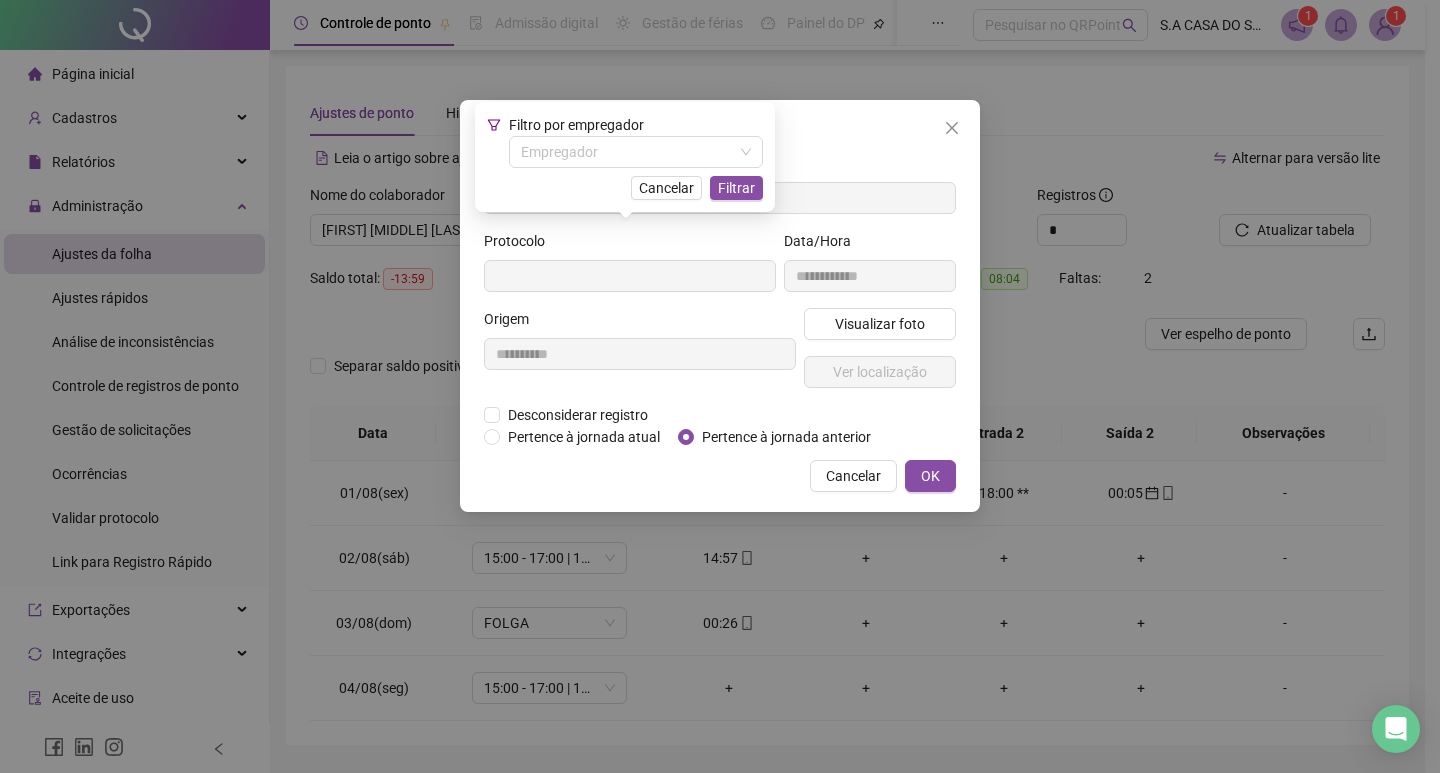type on "**********" 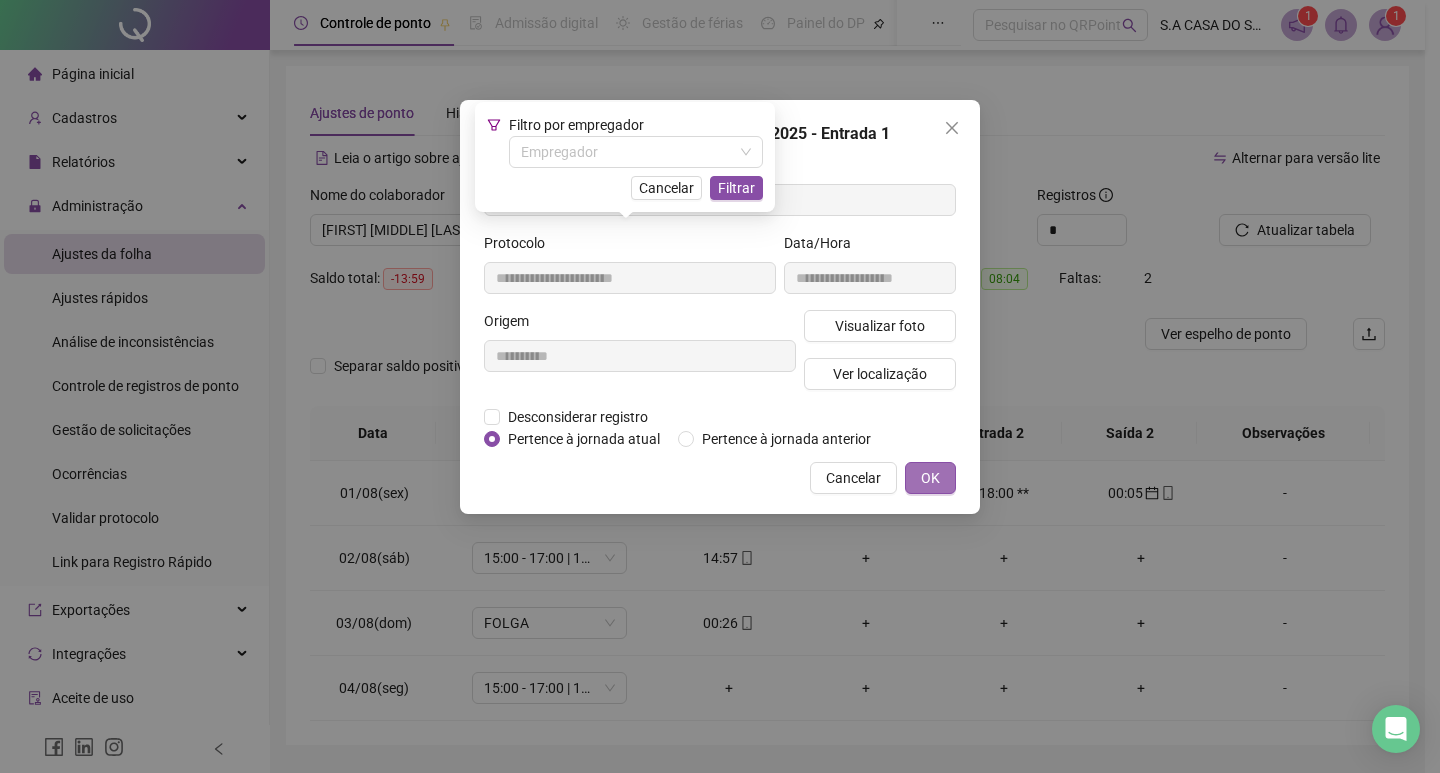 click on "OK" at bounding box center (930, 478) 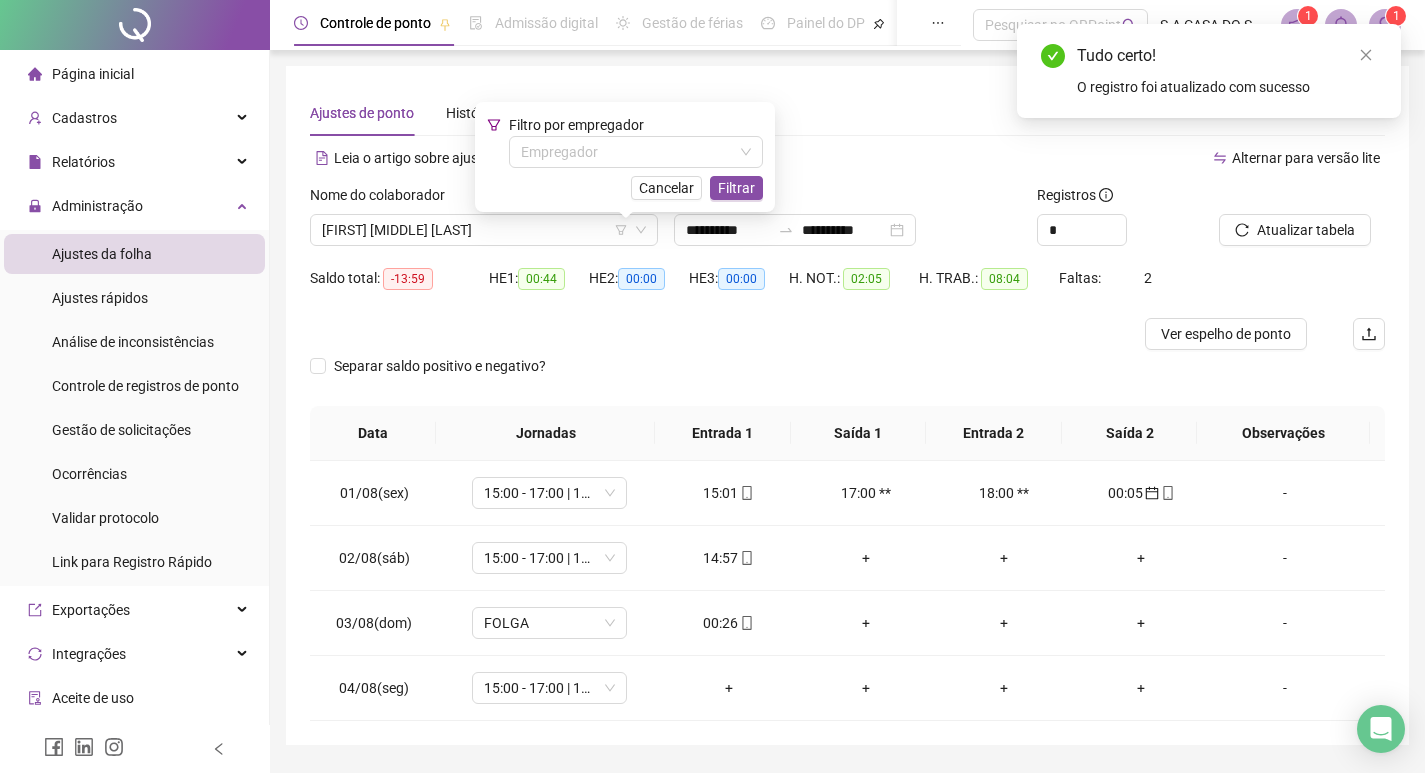 click on "Alternar para versão lite" at bounding box center [1117, 158] 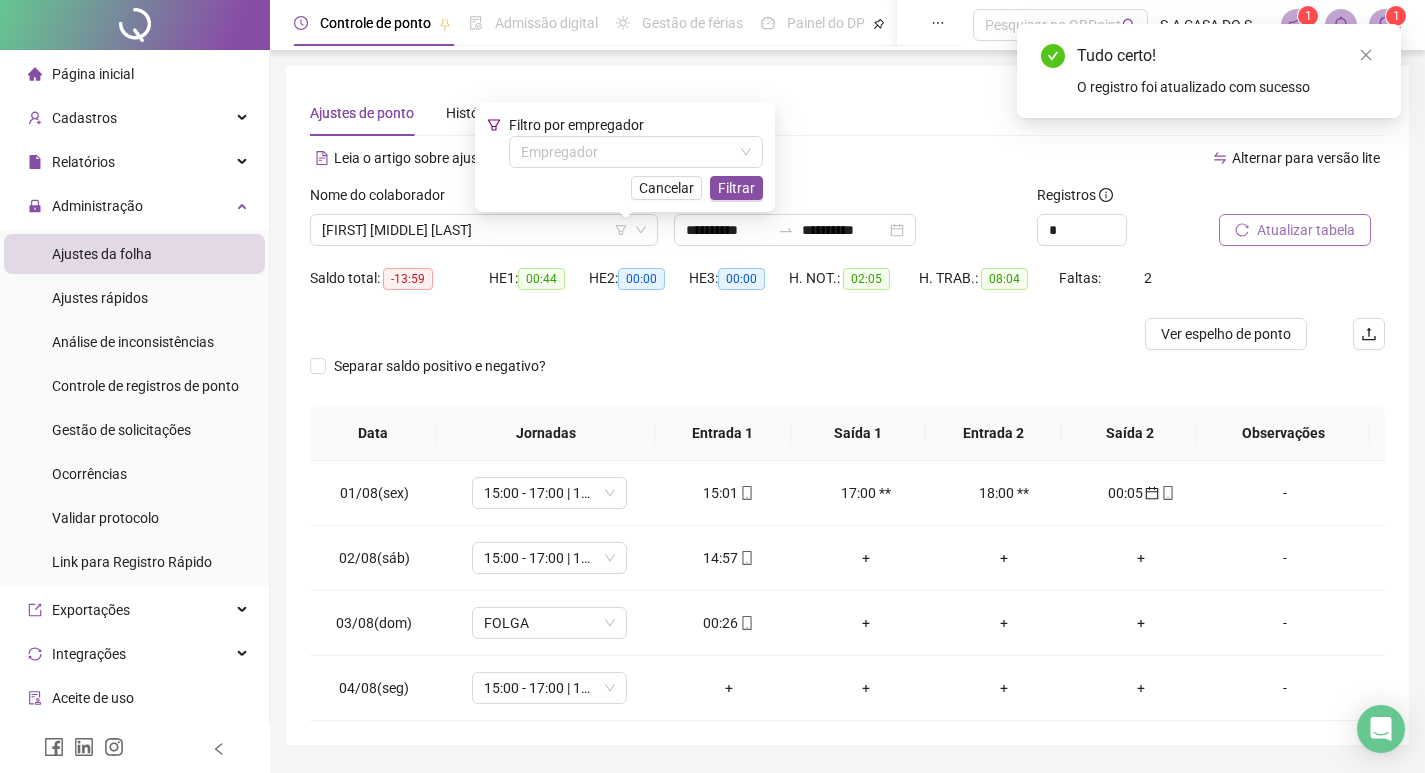 click on "Atualizar tabela" at bounding box center (1295, 230) 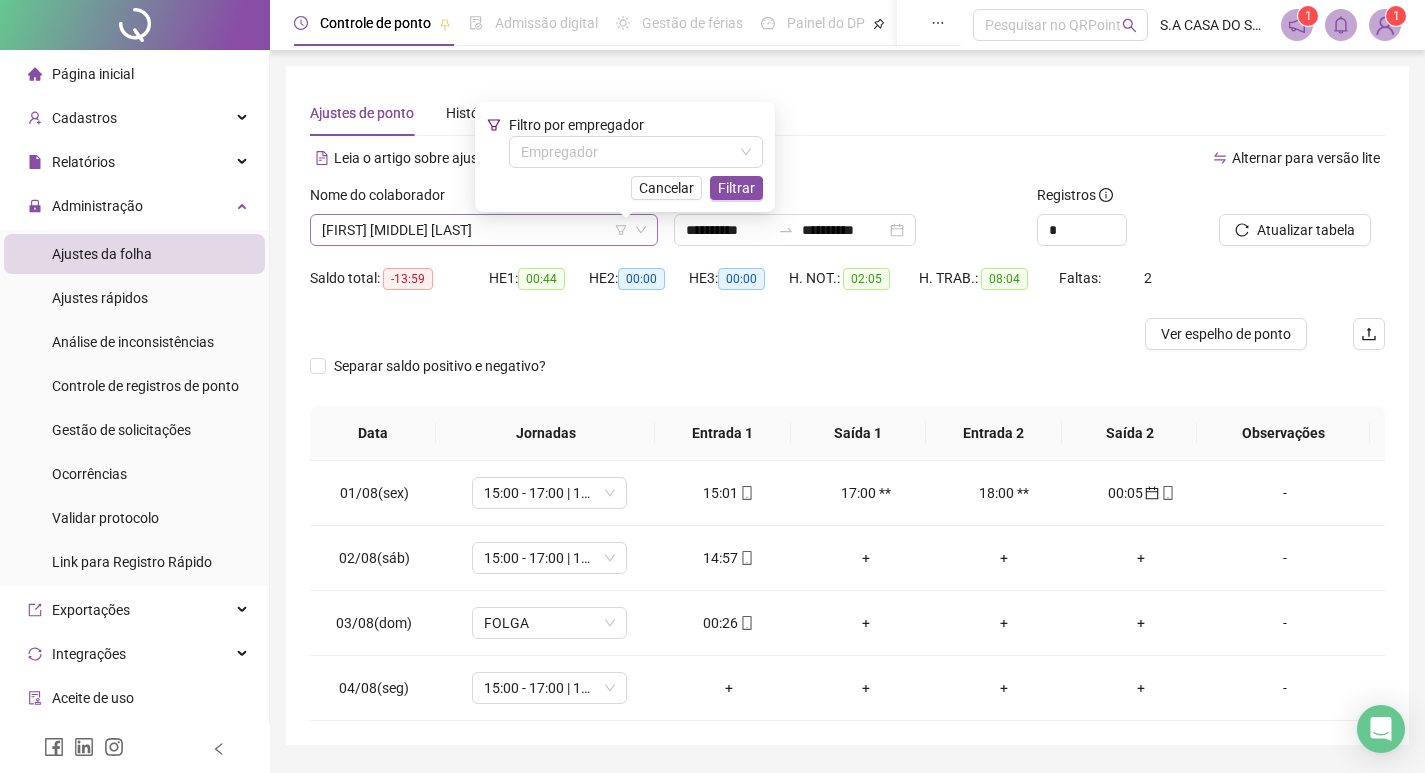 click on "[FIRST] [MIDDLE] [LAST]" at bounding box center [484, 230] 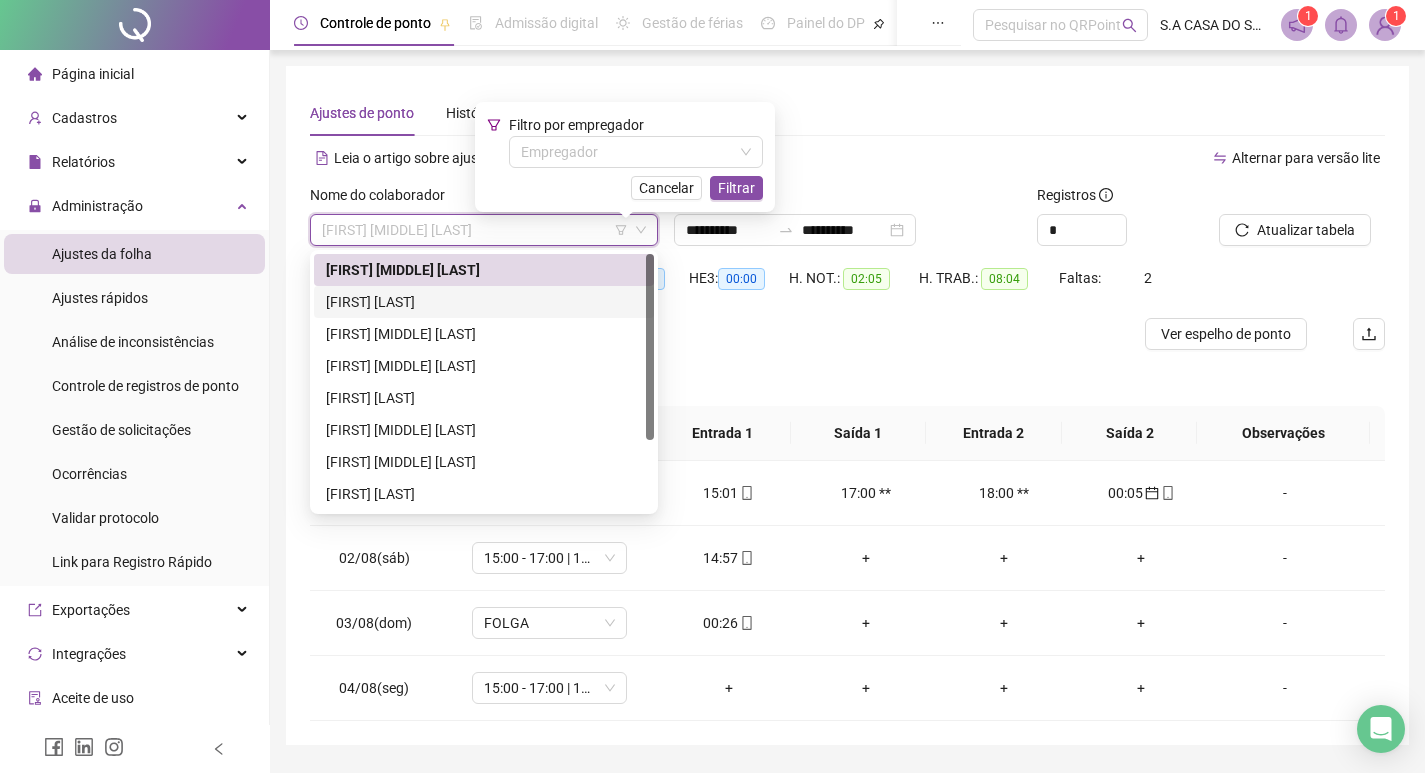 click on "[FIRST] [LAST]" at bounding box center [484, 302] 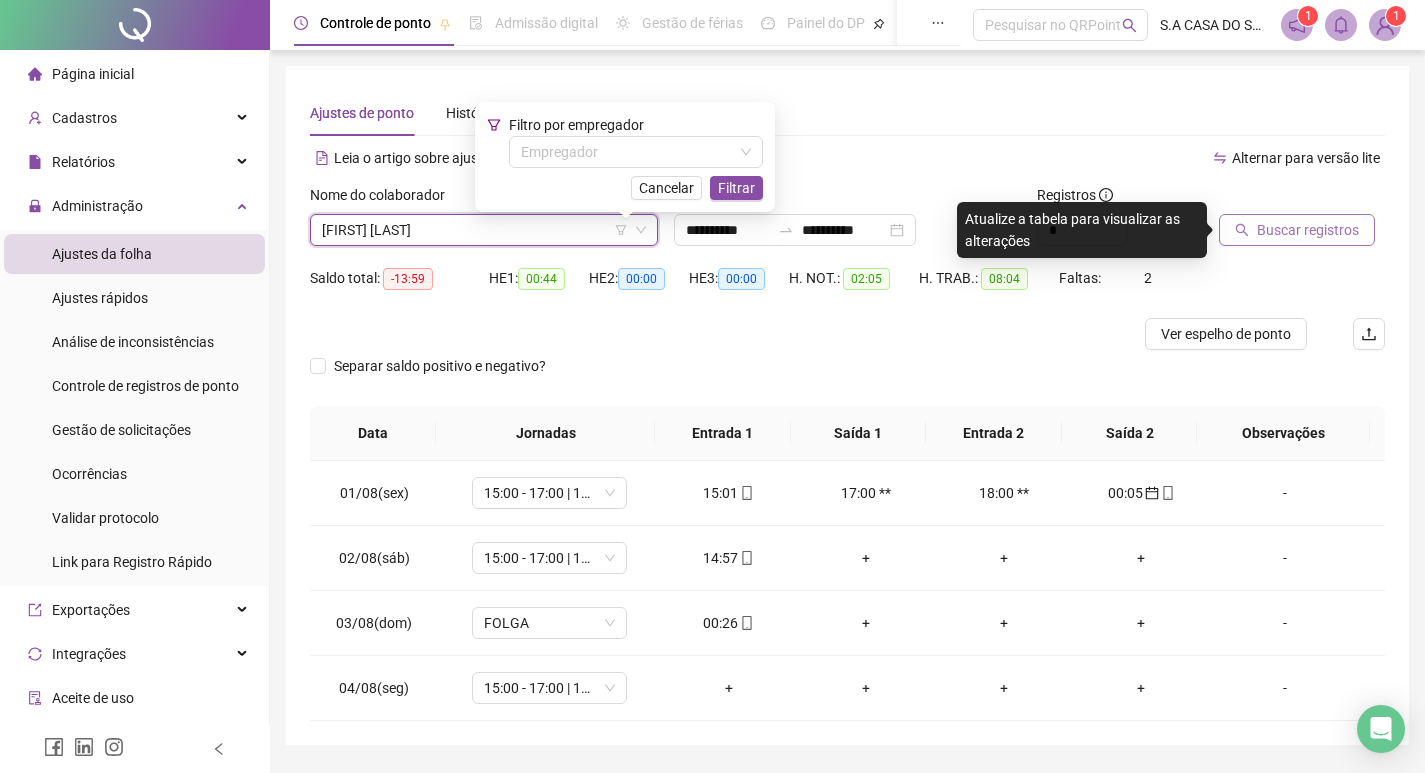 click on "Buscar registros" at bounding box center [1308, 230] 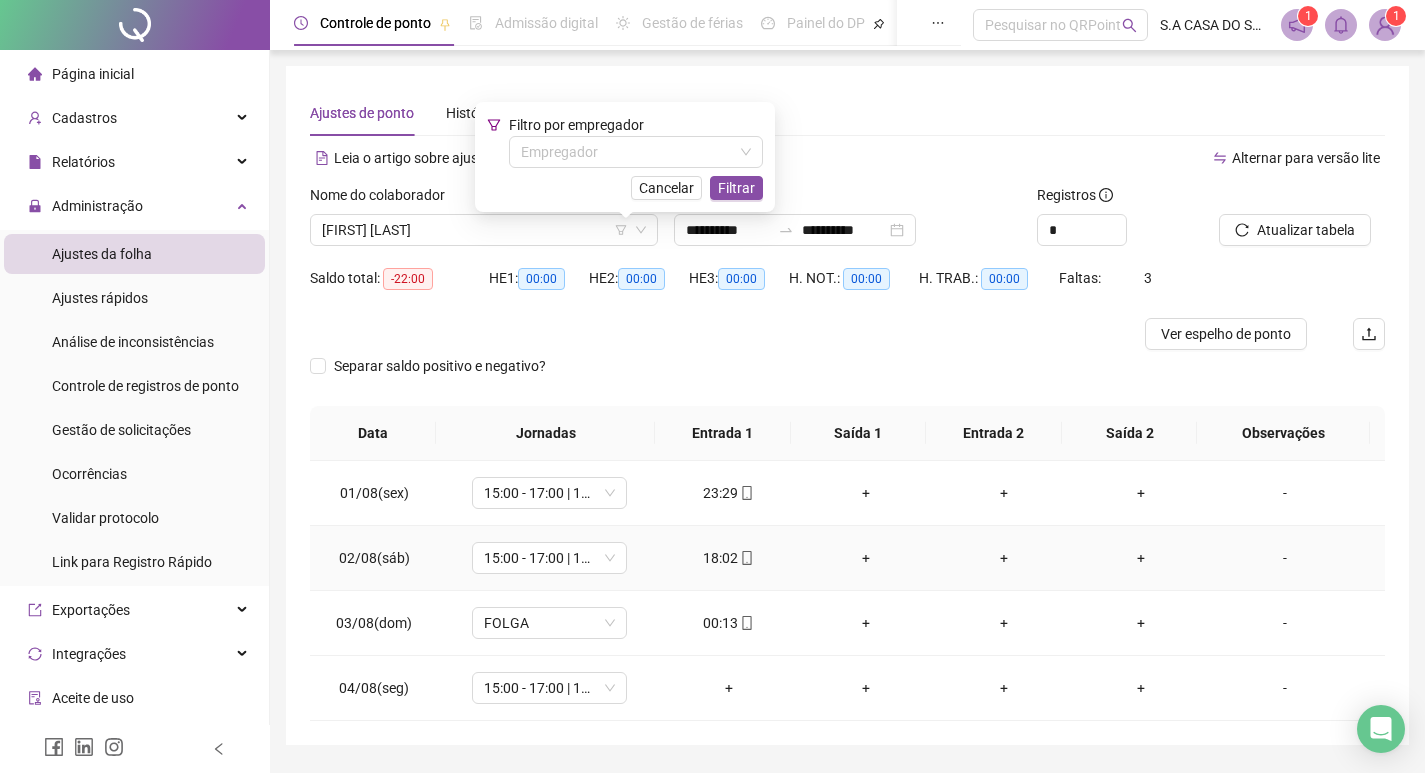 click at bounding box center (746, 558) 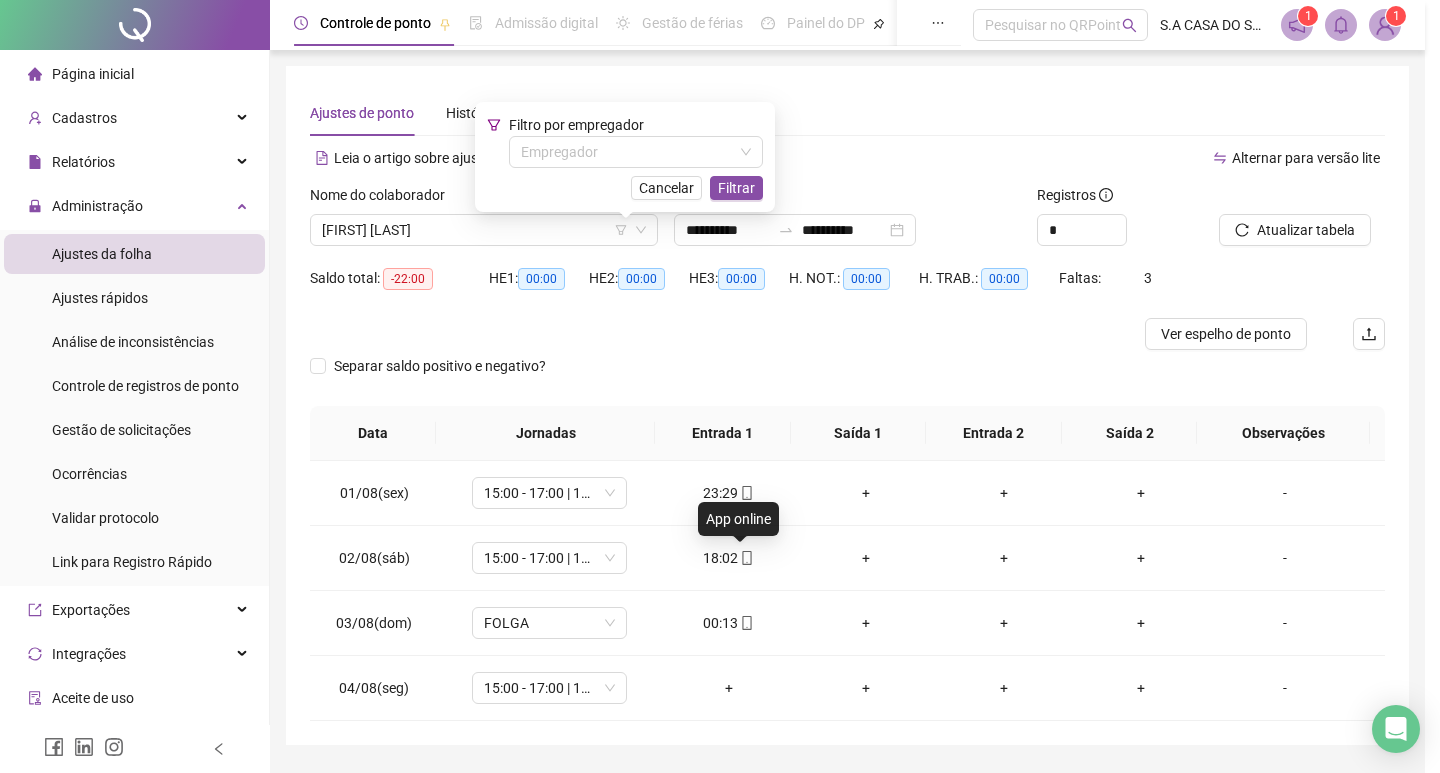 type on "**********" 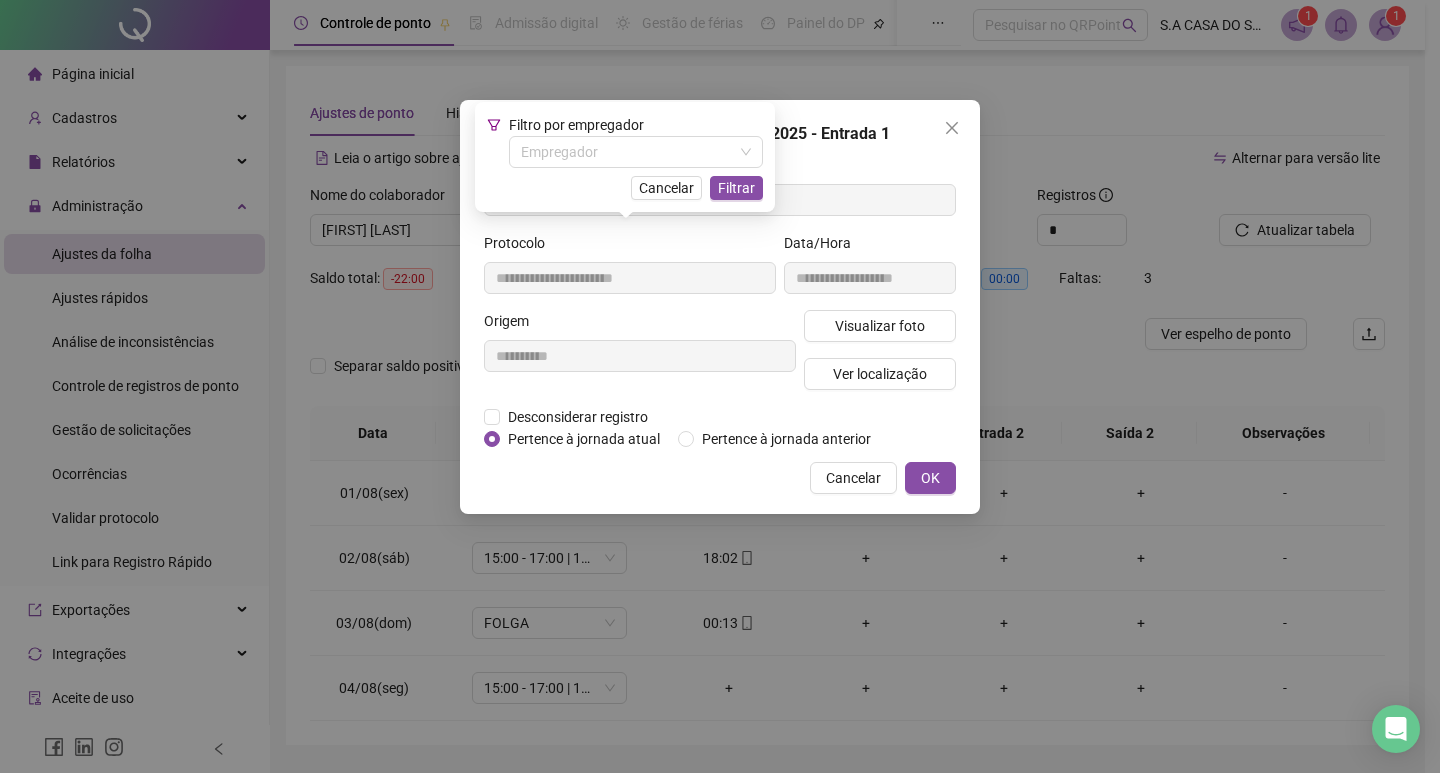 click on "**********" at bounding box center [720, 386] 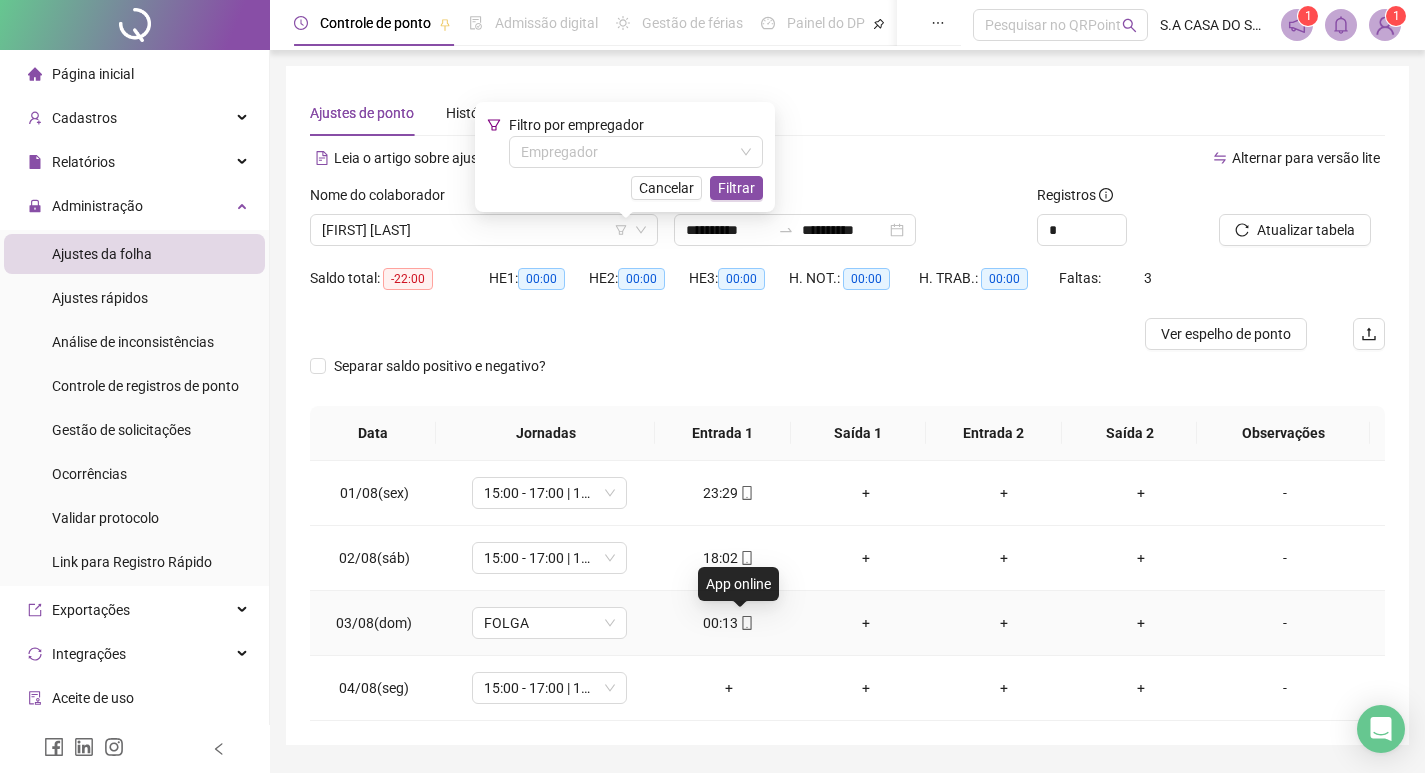 click 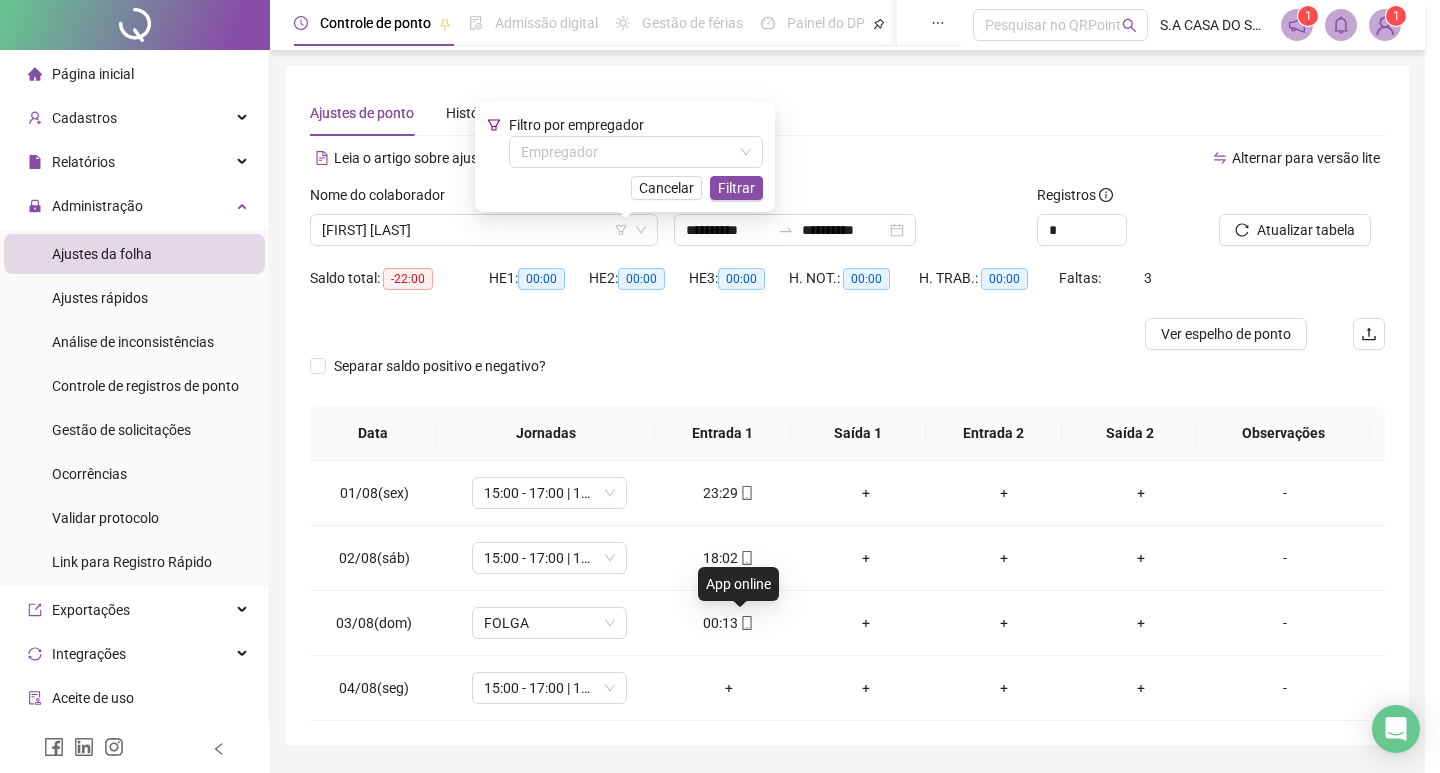 type on "**********" 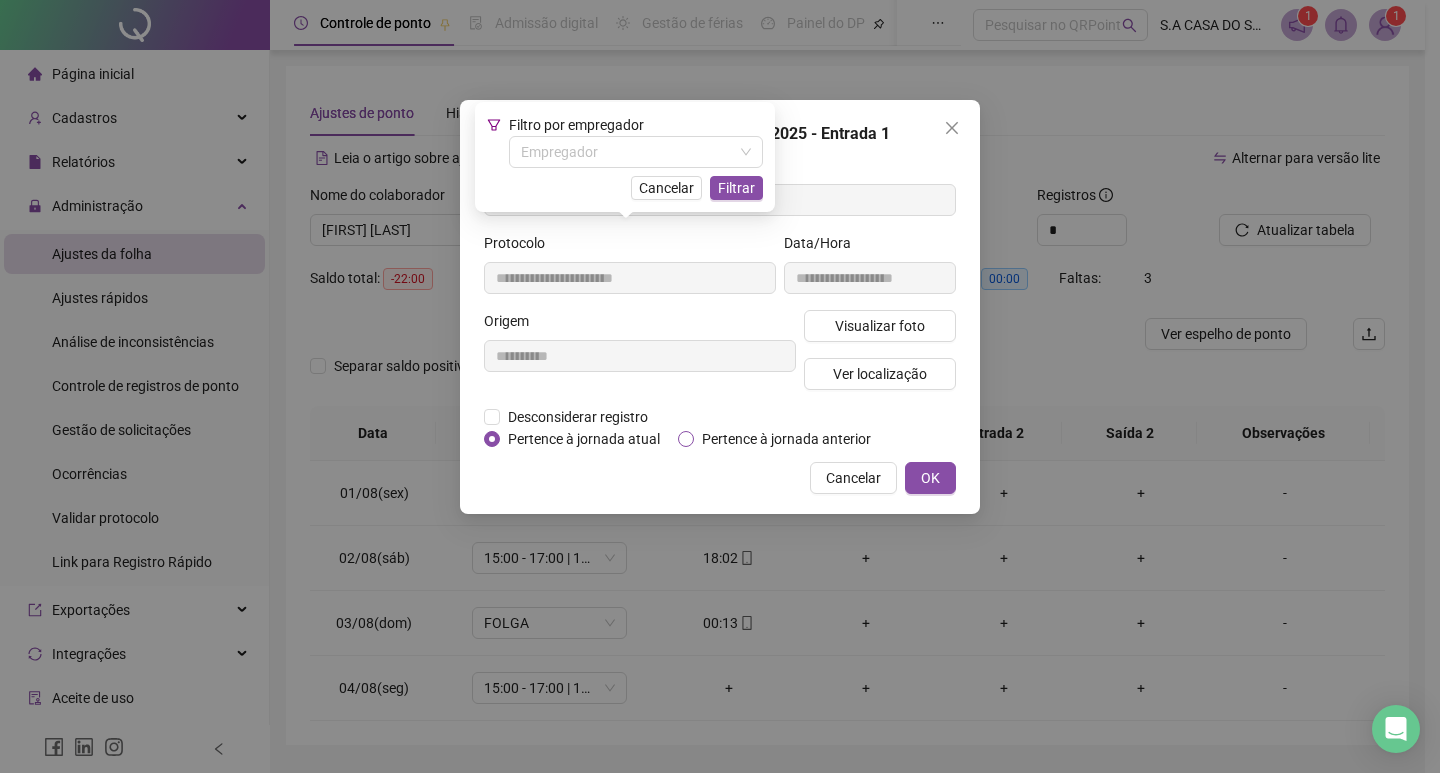 click on "Pertence à jornada anterior" at bounding box center [786, 439] 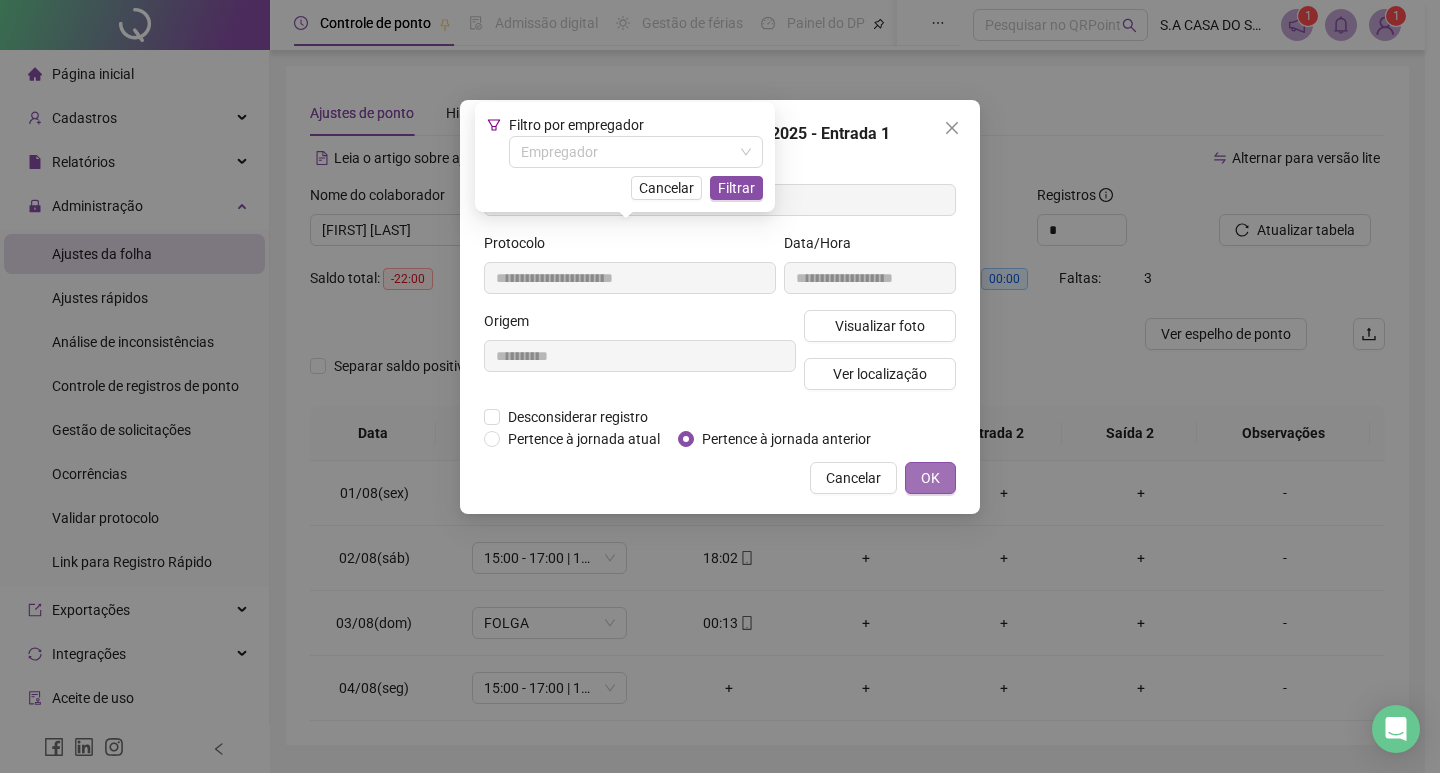 click on "OK" at bounding box center (930, 478) 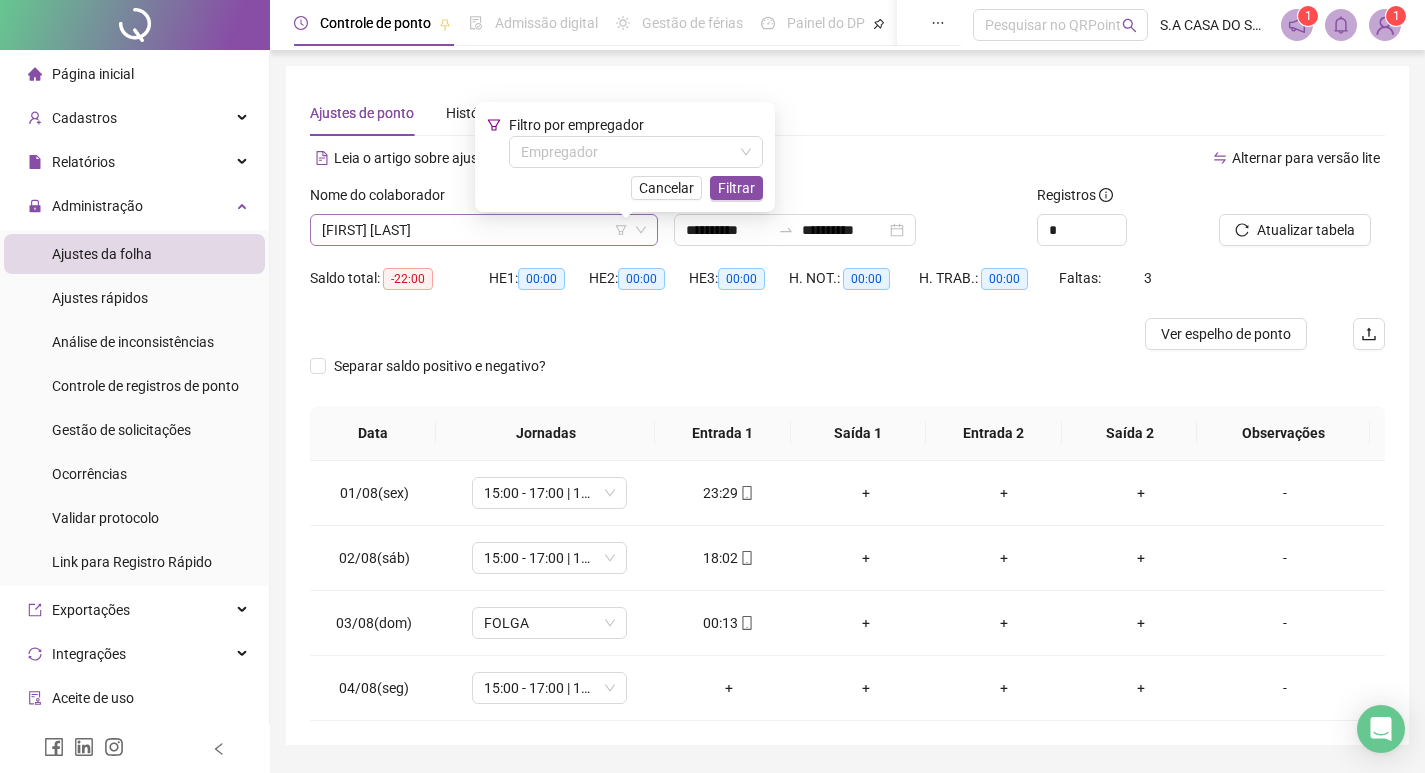 click on "[FIRST] [LAST]" at bounding box center [484, 230] 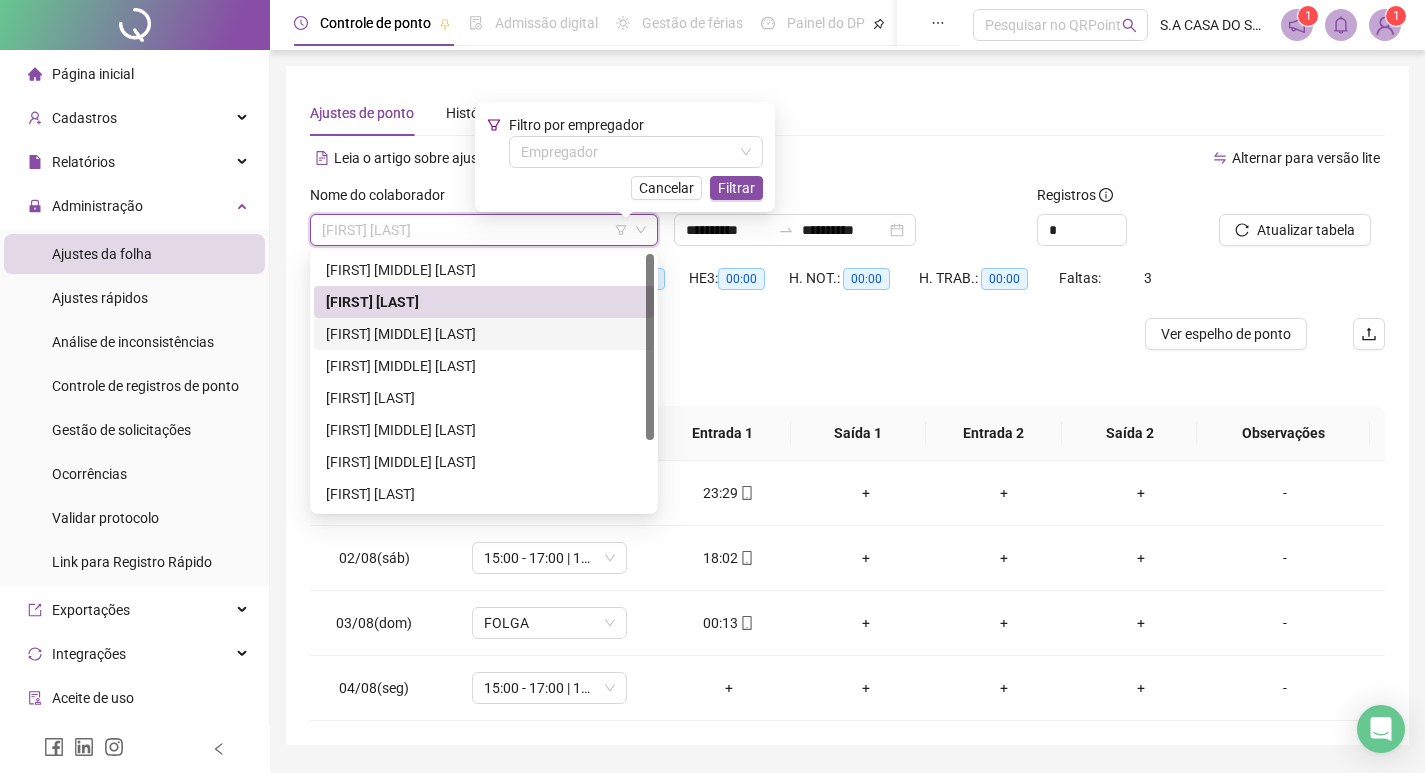 click on "[FIRST] [MIDDLE] [LAST]" at bounding box center (484, 334) 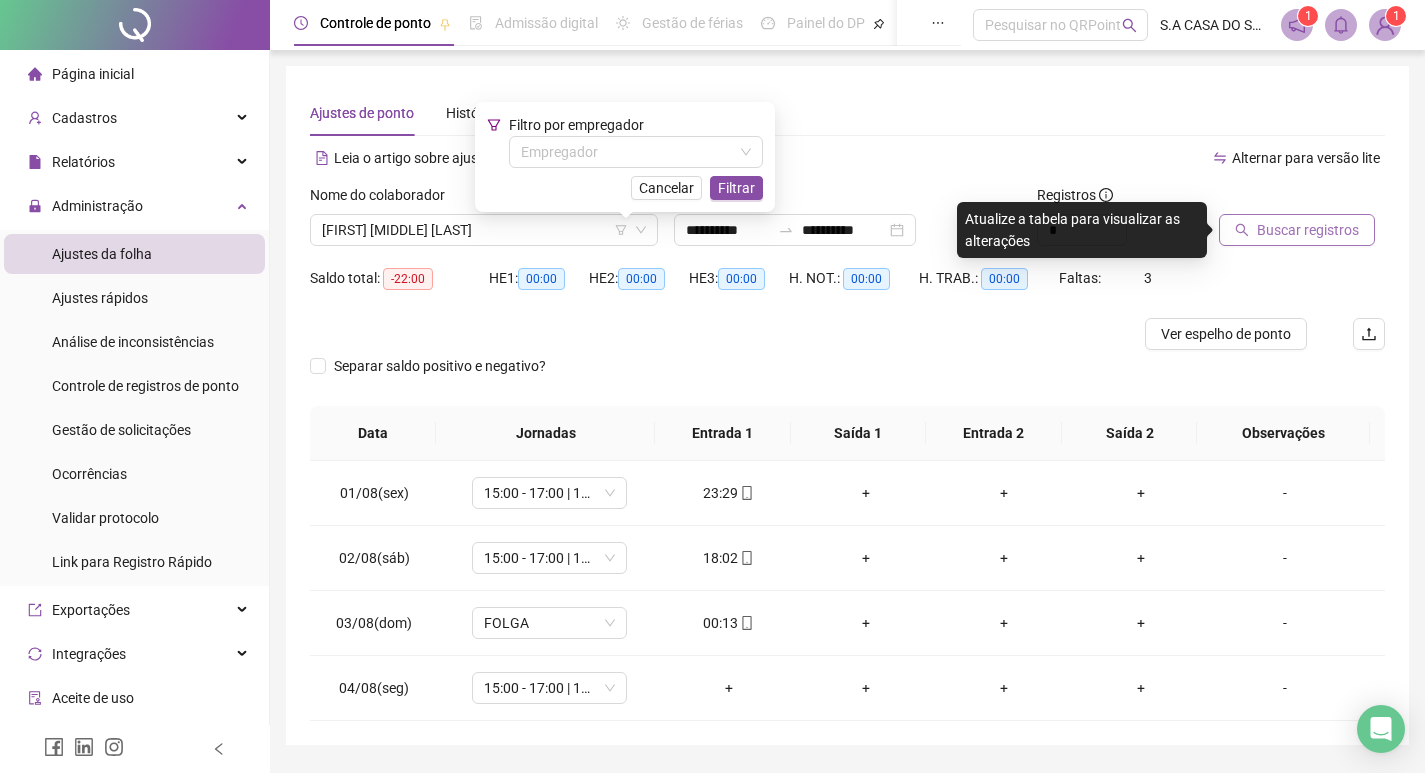 click on "Buscar registros" at bounding box center [1308, 230] 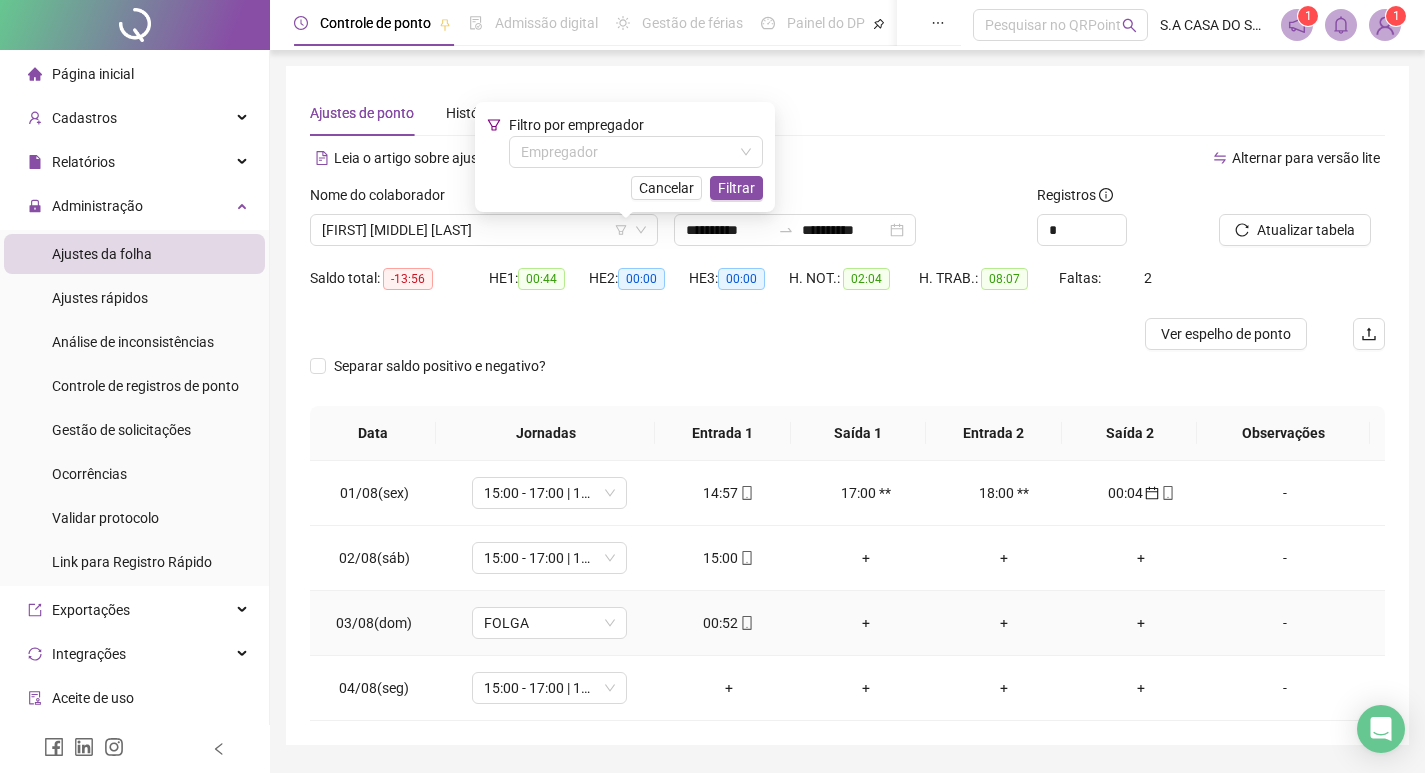 click 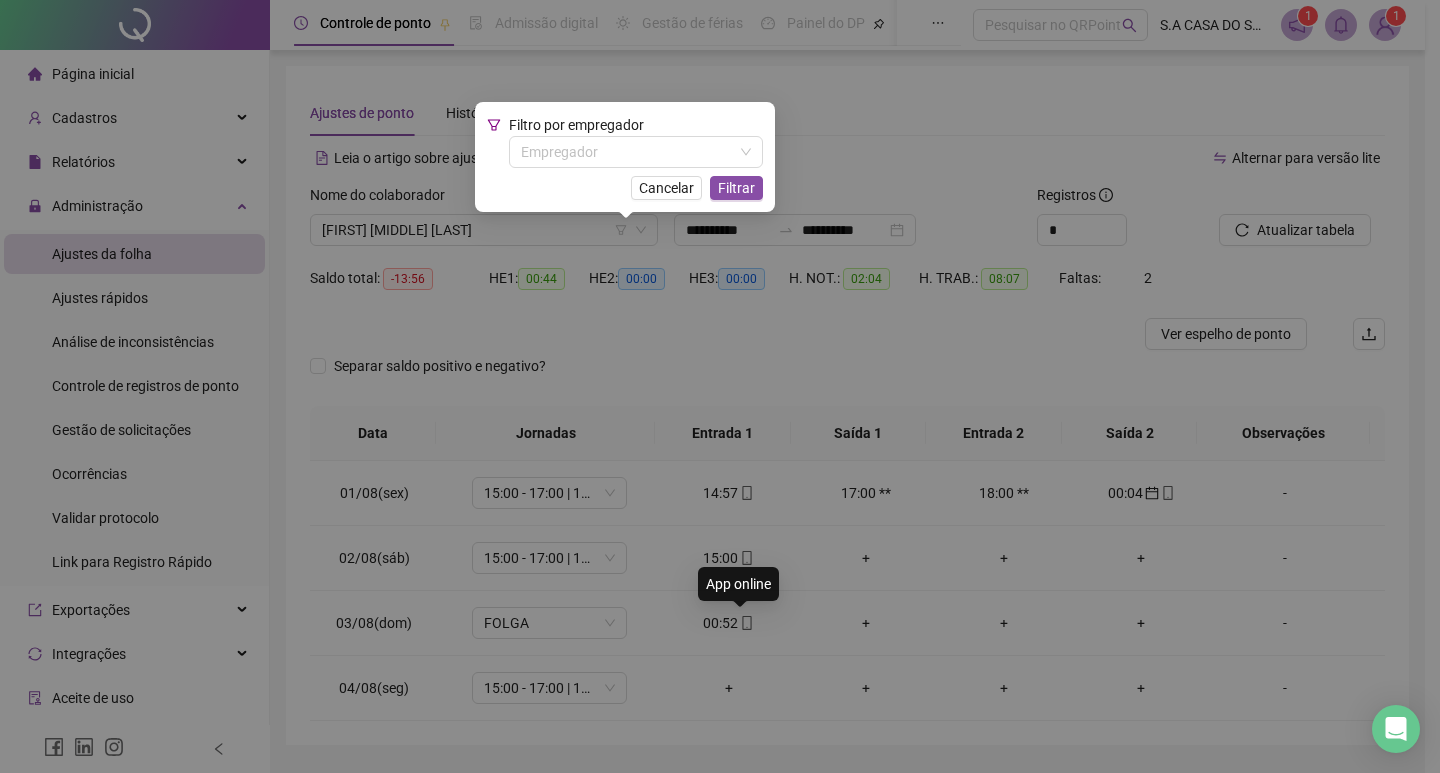 type on "**********" 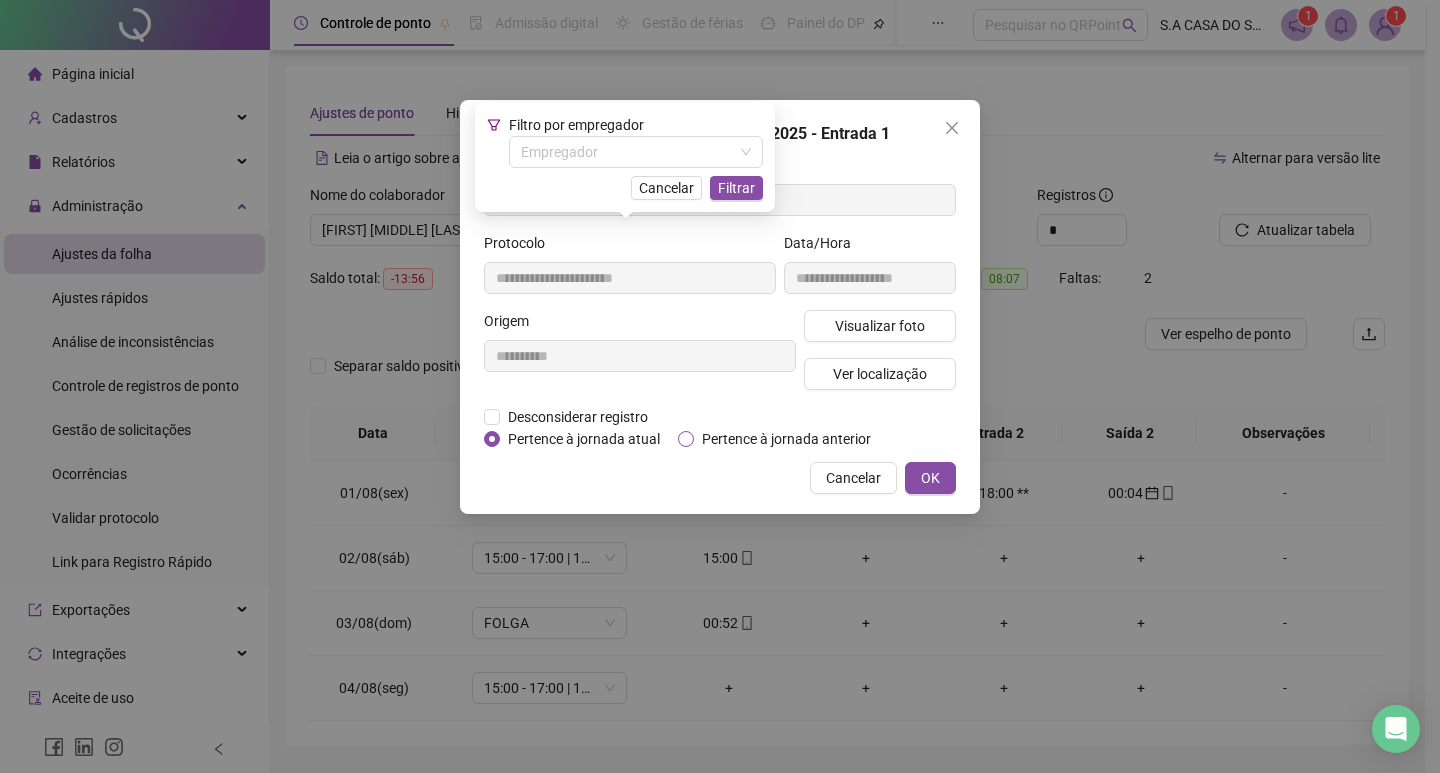 click on "Pertence à jornada anterior" at bounding box center (786, 439) 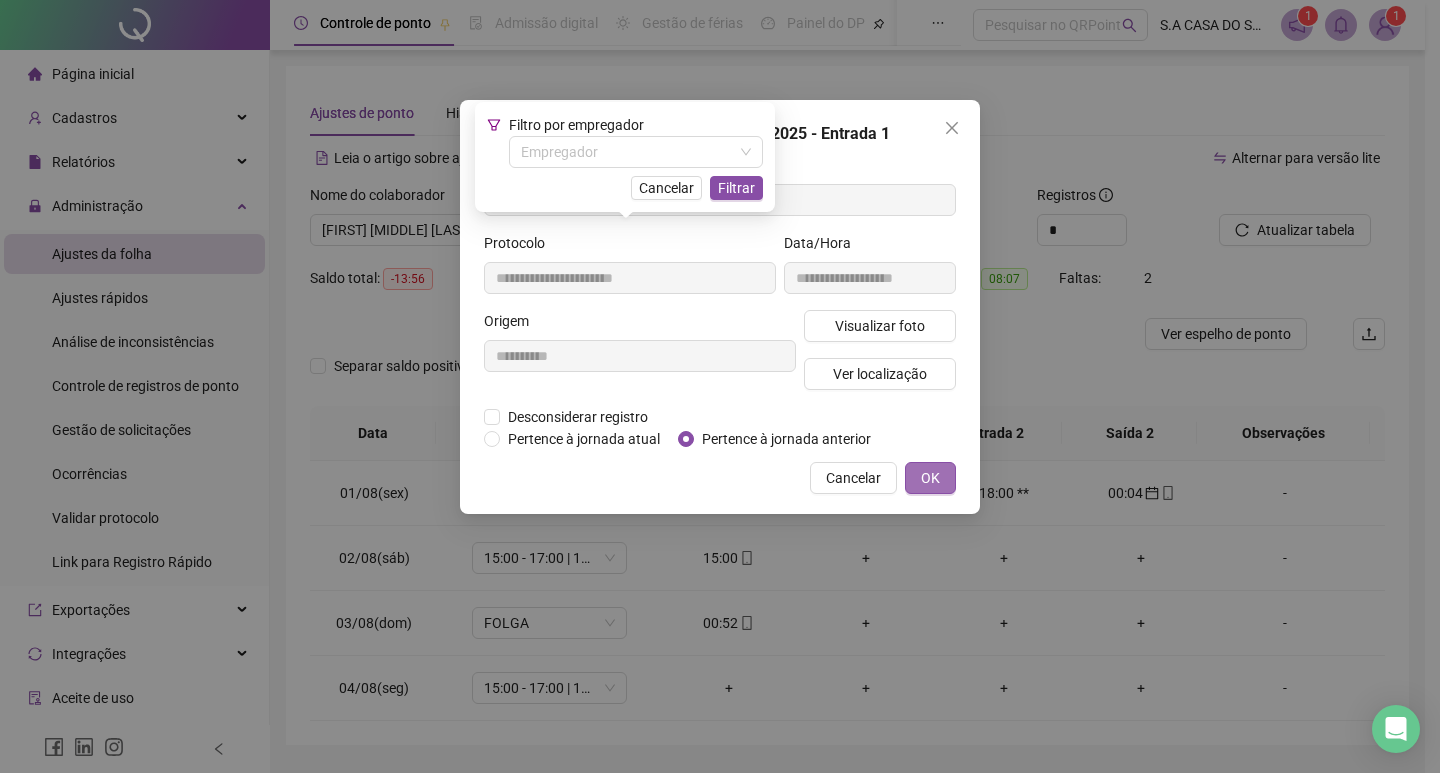 click on "OK" at bounding box center [930, 478] 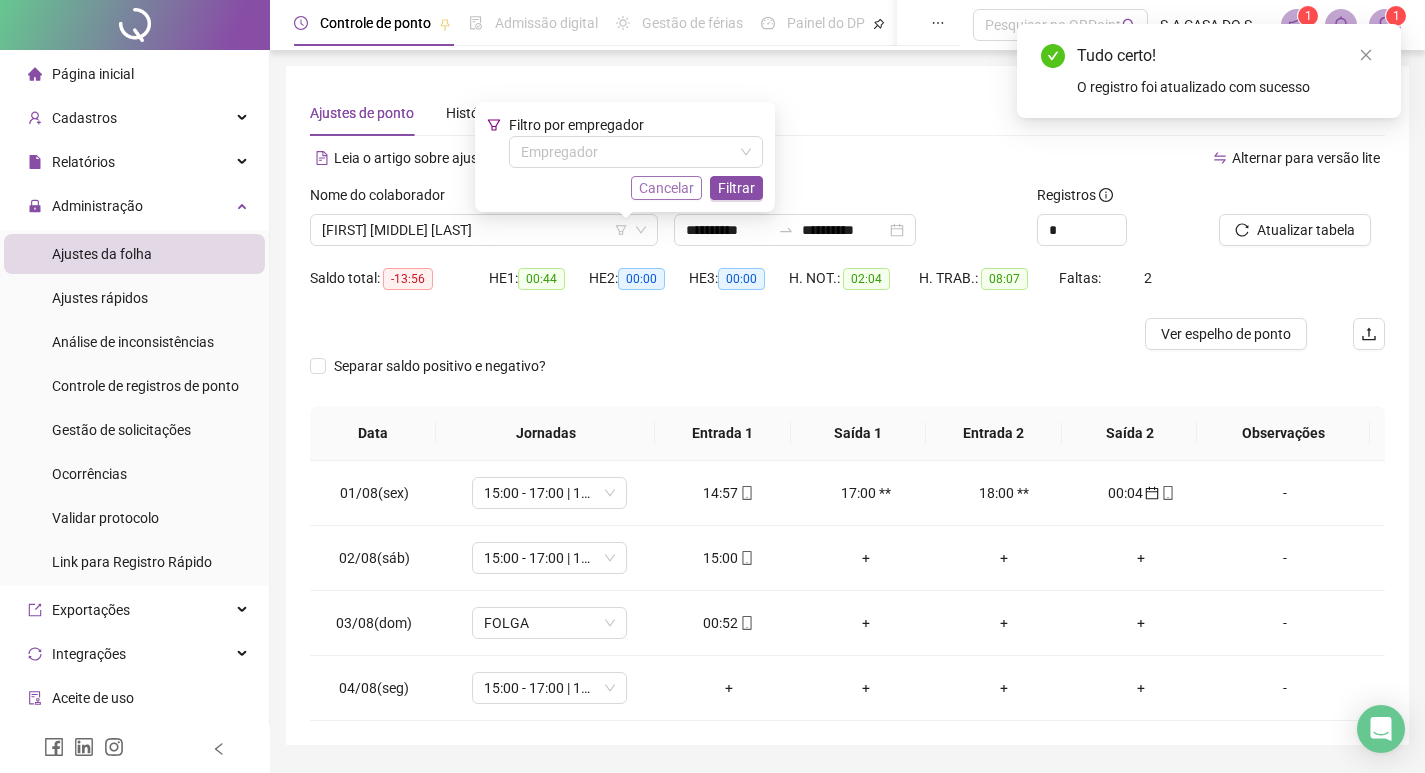 click on "Cancelar" at bounding box center (666, 188) 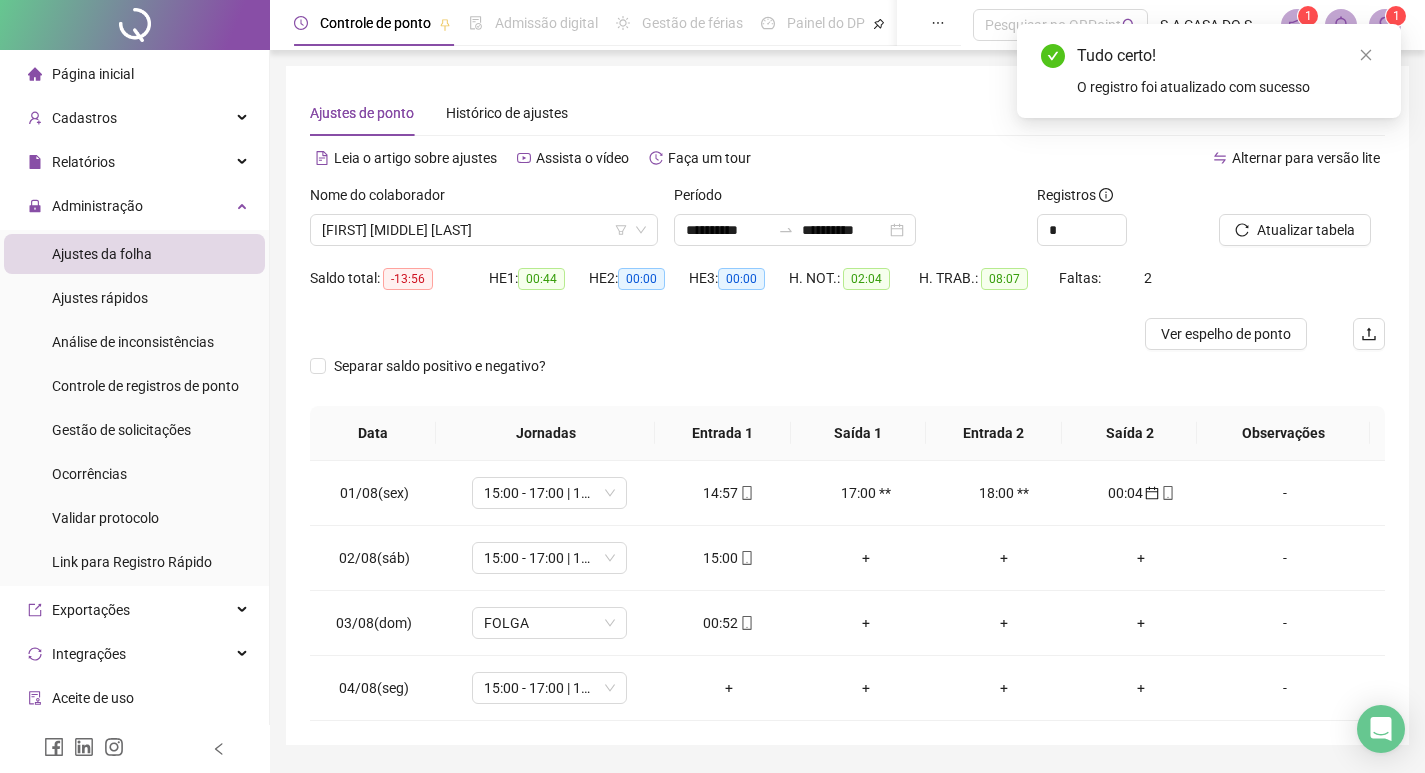 click at bounding box center (1277, 199) 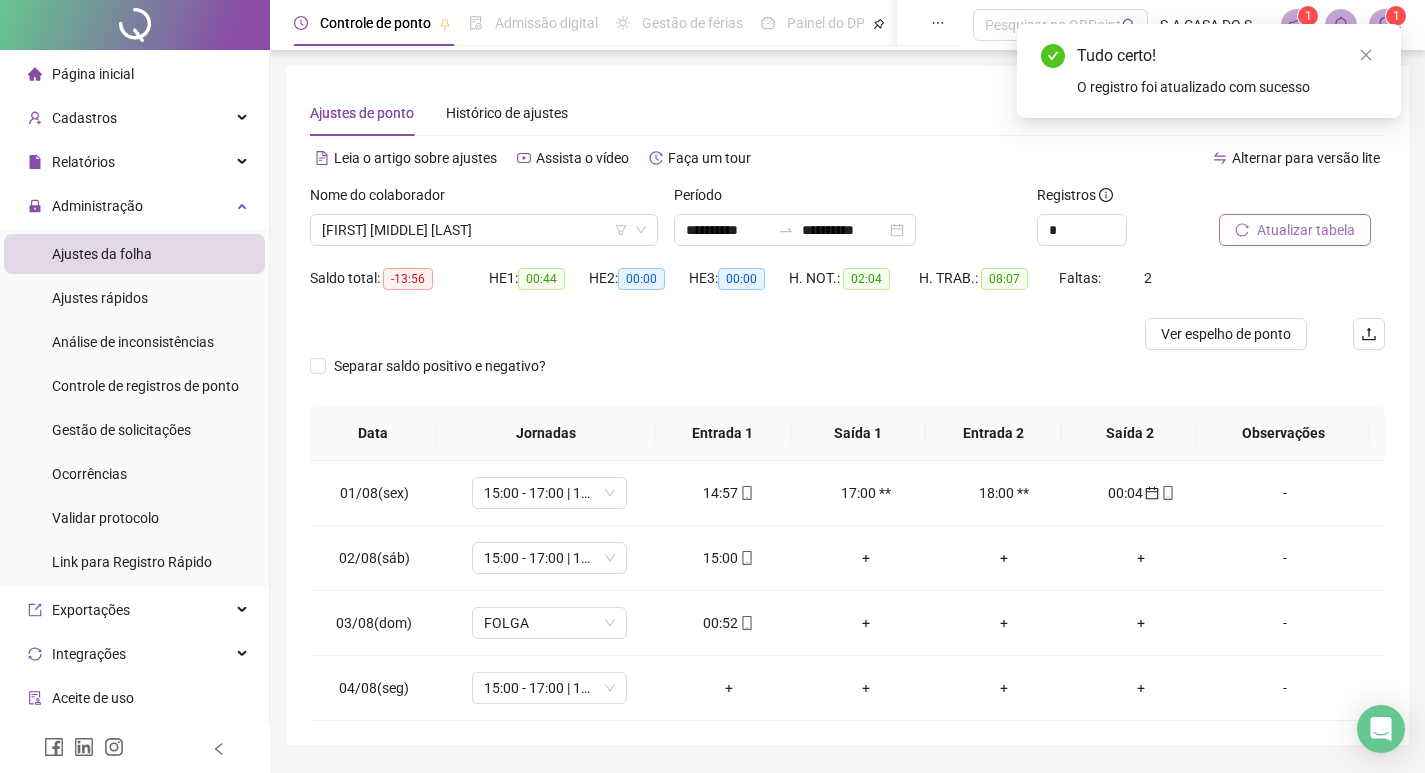 click on "Atualizar tabela" at bounding box center (1295, 230) 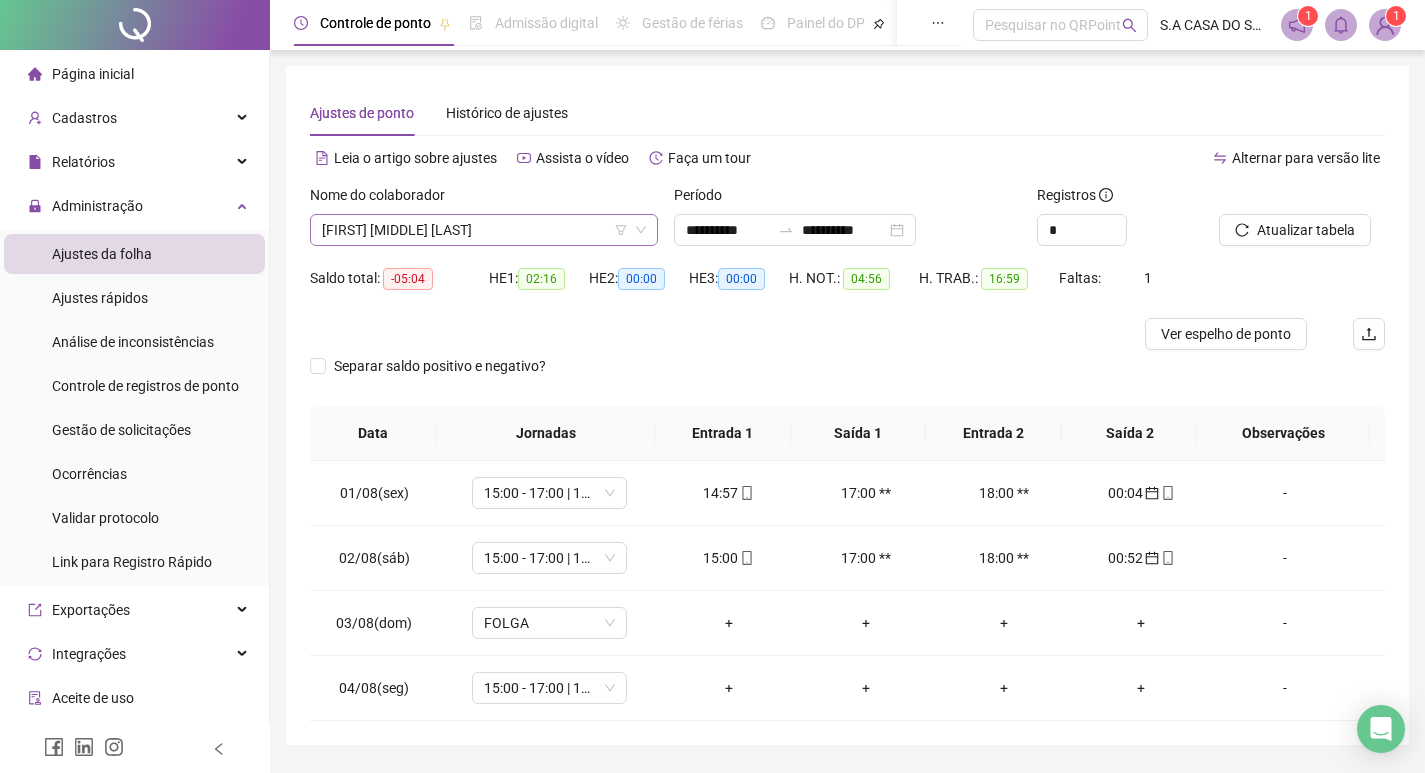 click on "[FIRST] [MIDDLE] [LAST]" at bounding box center (484, 230) 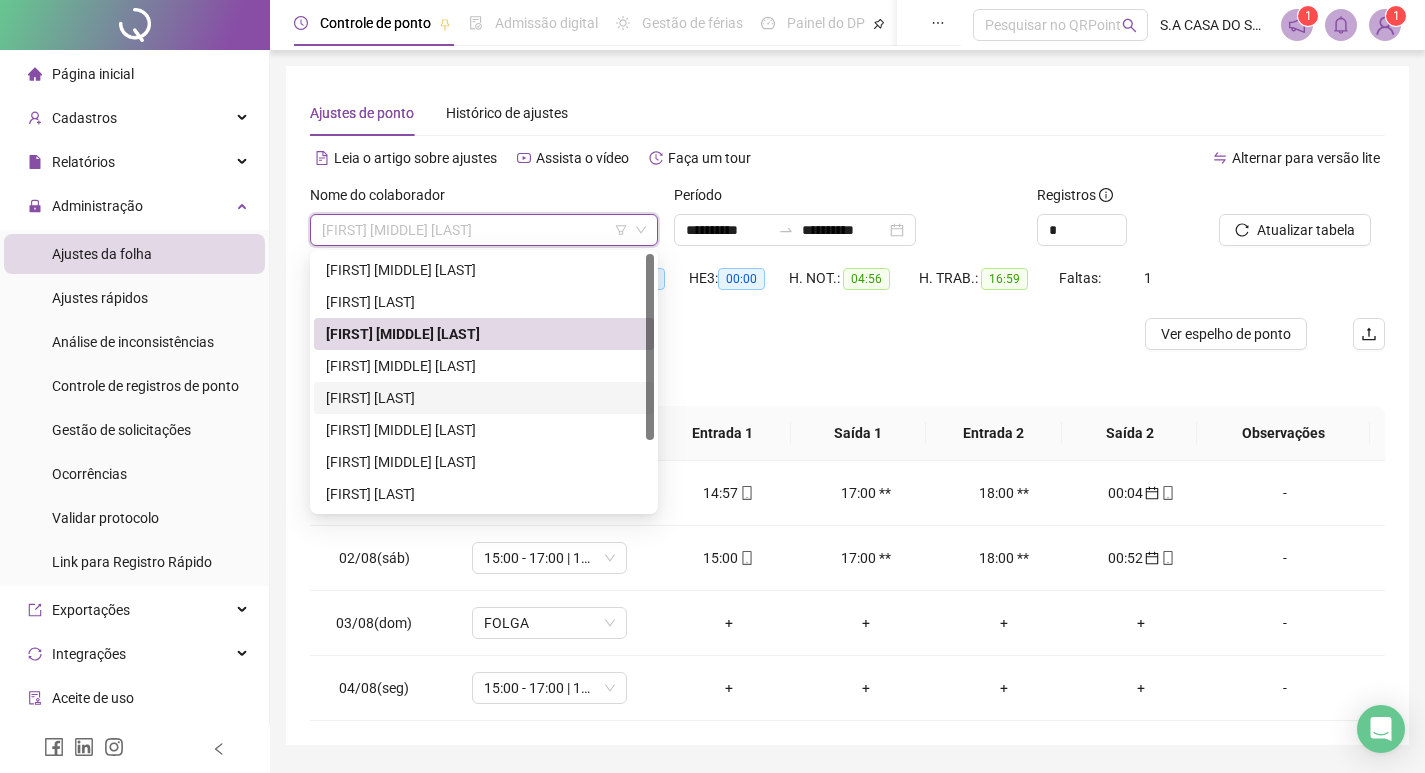 click on "[FIRST] [MIDDLE] [LAST]" at bounding box center (484, 366) 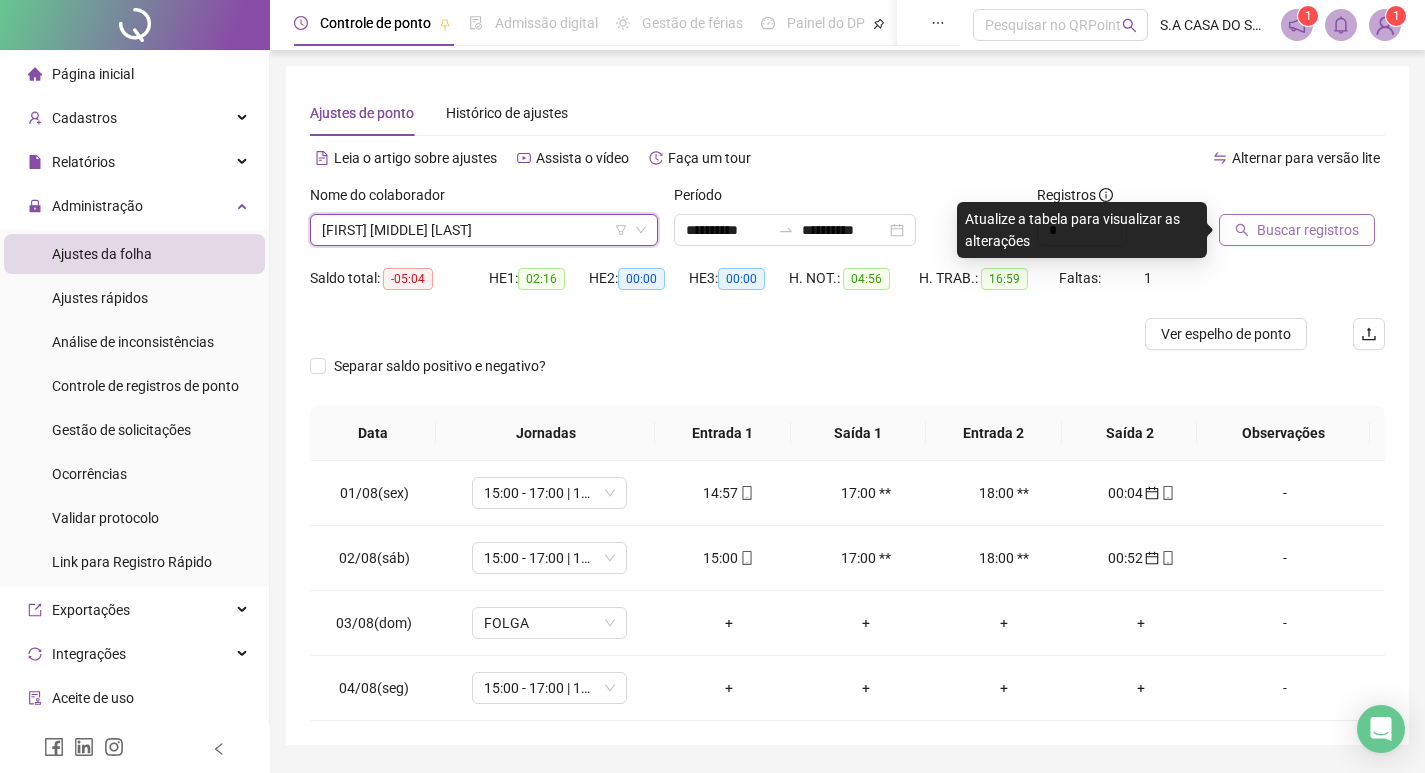 click on "Buscar registros" at bounding box center [1308, 230] 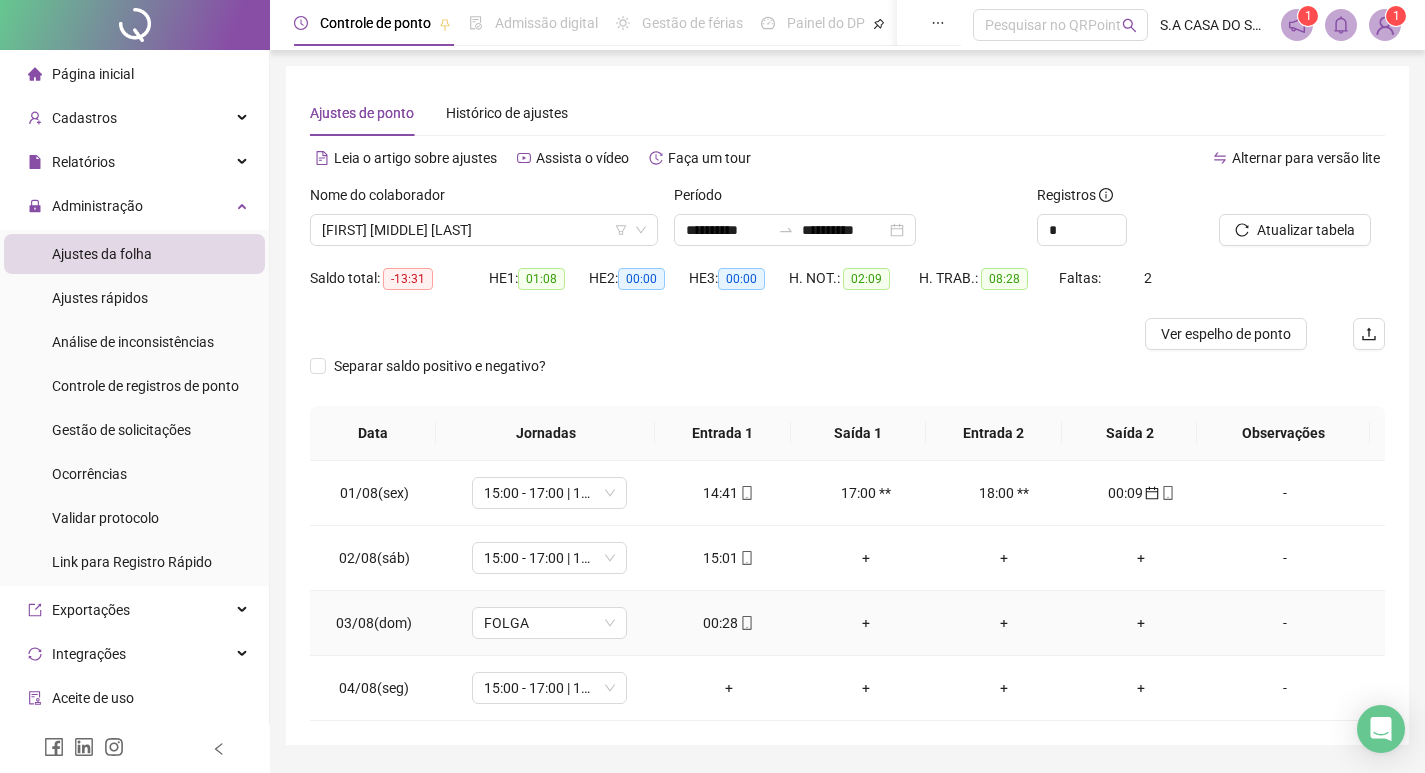 click 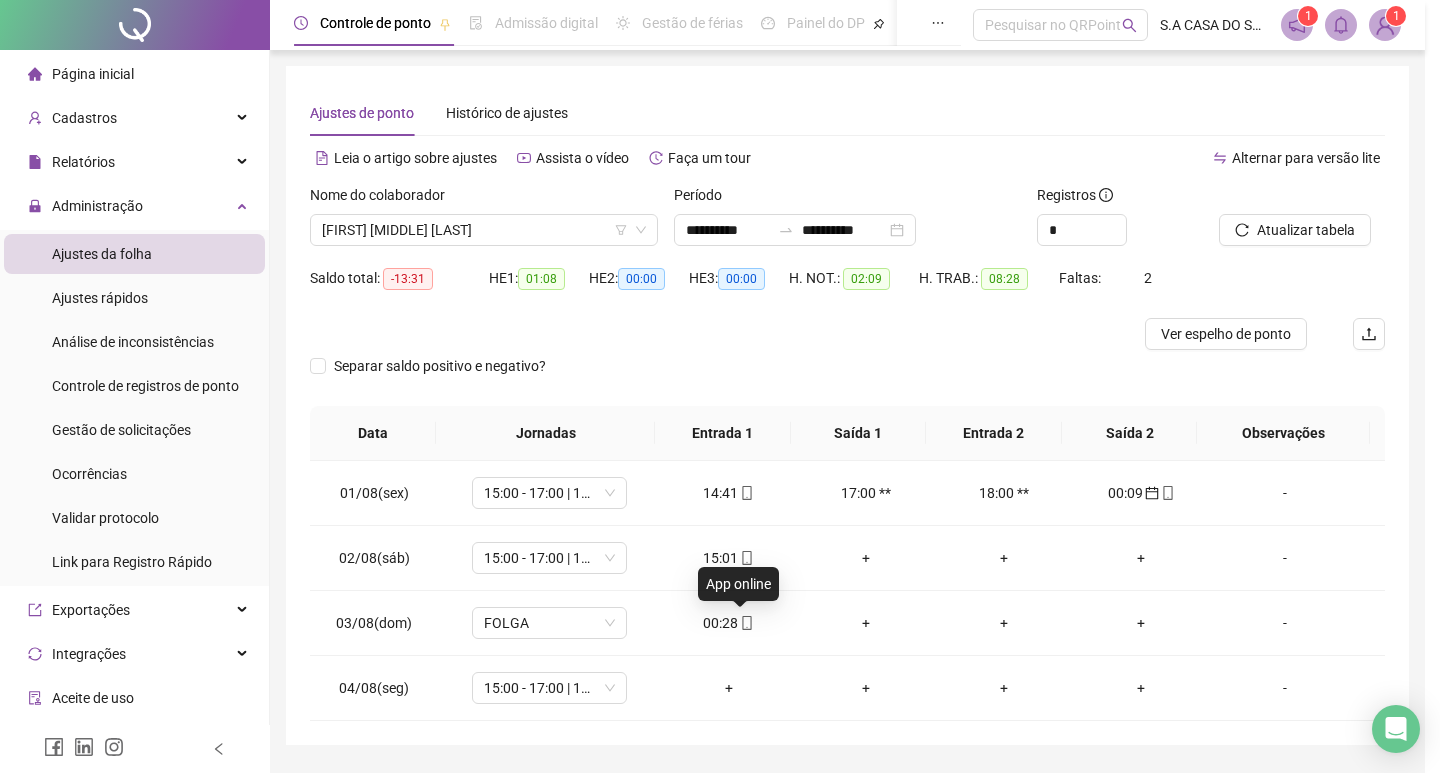 type on "**********" 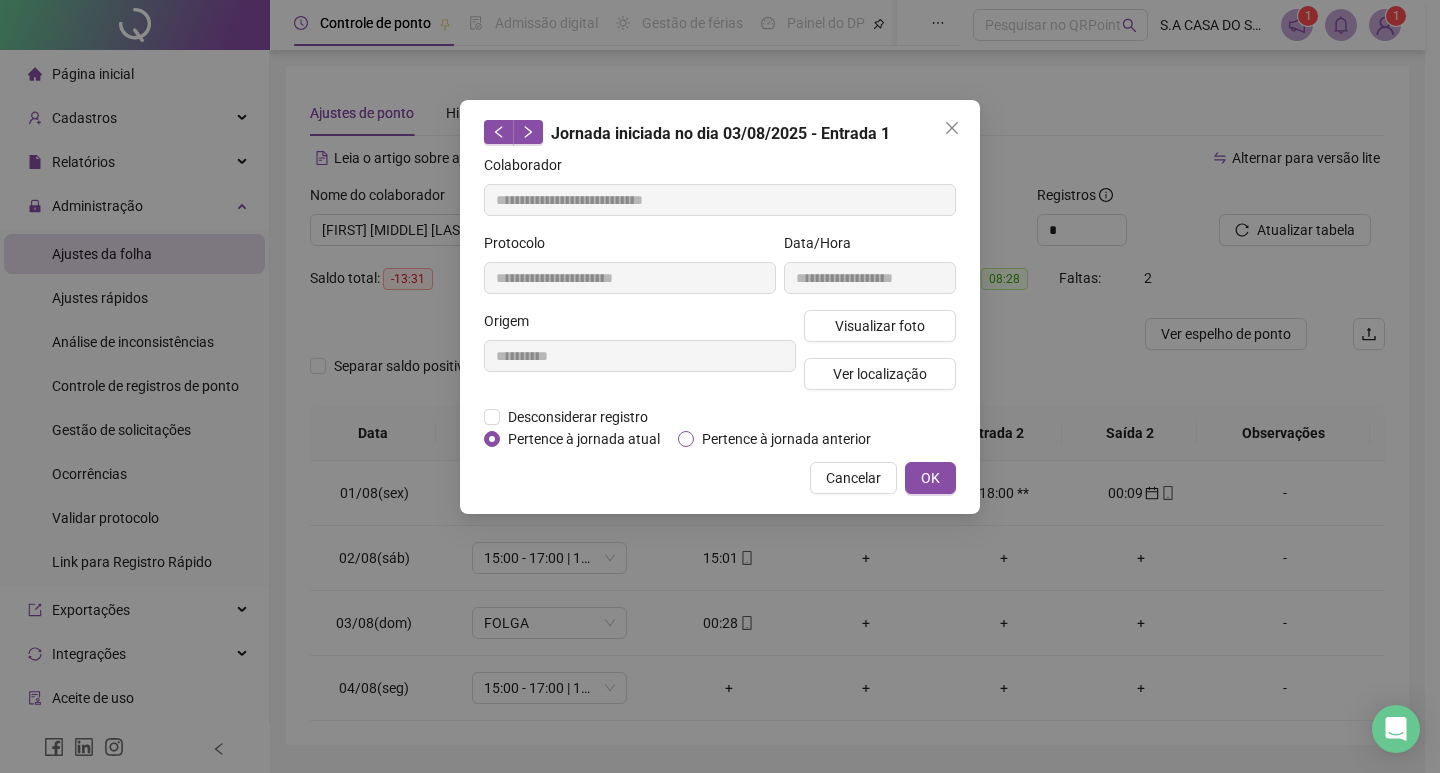 click on "Pertence à jornada anterior" at bounding box center [786, 439] 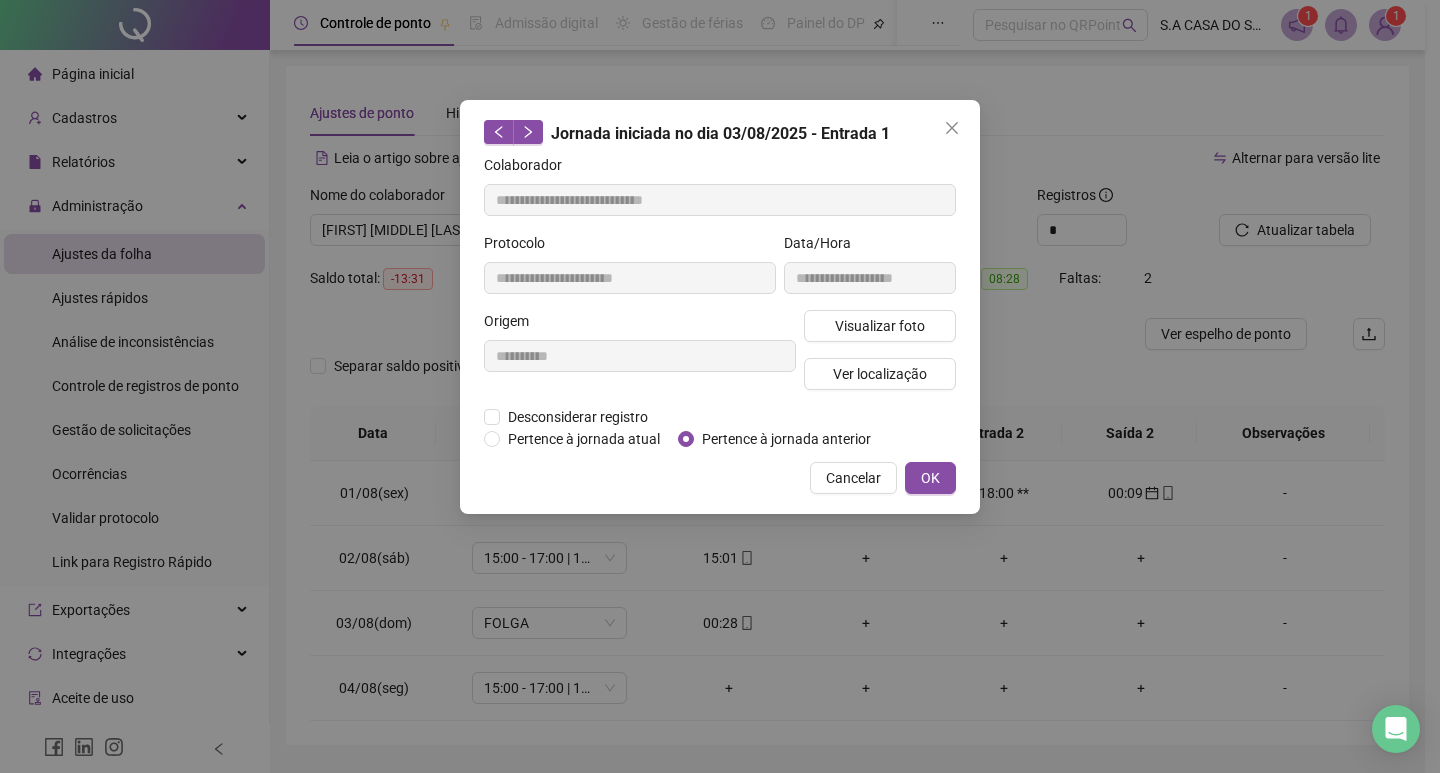 click on "**********" at bounding box center [720, 307] 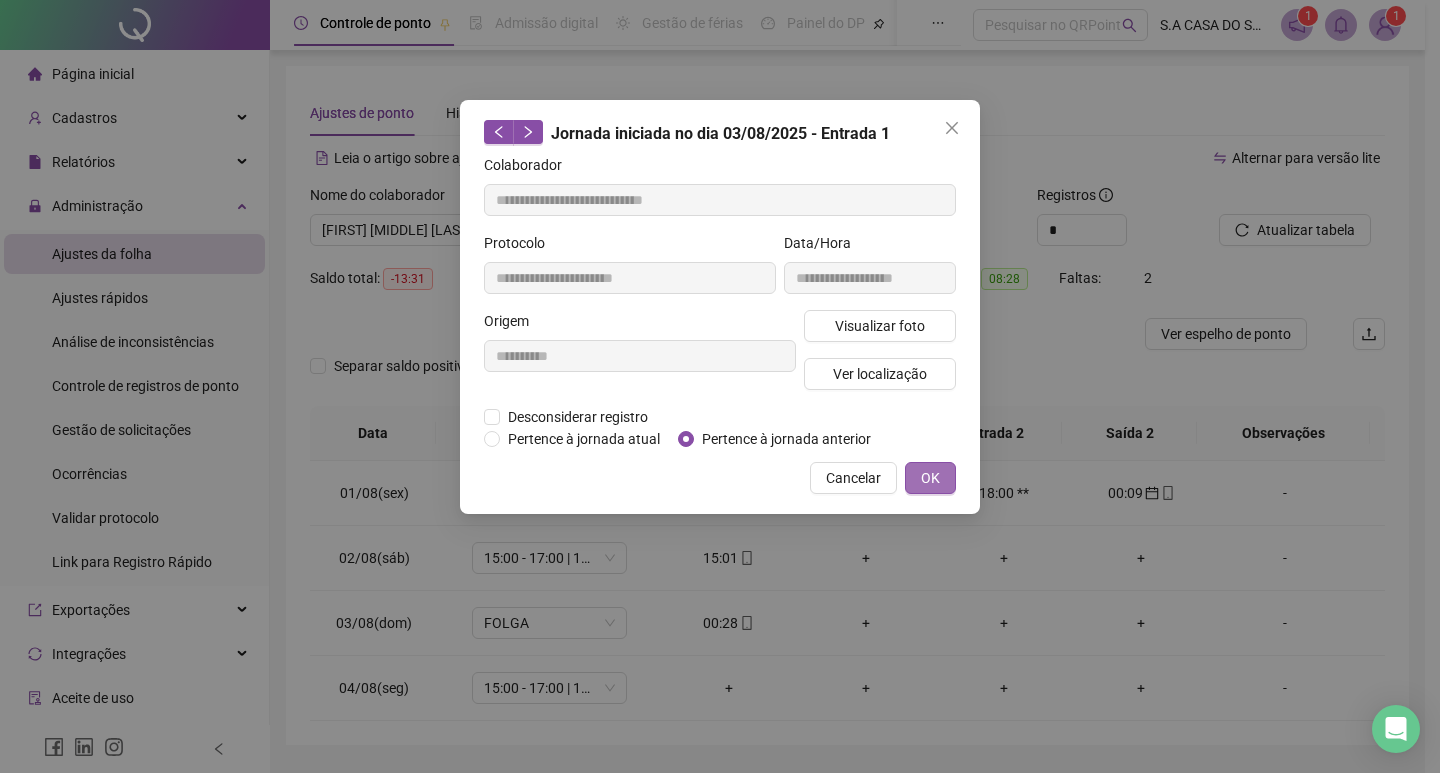 click on "OK" at bounding box center (930, 478) 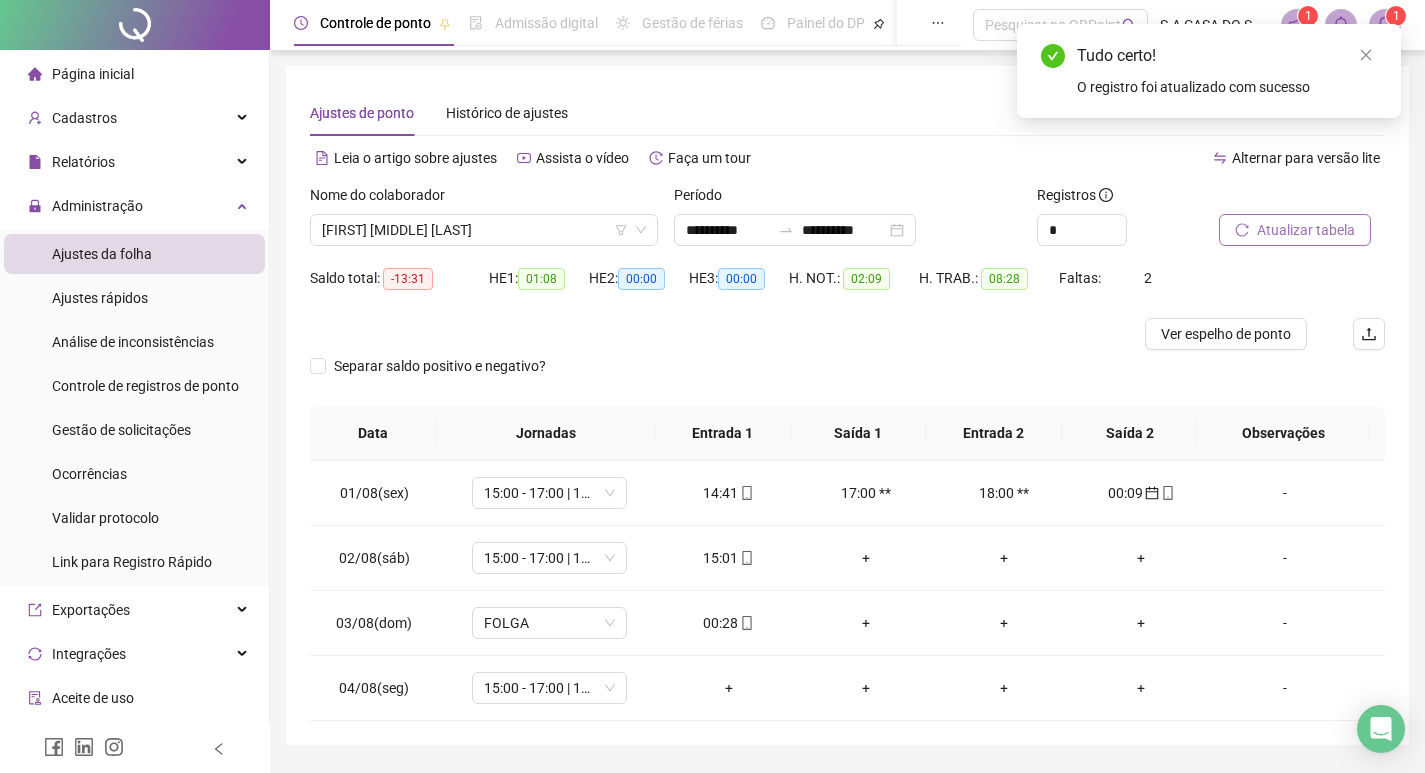 click on "Atualizar tabela" at bounding box center (1295, 230) 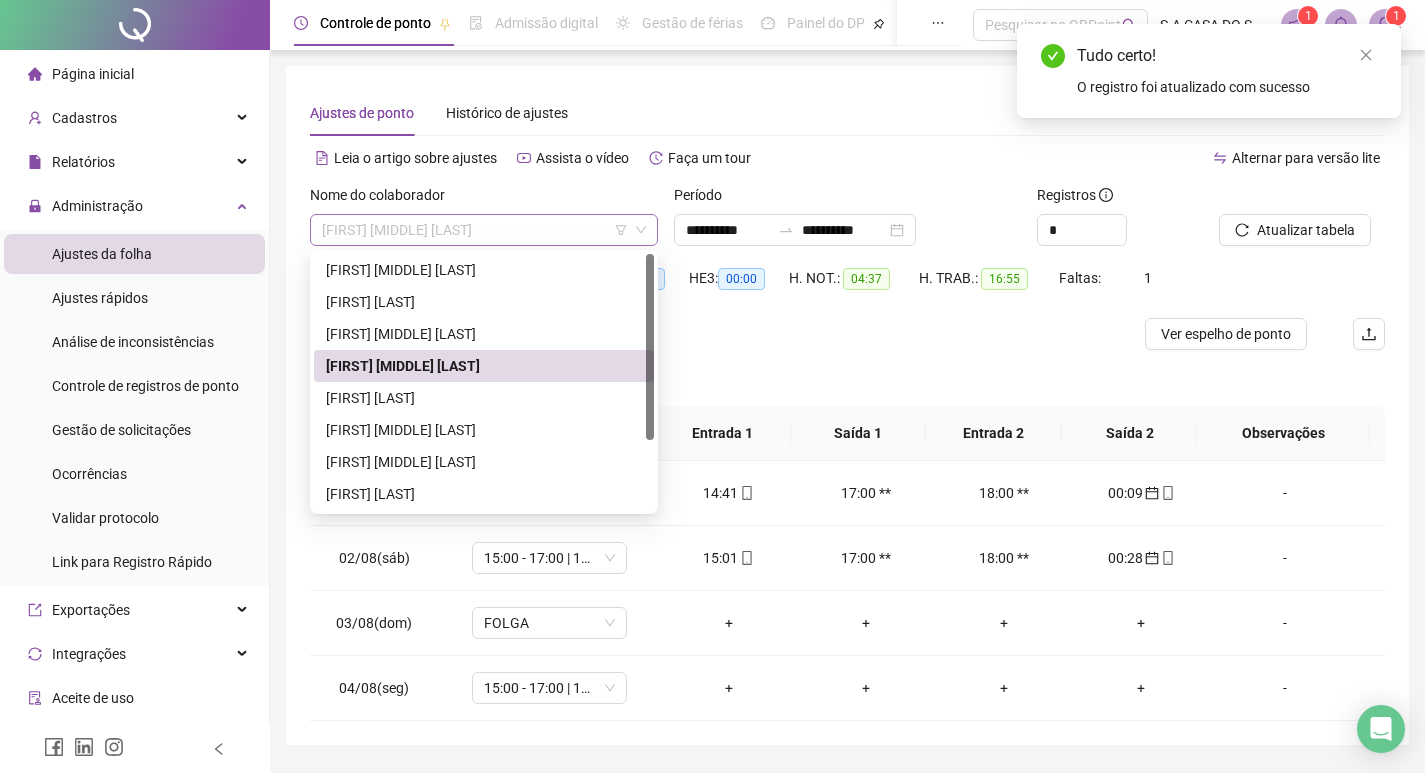 click on "[FIRST] [MIDDLE] [LAST]" at bounding box center (484, 230) 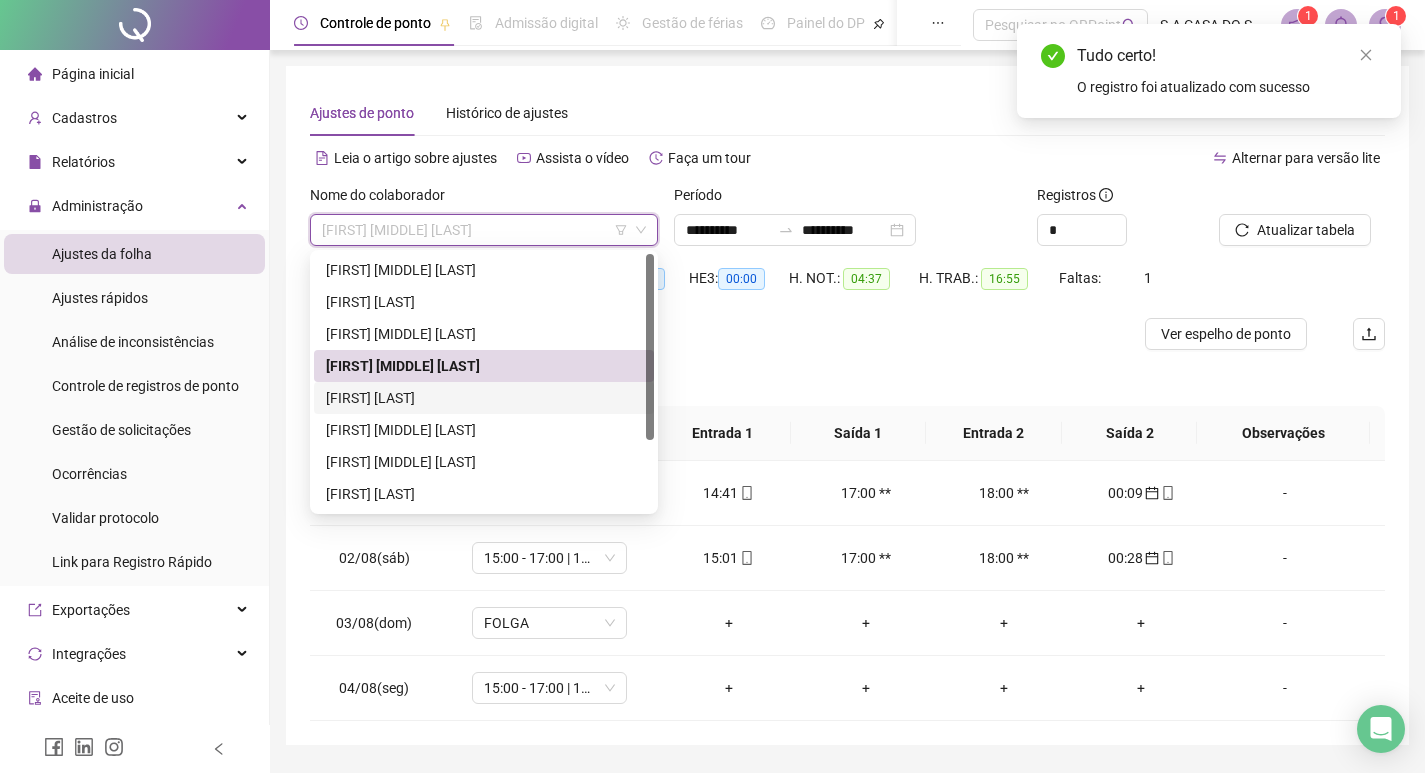 click on "[FIRST] [LAST]" at bounding box center [484, 398] 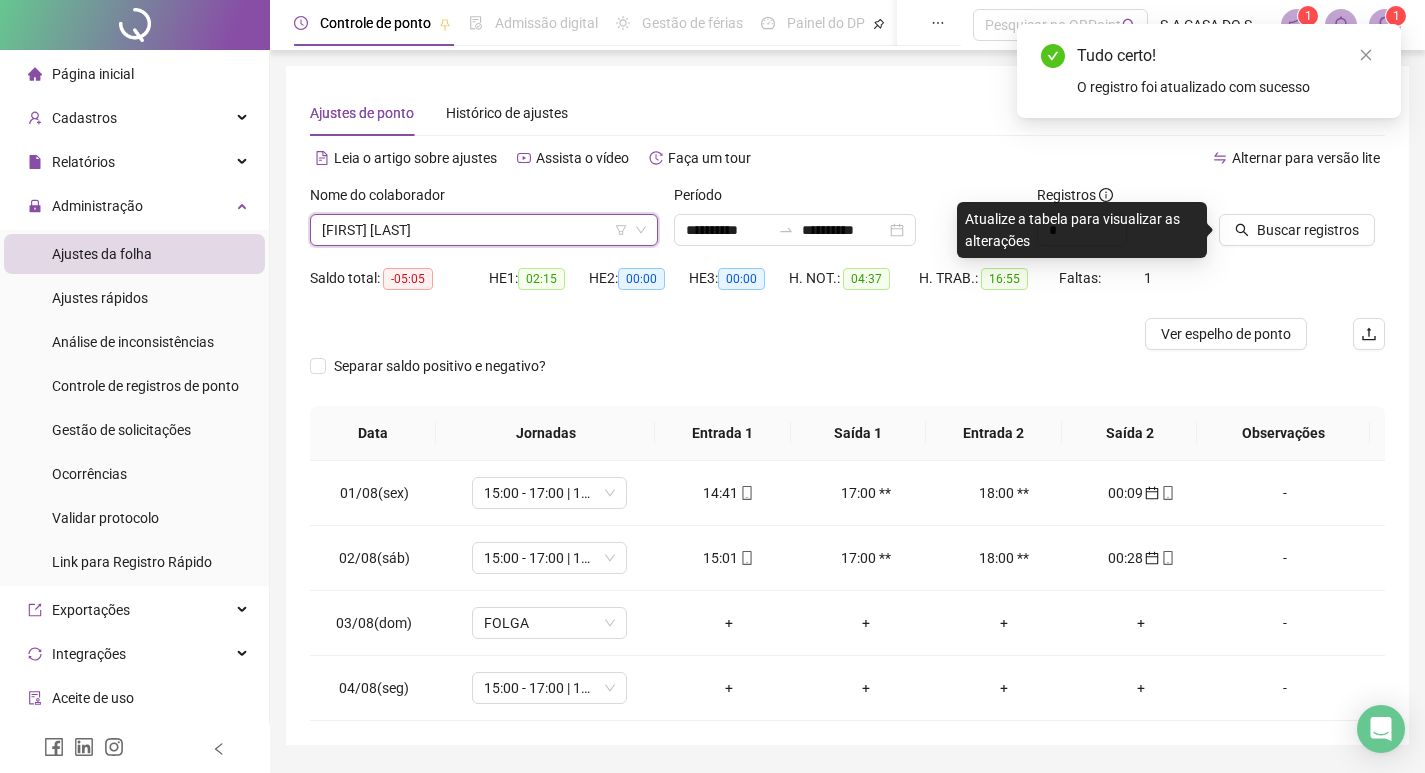 click on "Buscar registros" at bounding box center [1302, 223] 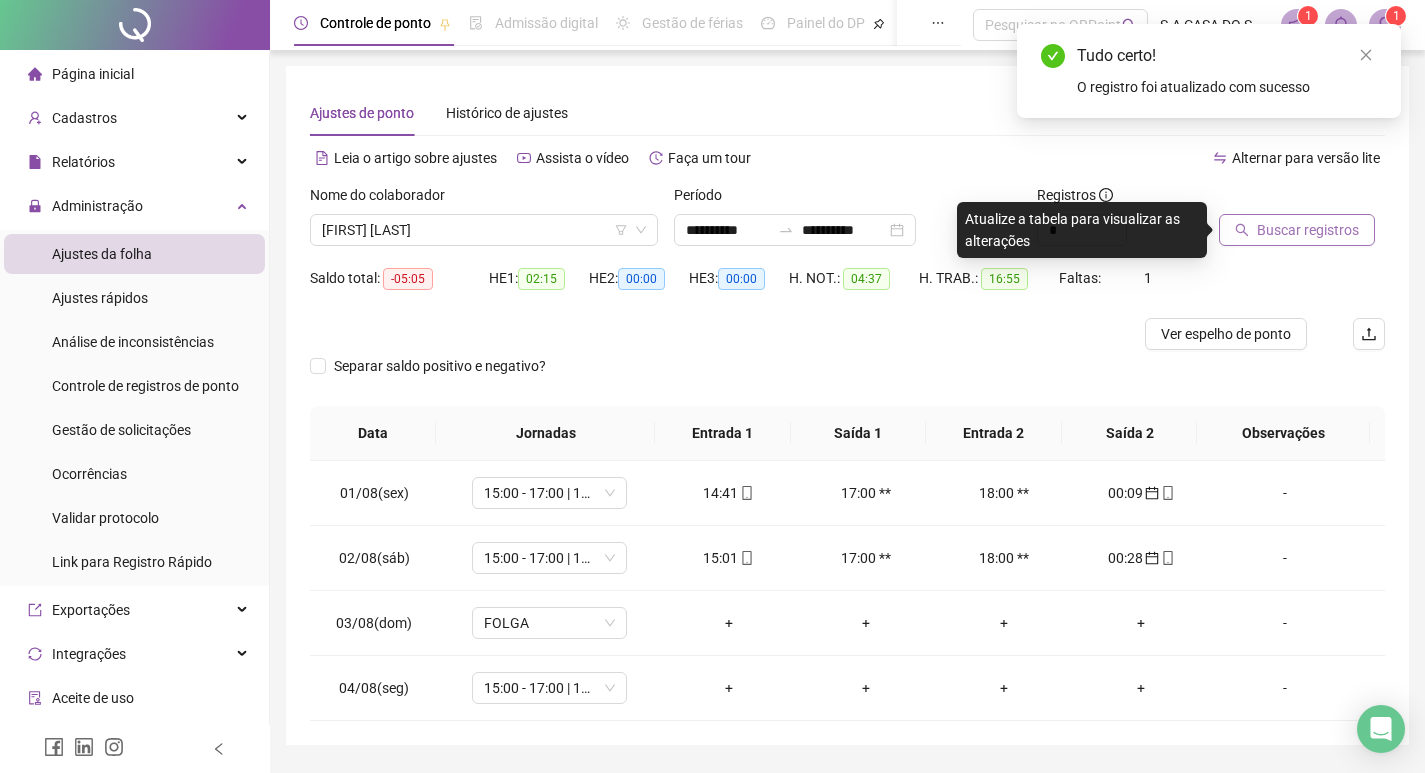 click on "Buscar registros" at bounding box center [1308, 230] 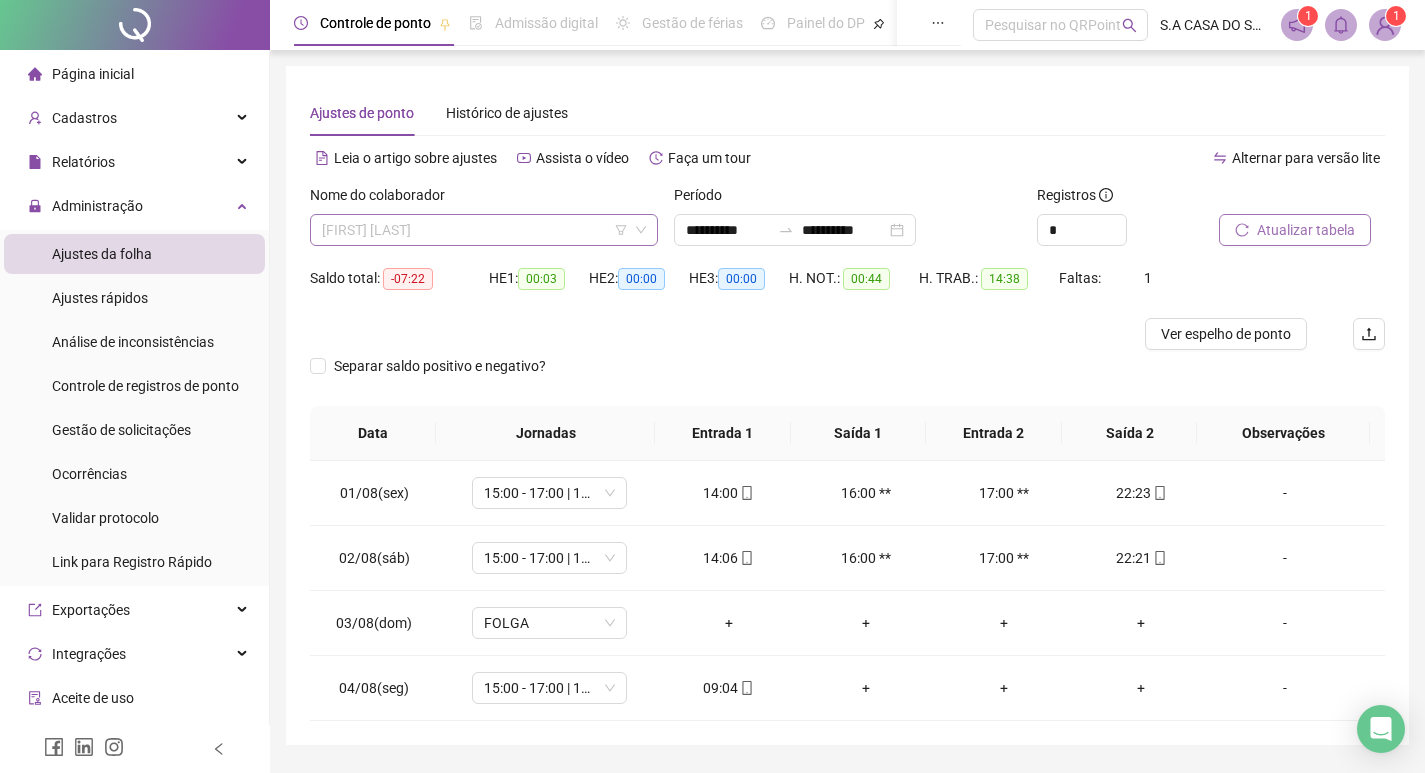 click on "[FIRST] [LAST]" at bounding box center [484, 230] 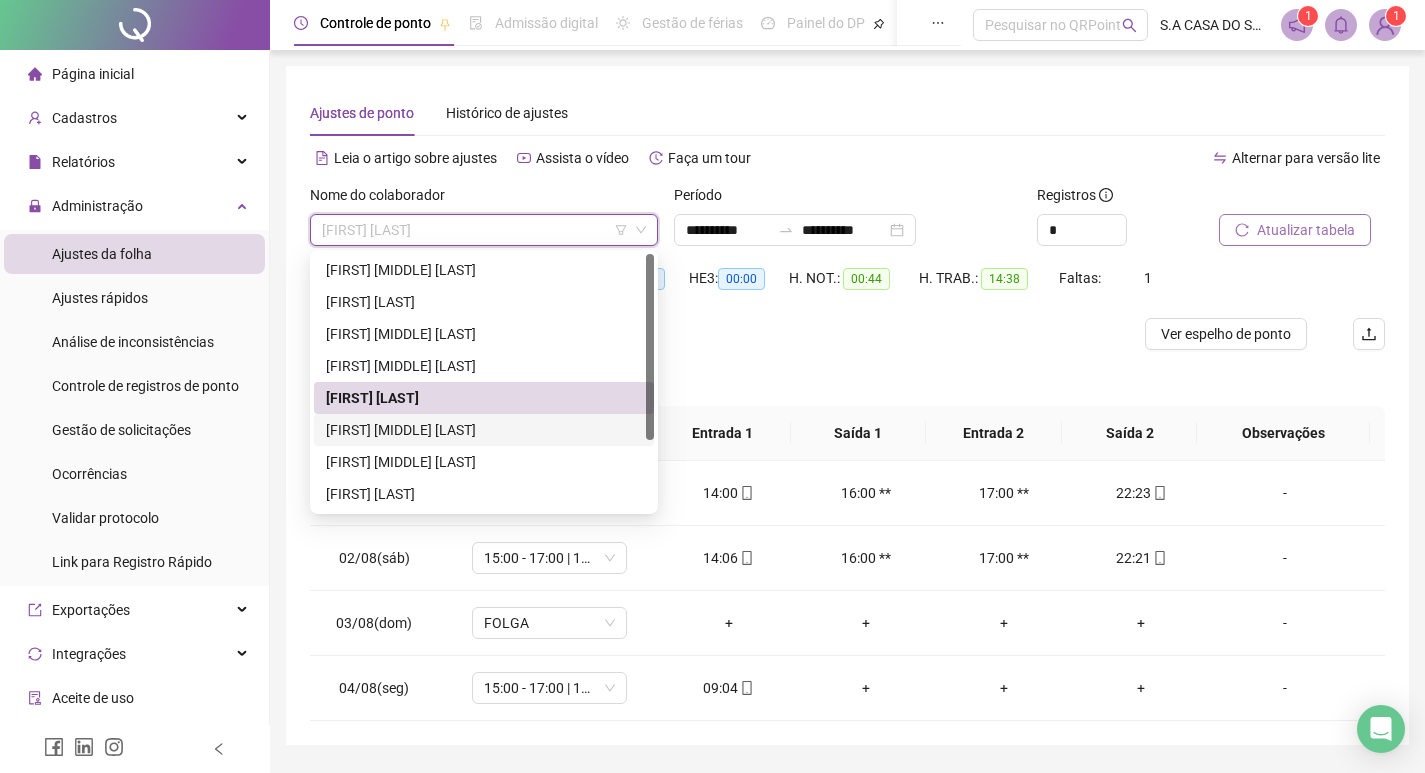 click on "[FIRST] [MIDDLE] [LAST]" at bounding box center (484, 430) 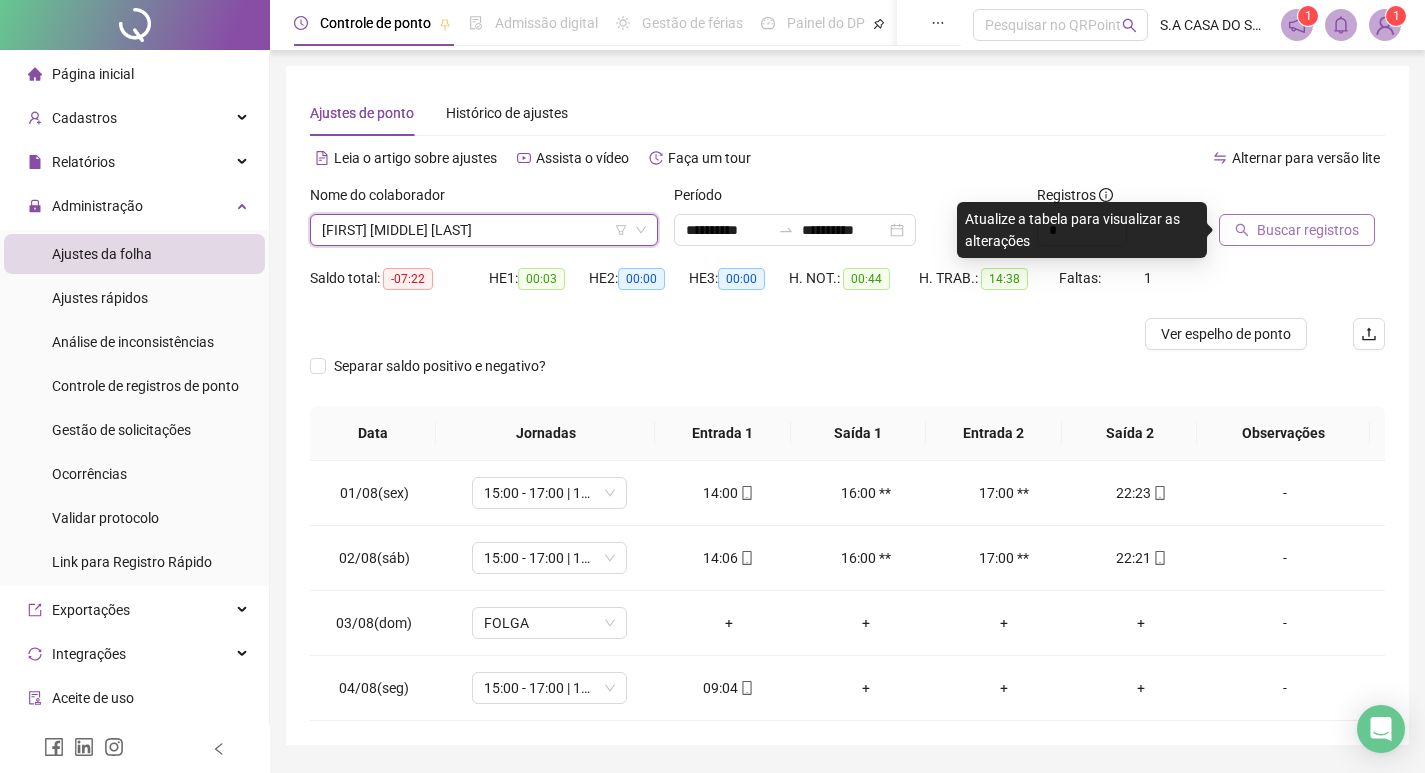 click on "Buscar registros" at bounding box center [1308, 230] 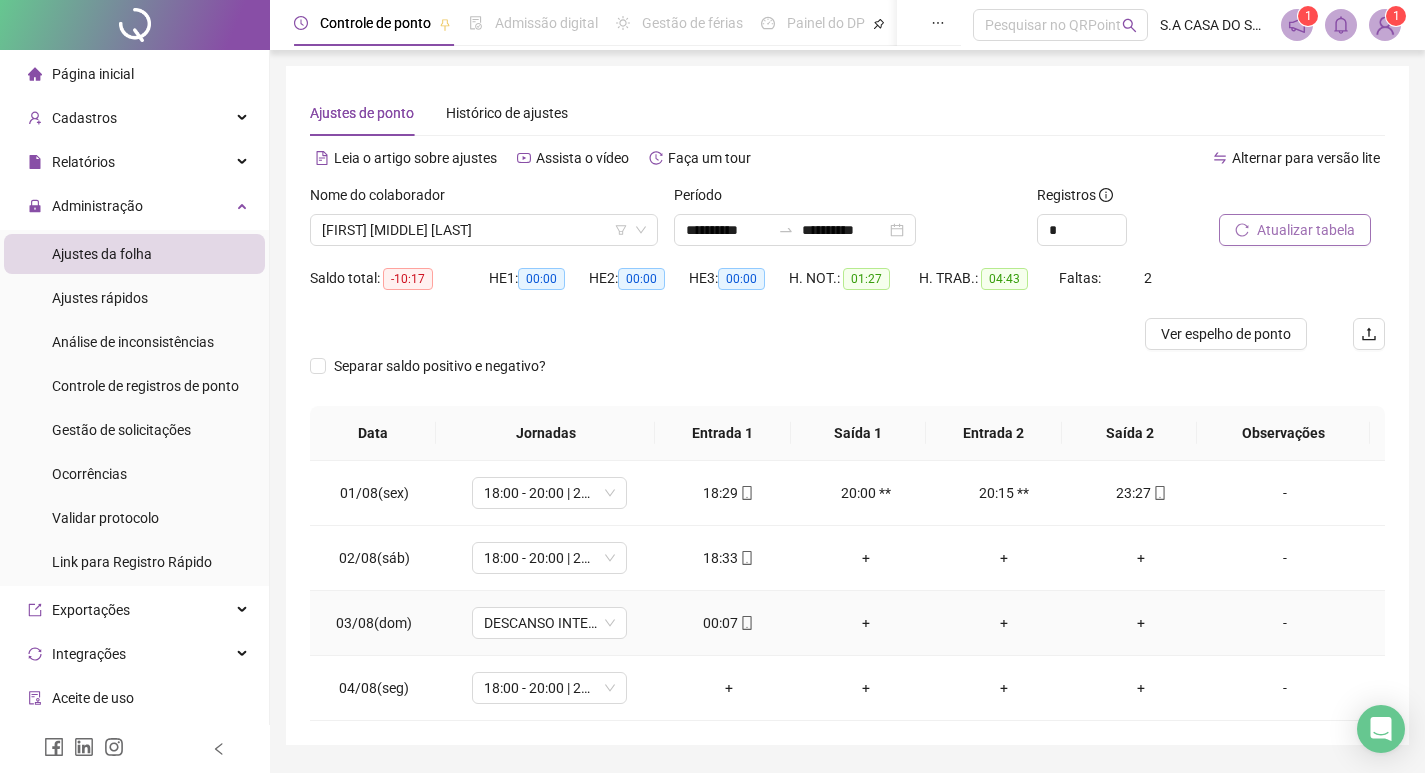 click 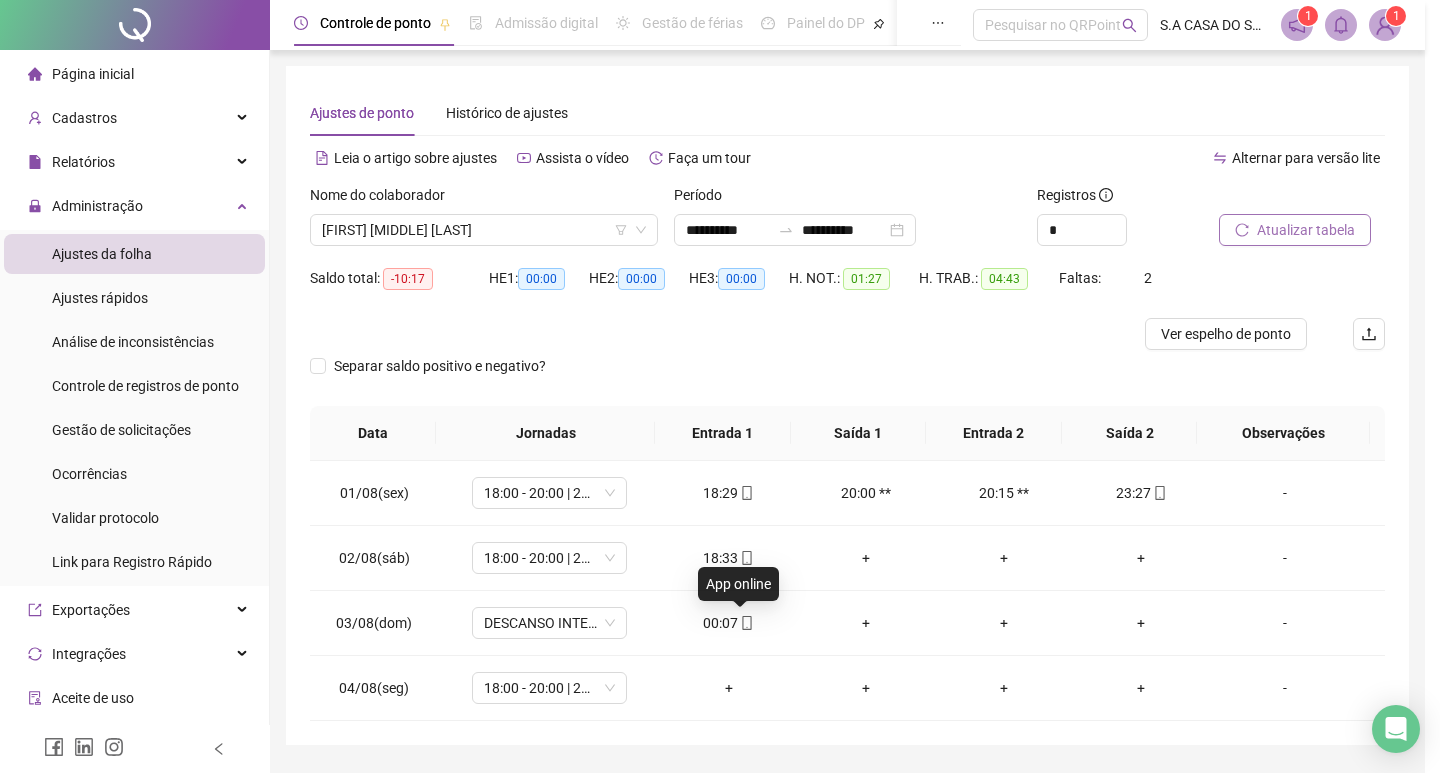 type on "**********" 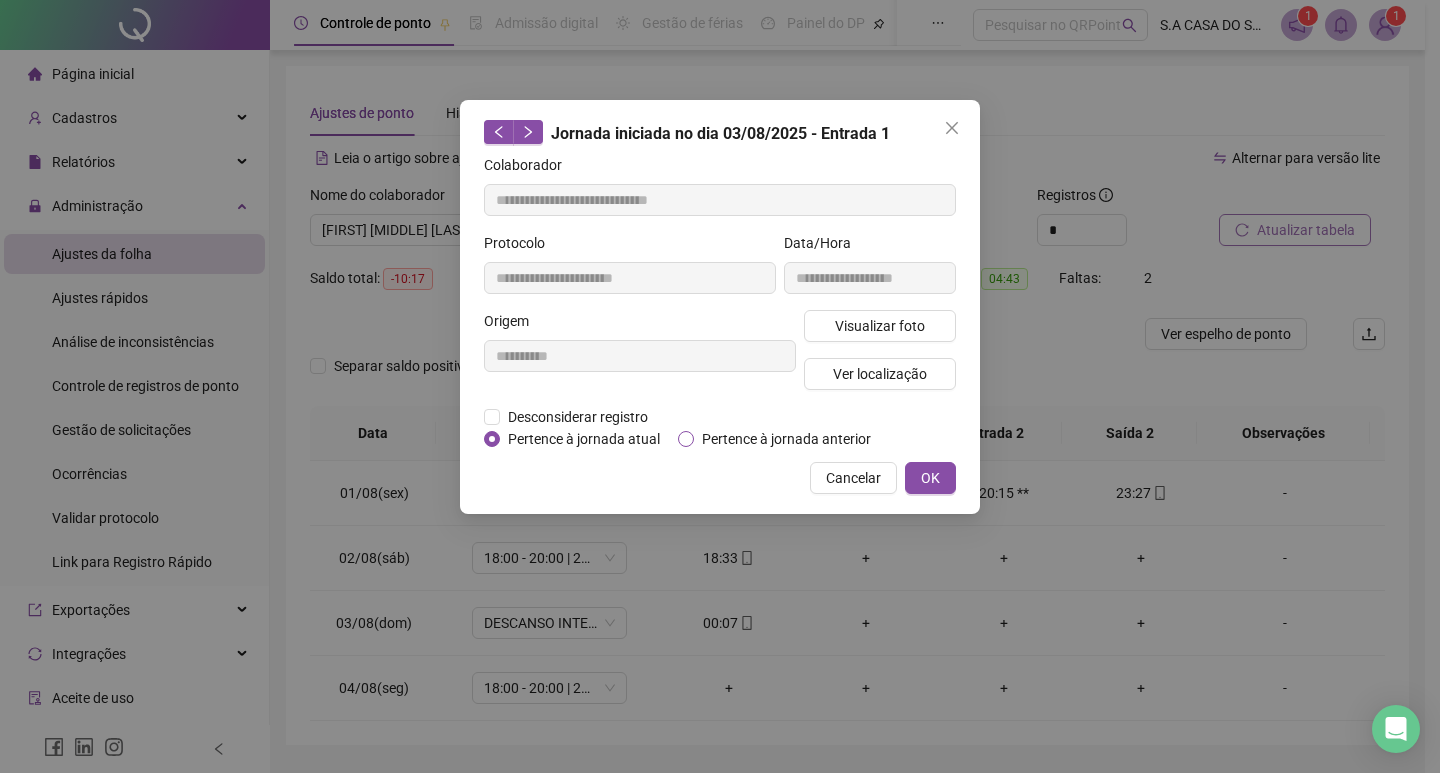 click on "Pertence à jornada anterior" at bounding box center (786, 439) 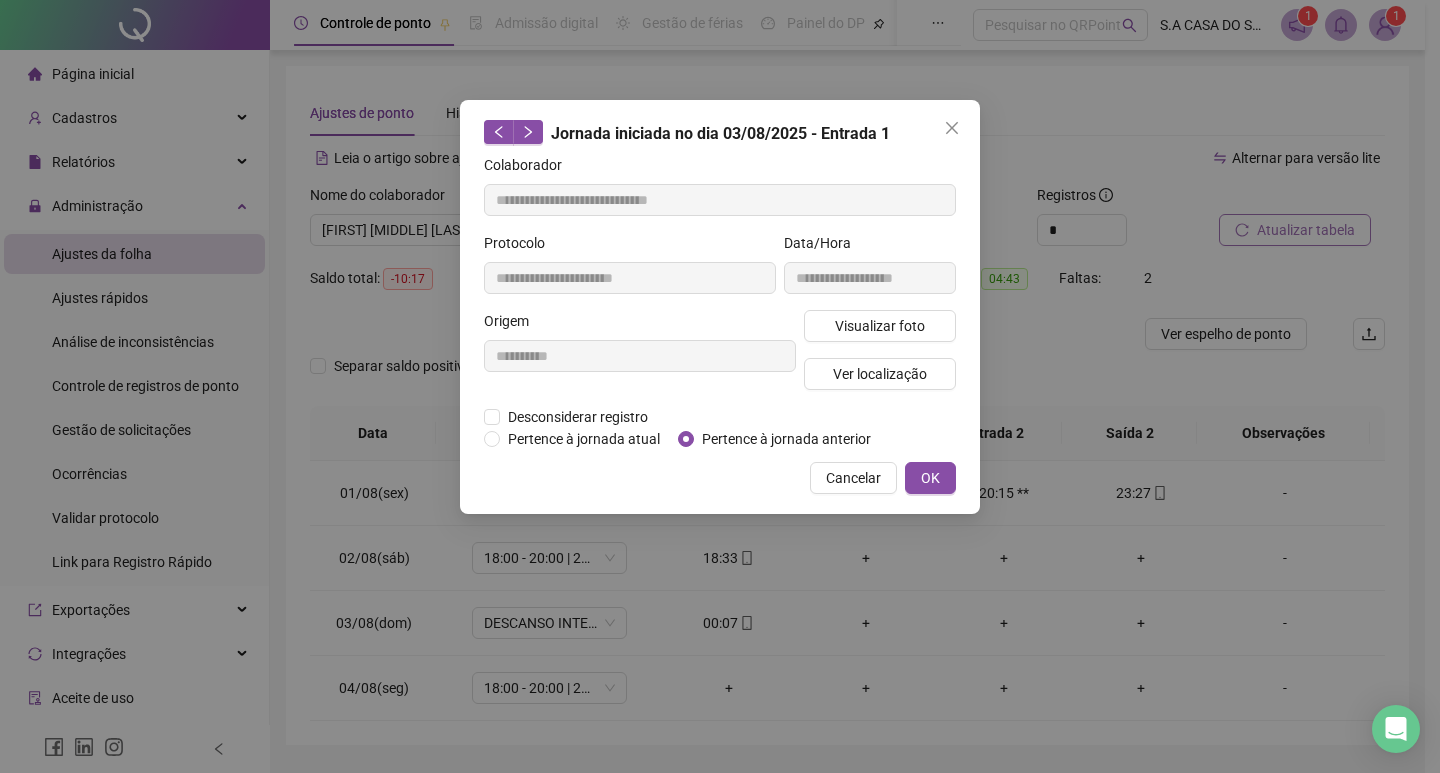 click on "**********" at bounding box center [720, 307] 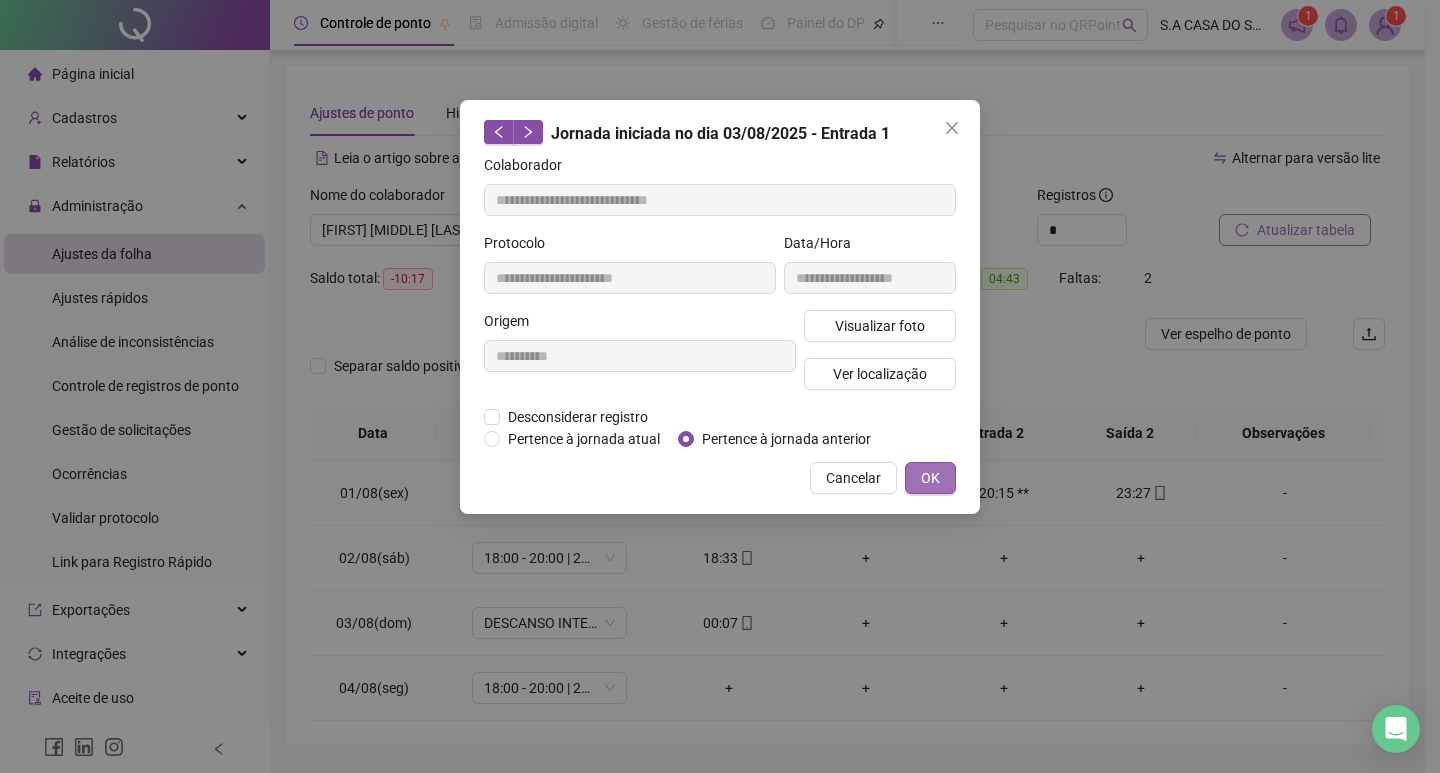 click on "OK" at bounding box center (930, 478) 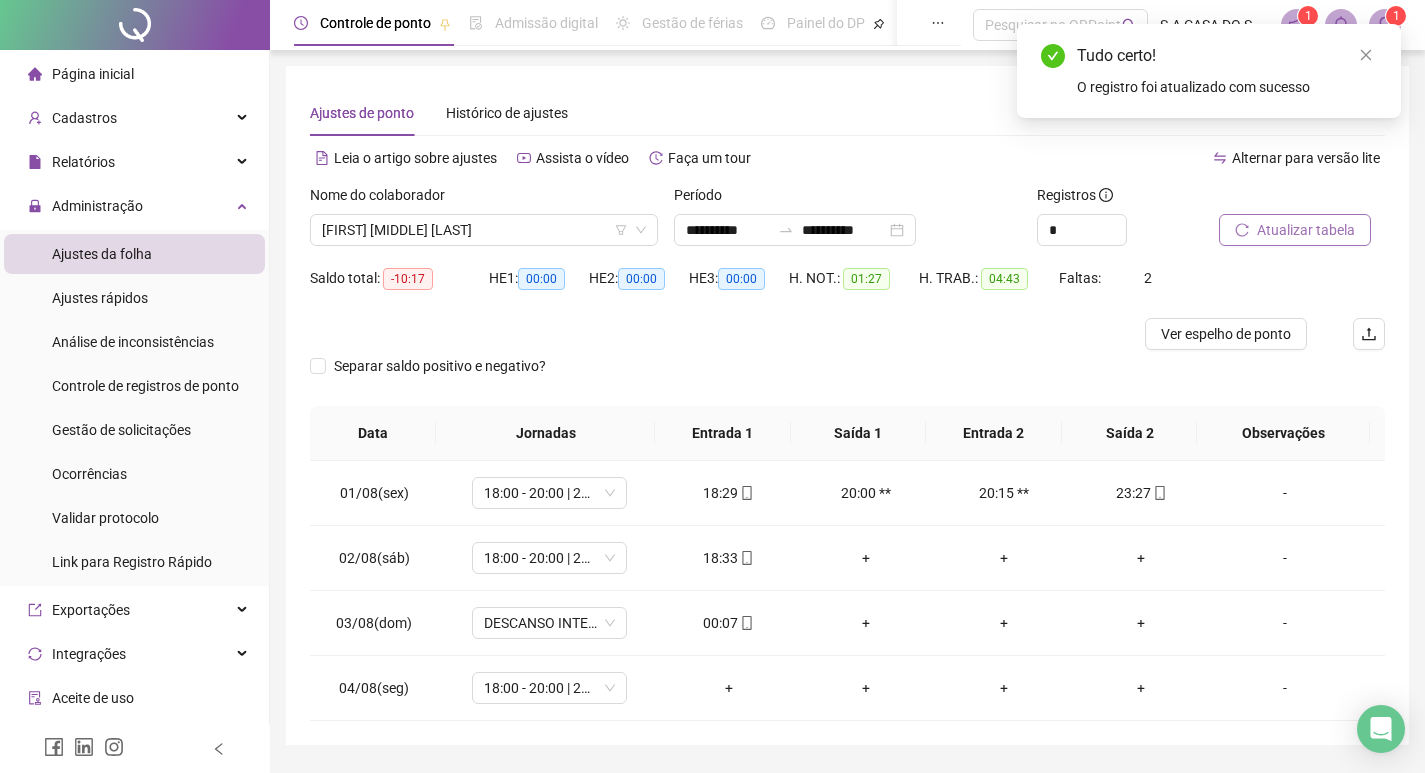 click on "Atualizar tabela" at bounding box center (1295, 230) 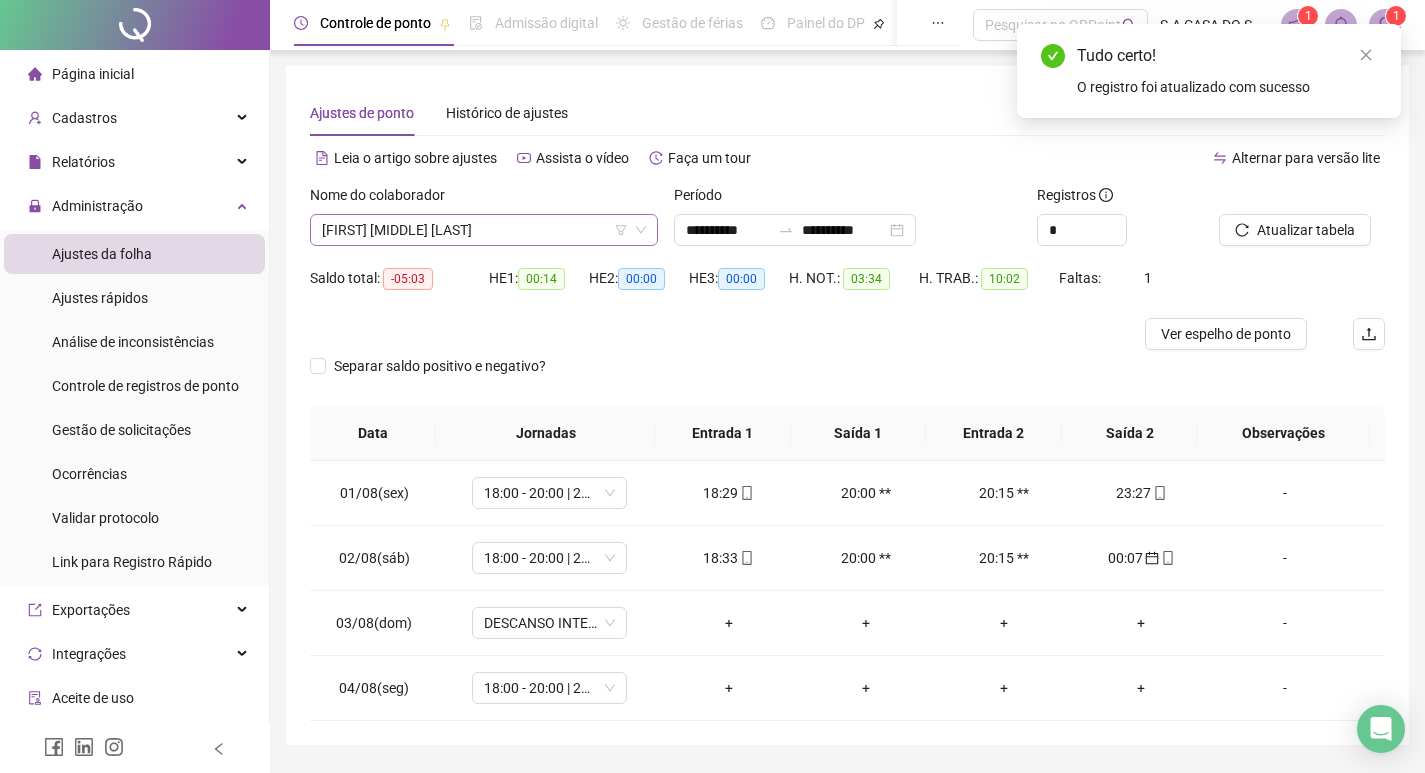 click on "[FIRST] [MIDDLE] [LAST]" at bounding box center (484, 230) 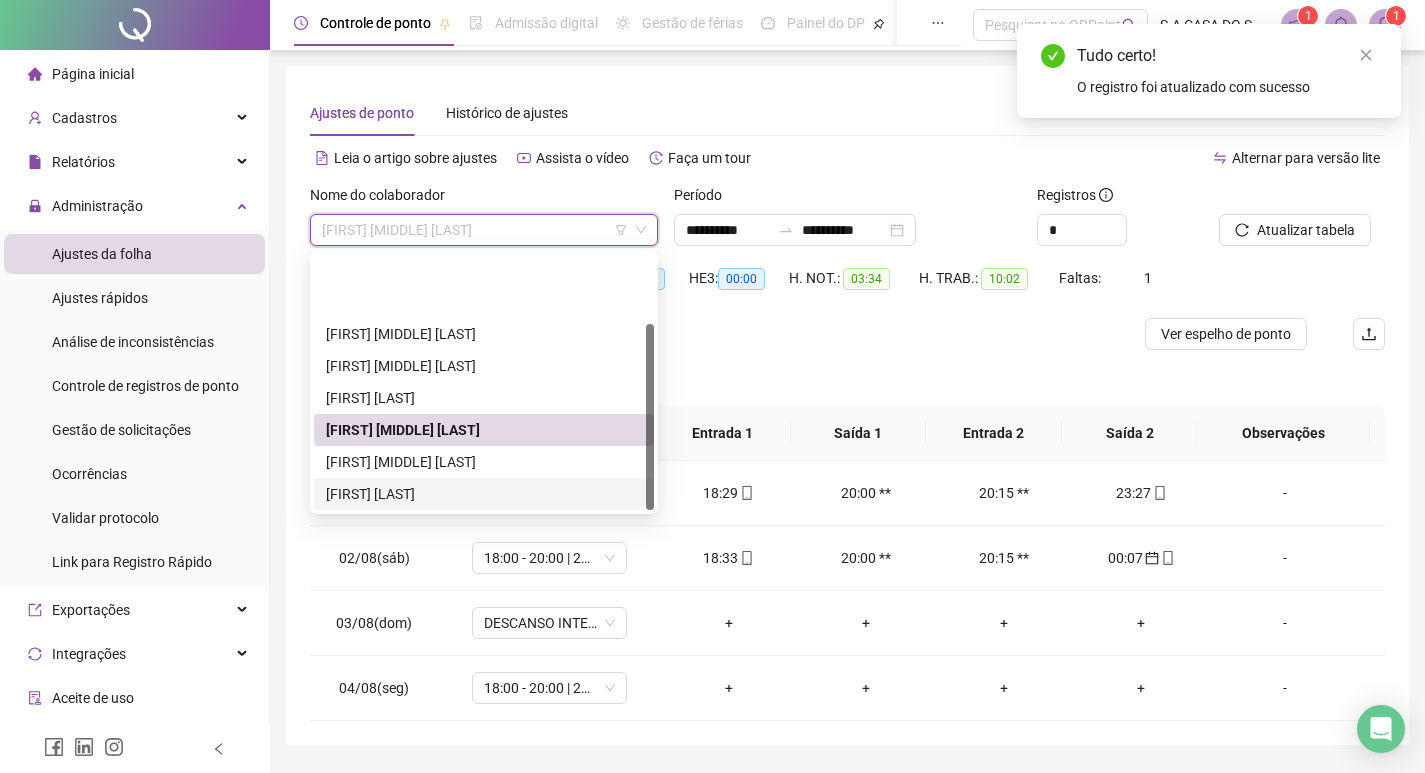 scroll, scrollTop: 96, scrollLeft: 0, axis: vertical 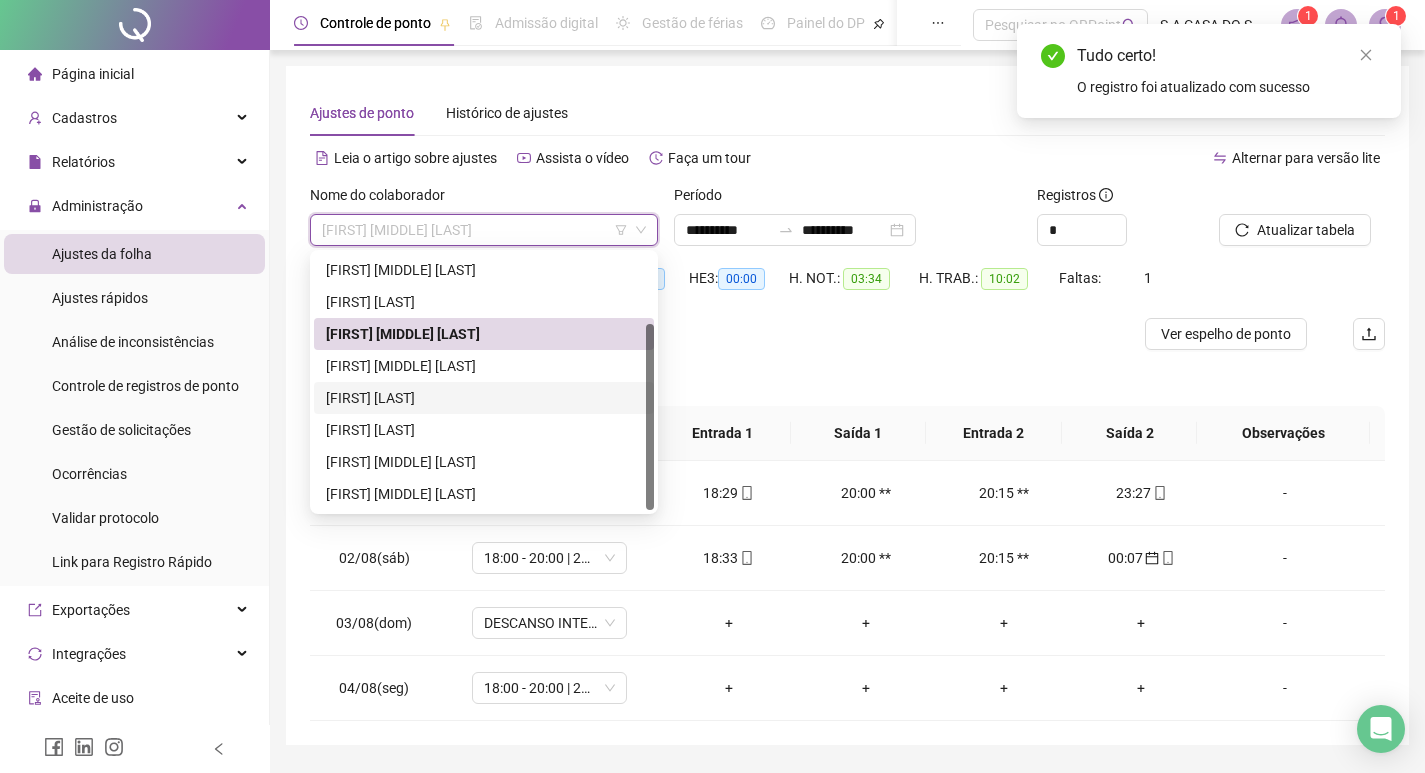 click on "[FIRST] [LAST]" at bounding box center (484, 398) 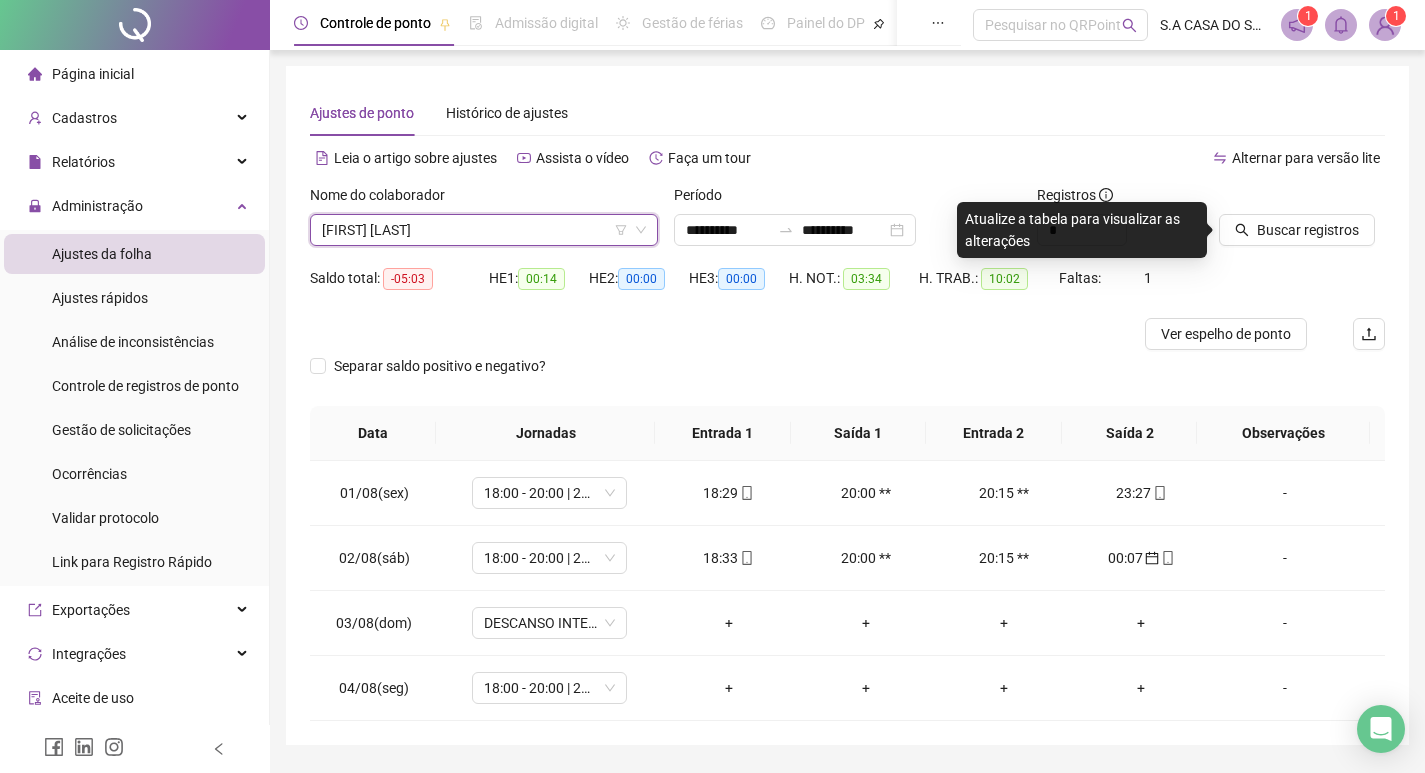 click on "Leia o artigo sobre ajustes Assista o vídeo Faça um tour" at bounding box center (579, 168) 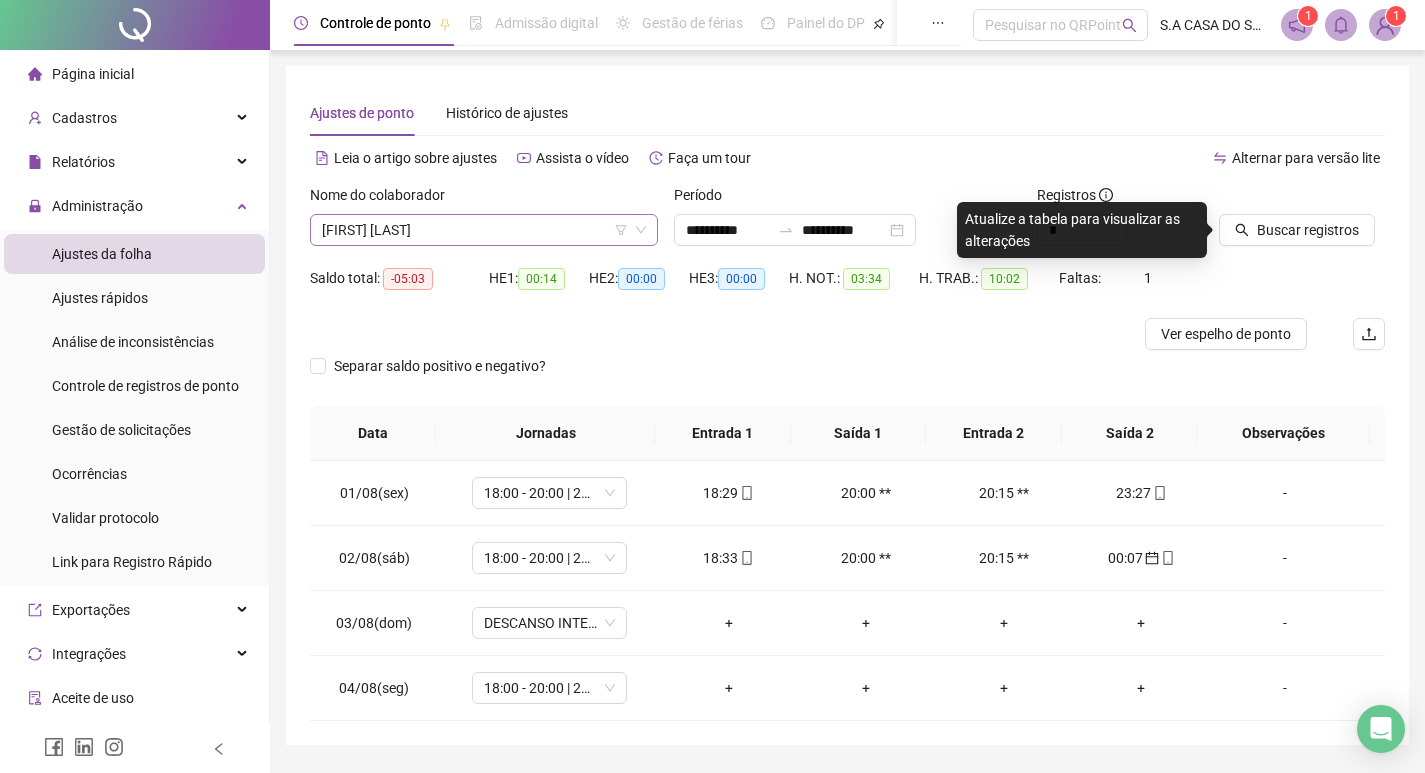 click on "[FIRST] [LAST]" at bounding box center (484, 230) 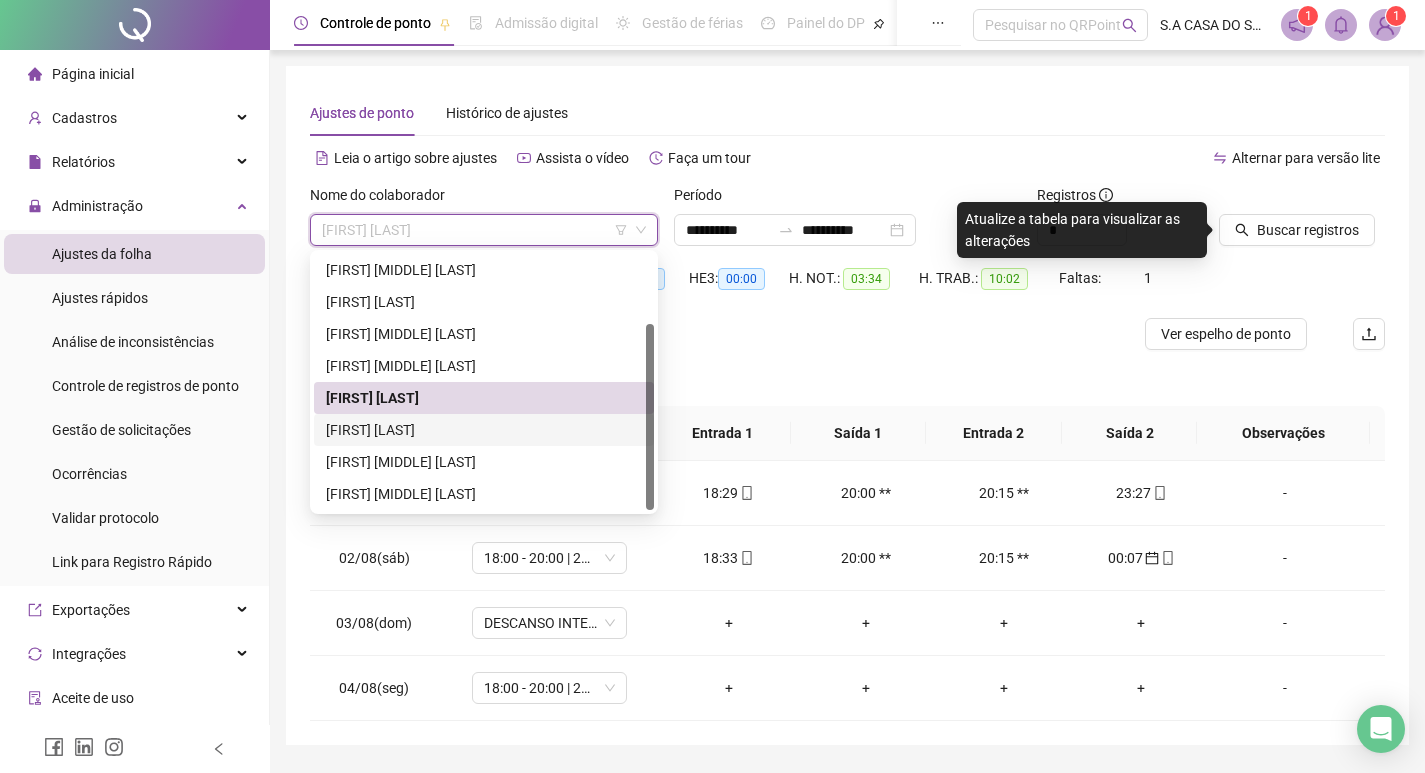 click on "[FIRST] [LAST]" at bounding box center [484, 430] 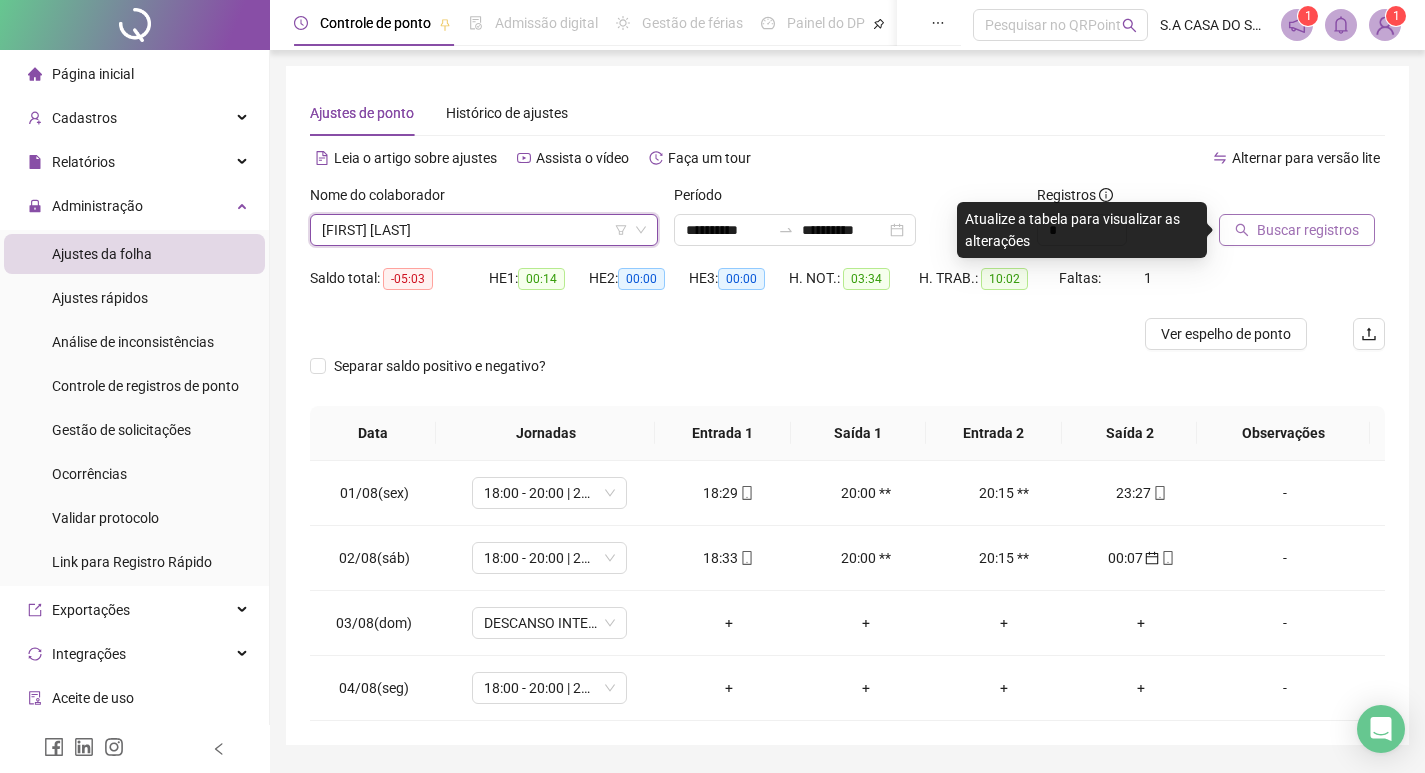 click on "Buscar registros" at bounding box center (1308, 230) 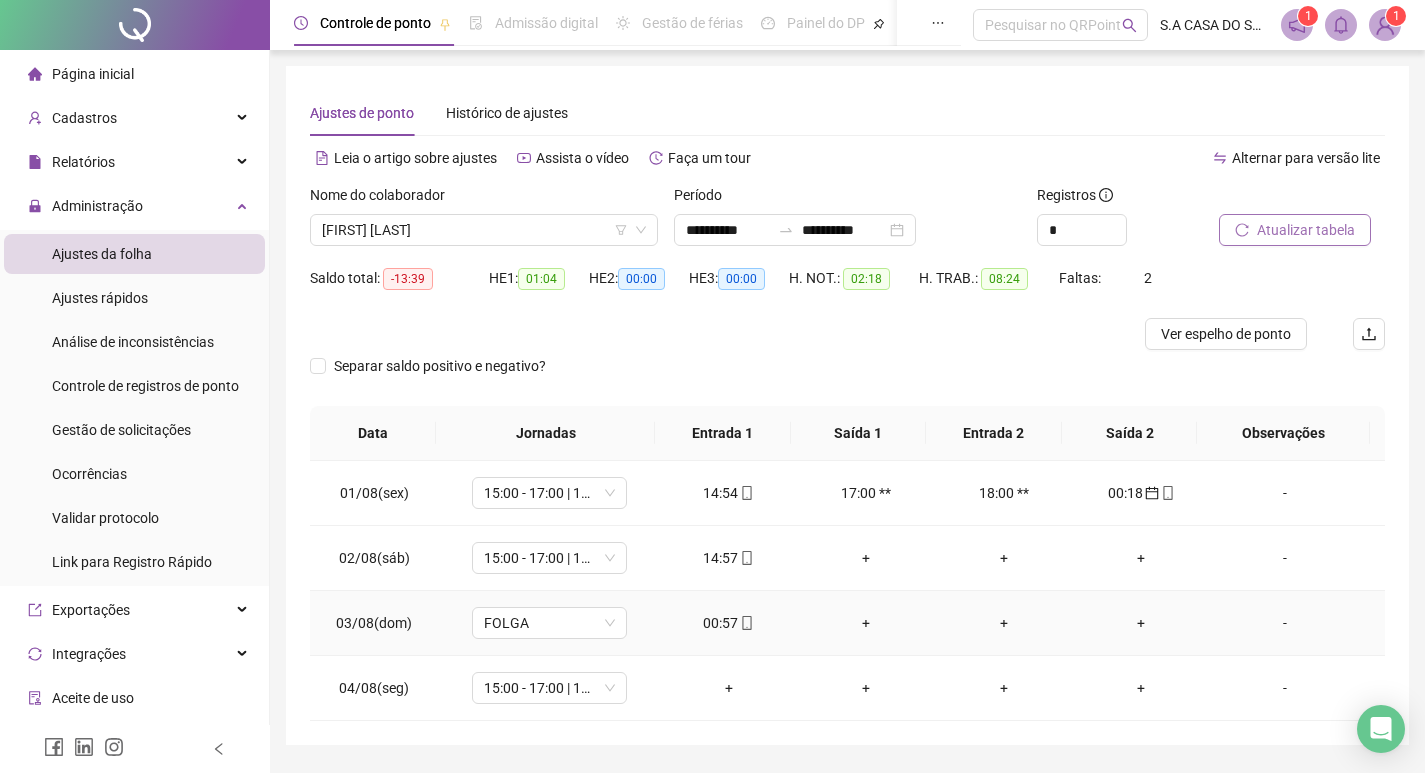 click on "00:57" at bounding box center (729, 623) 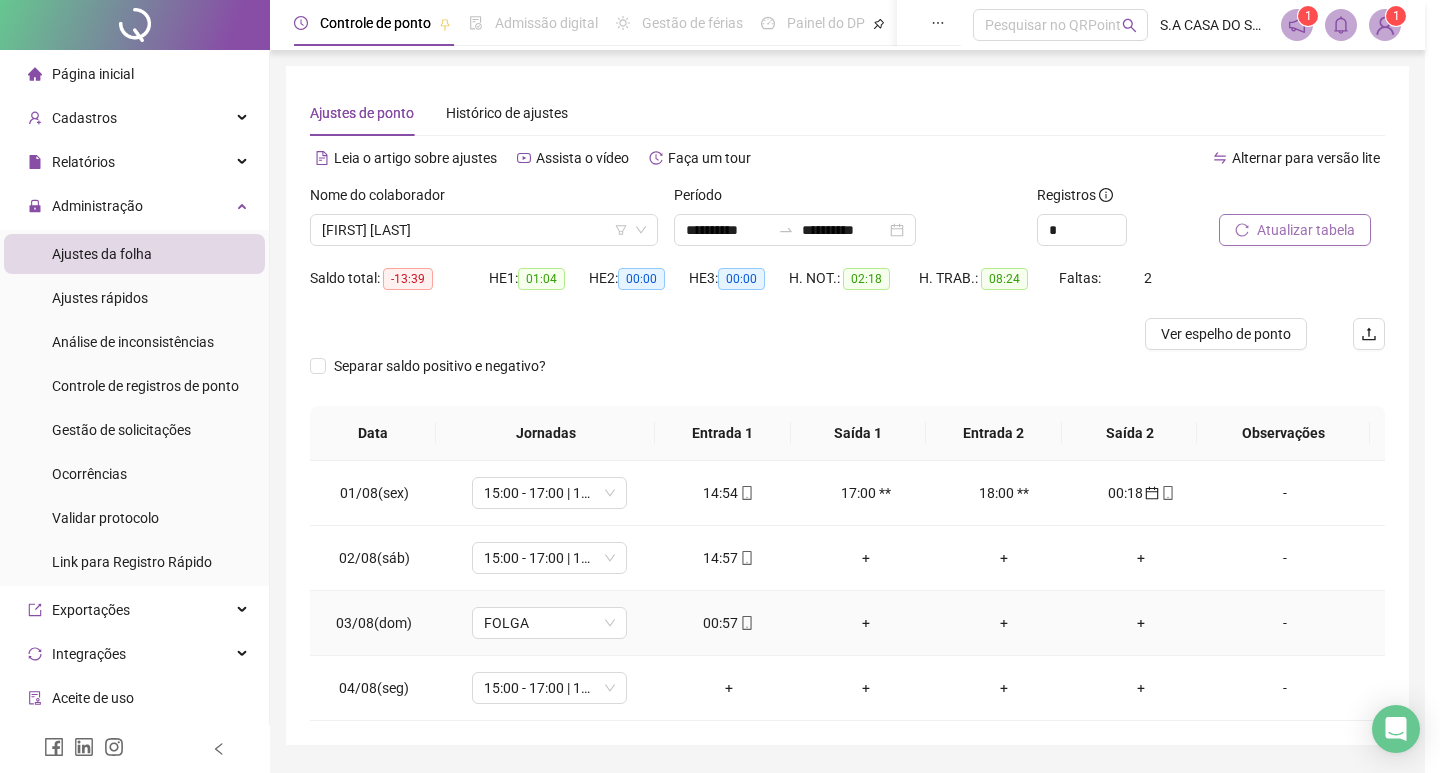 type on "**********" 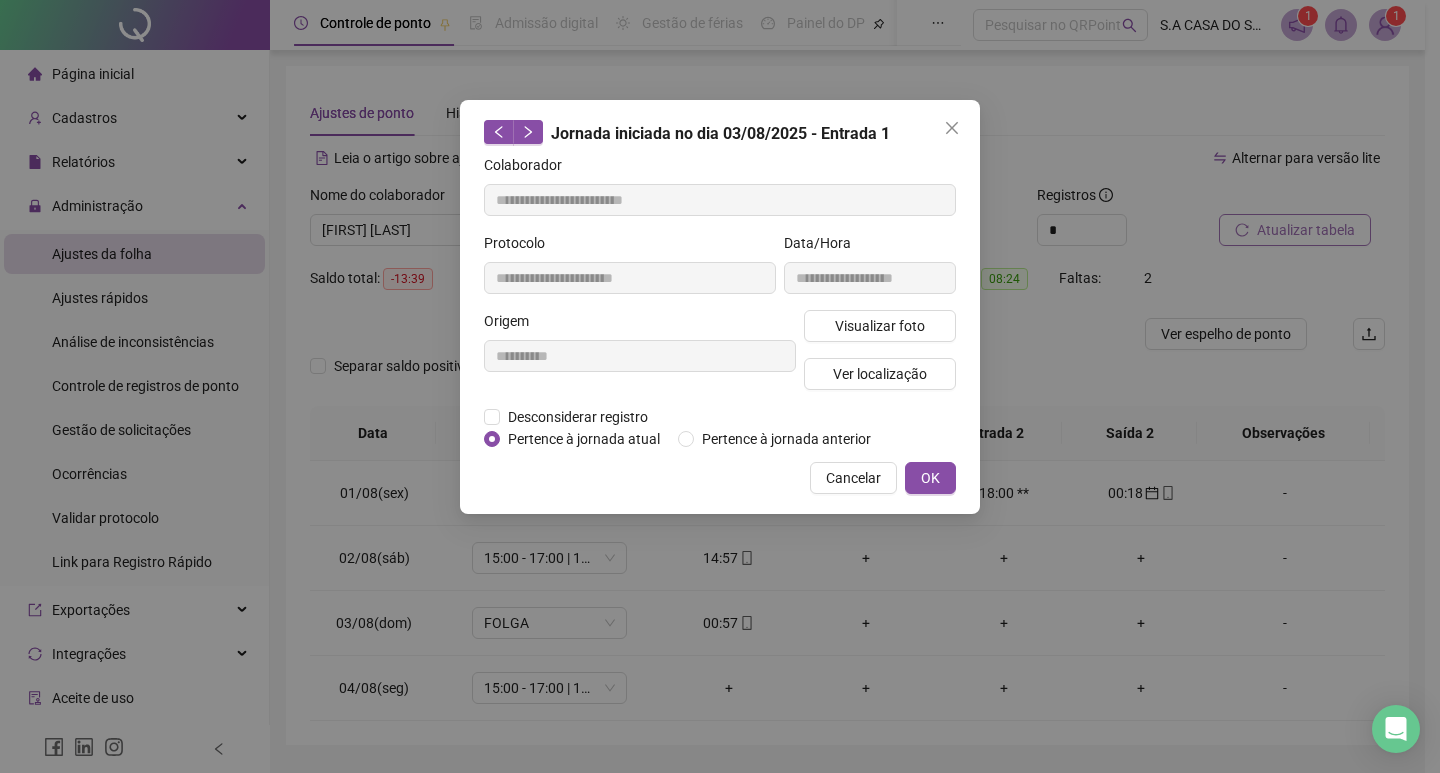 click on "Desconsiderar registro Pertence ao lanche" at bounding box center (720, 417) 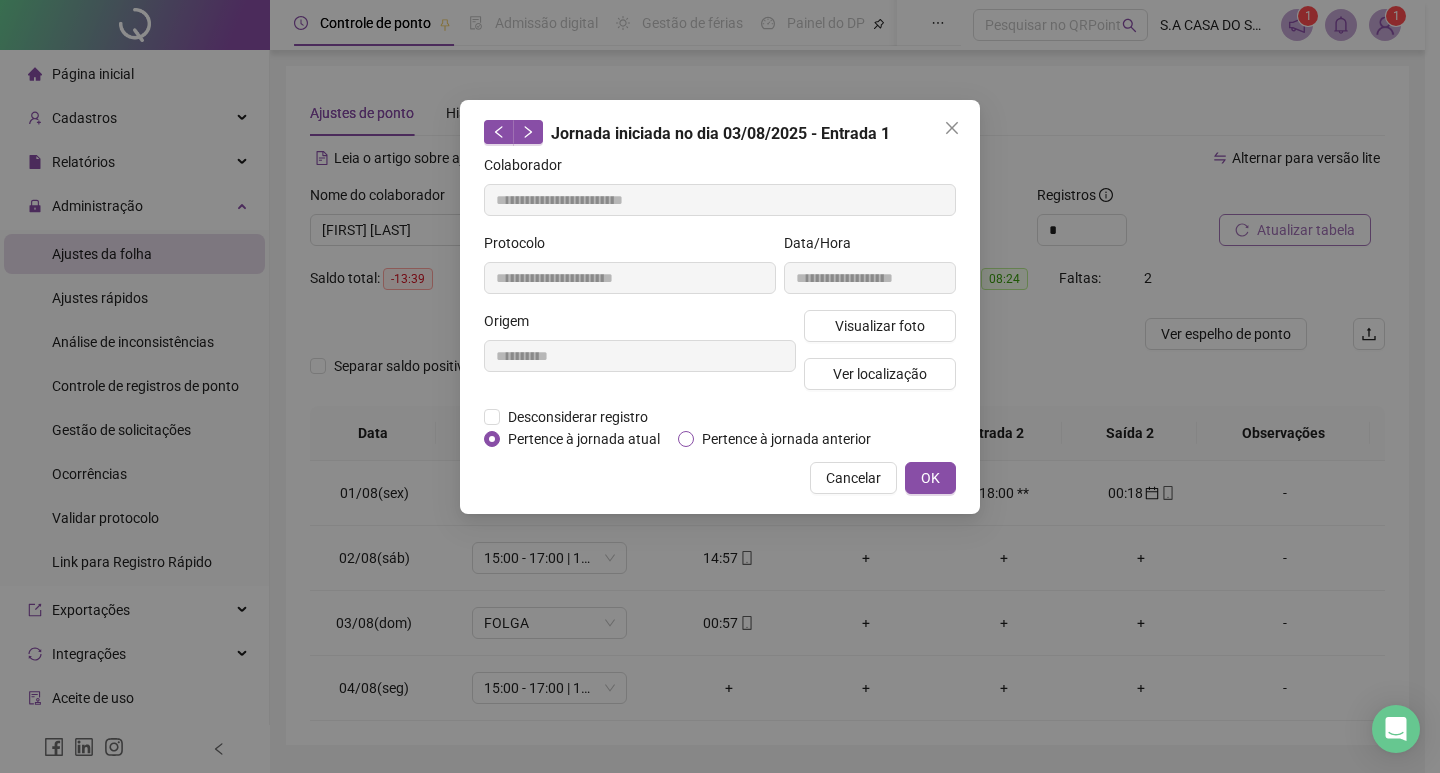 click on "Pertence à jornada anterior" at bounding box center (786, 439) 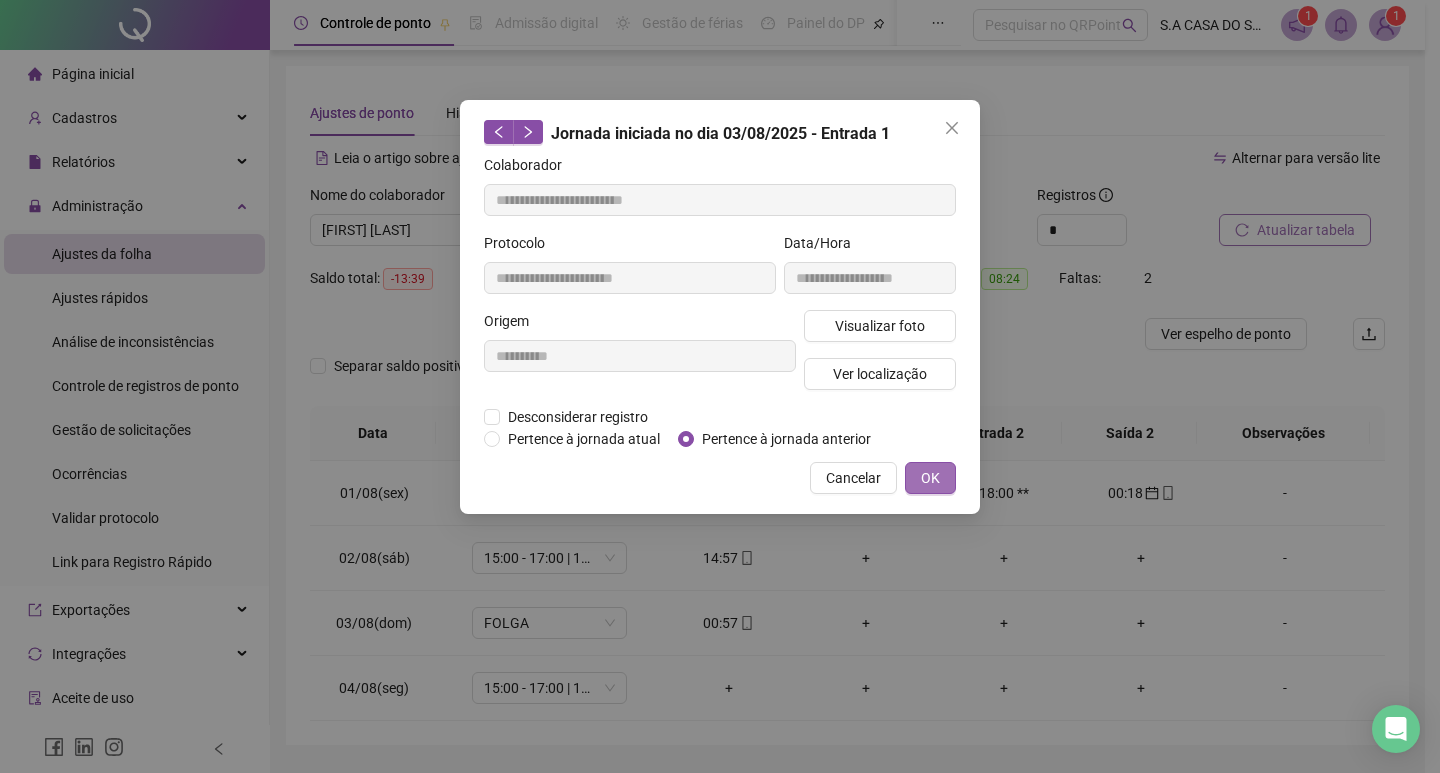 click on "OK" at bounding box center (930, 478) 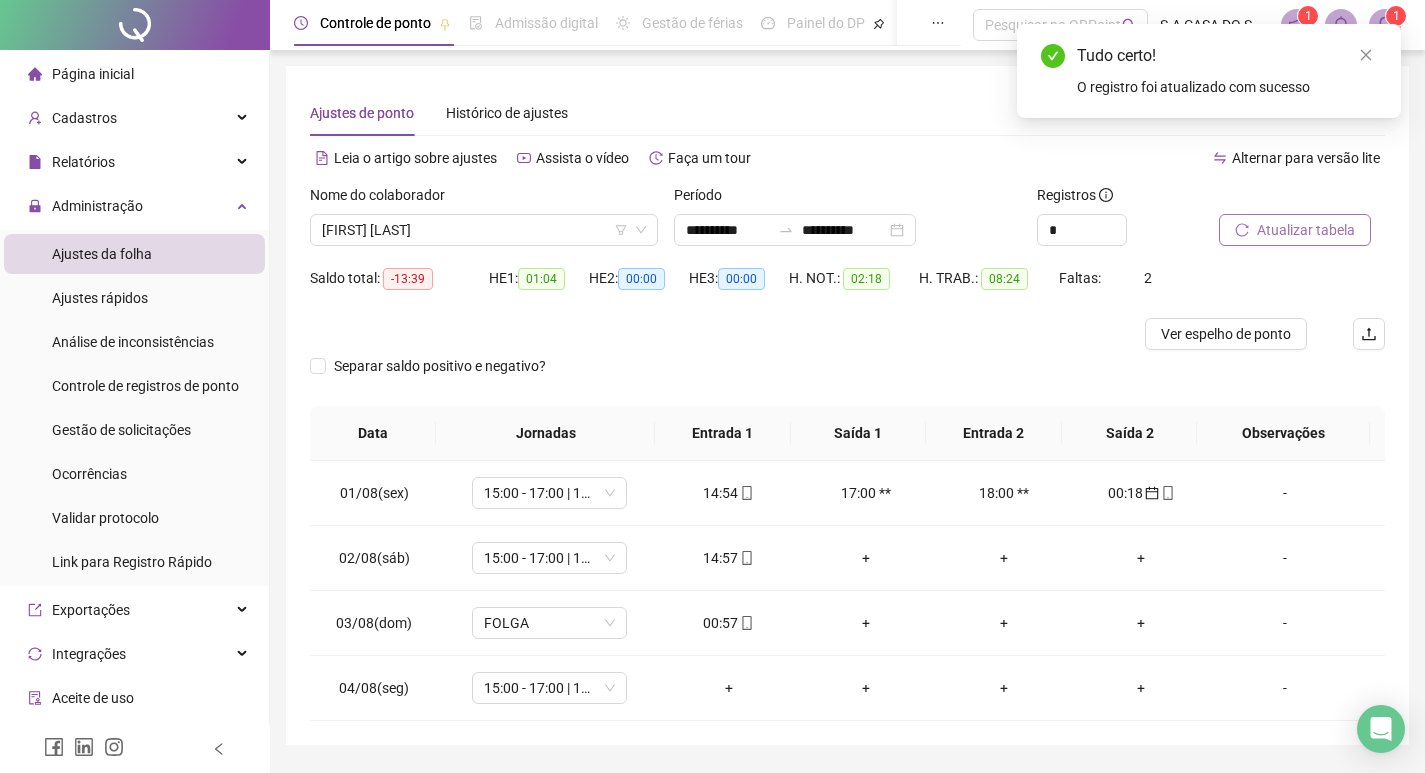 click on "Atualizar tabela" at bounding box center (1295, 230) 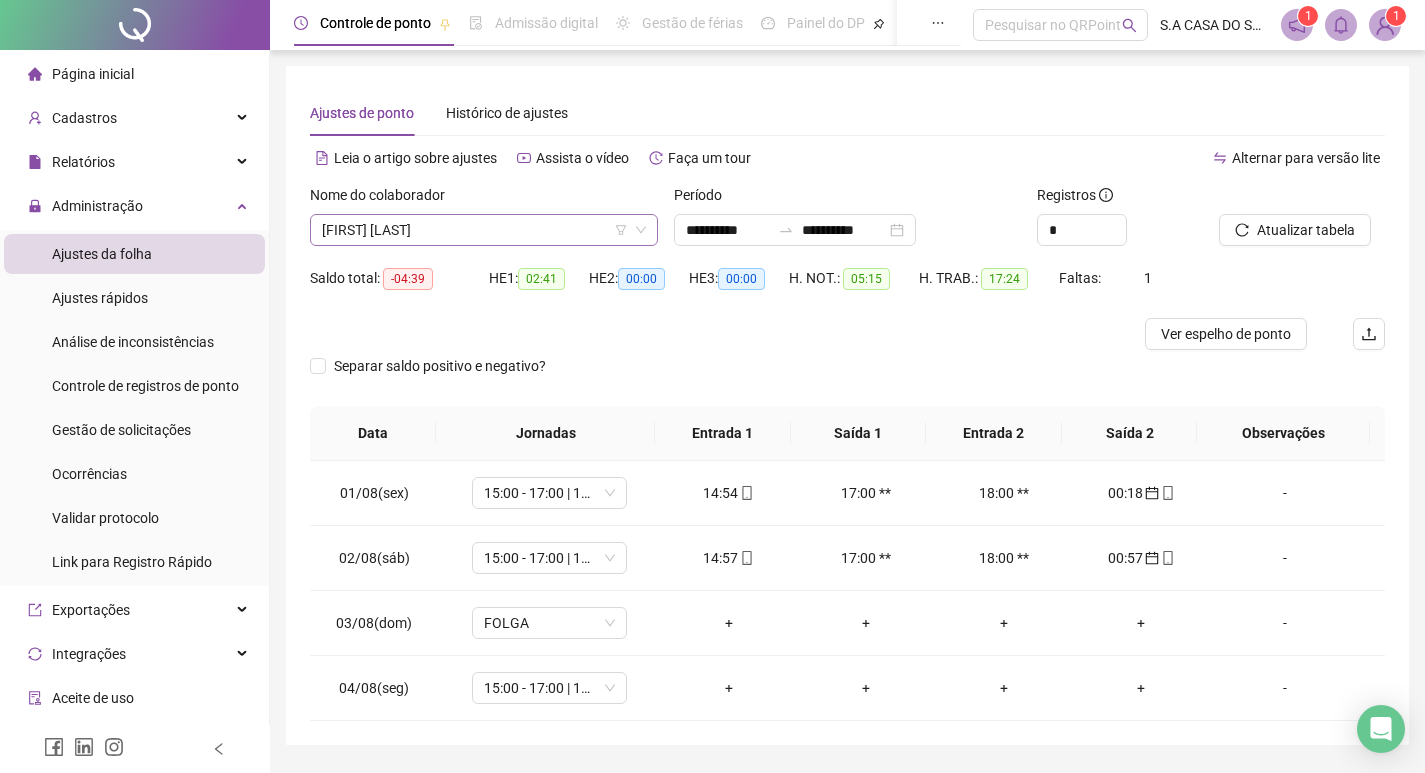 click on "[FIRST] [LAST]" at bounding box center (484, 230) 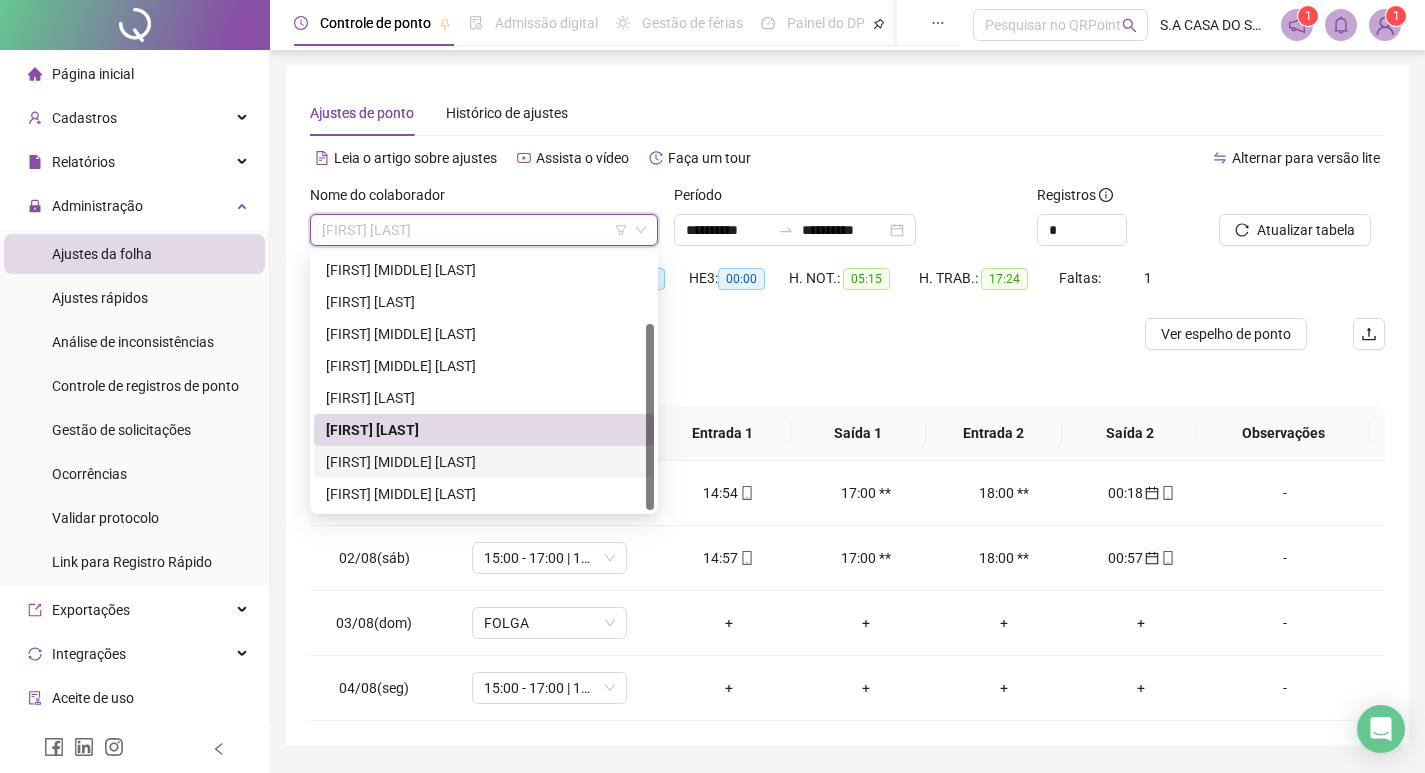 click on "[FIRST] [MIDDLE] [LAST]" at bounding box center (484, 462) 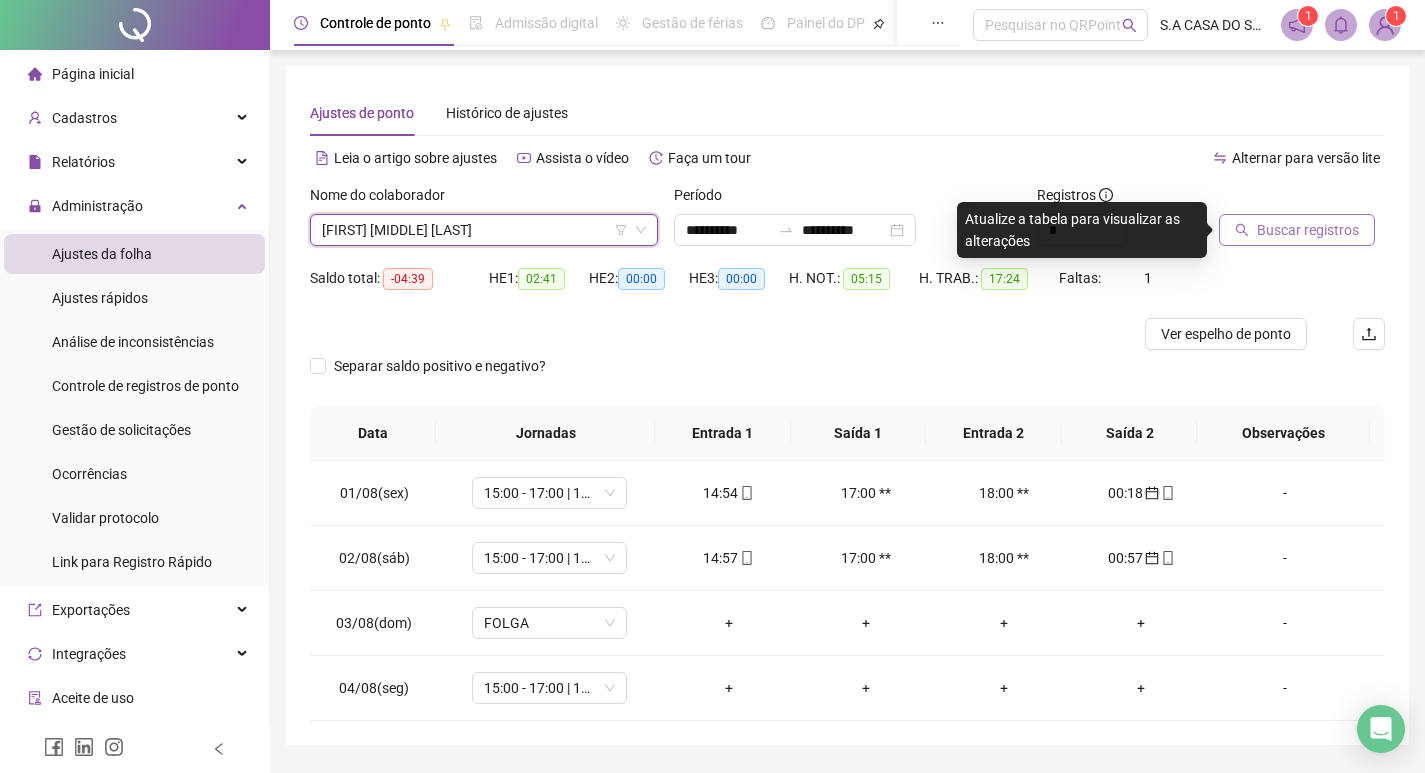 click on "Buscar registros" at bounding box center [1297, 230] 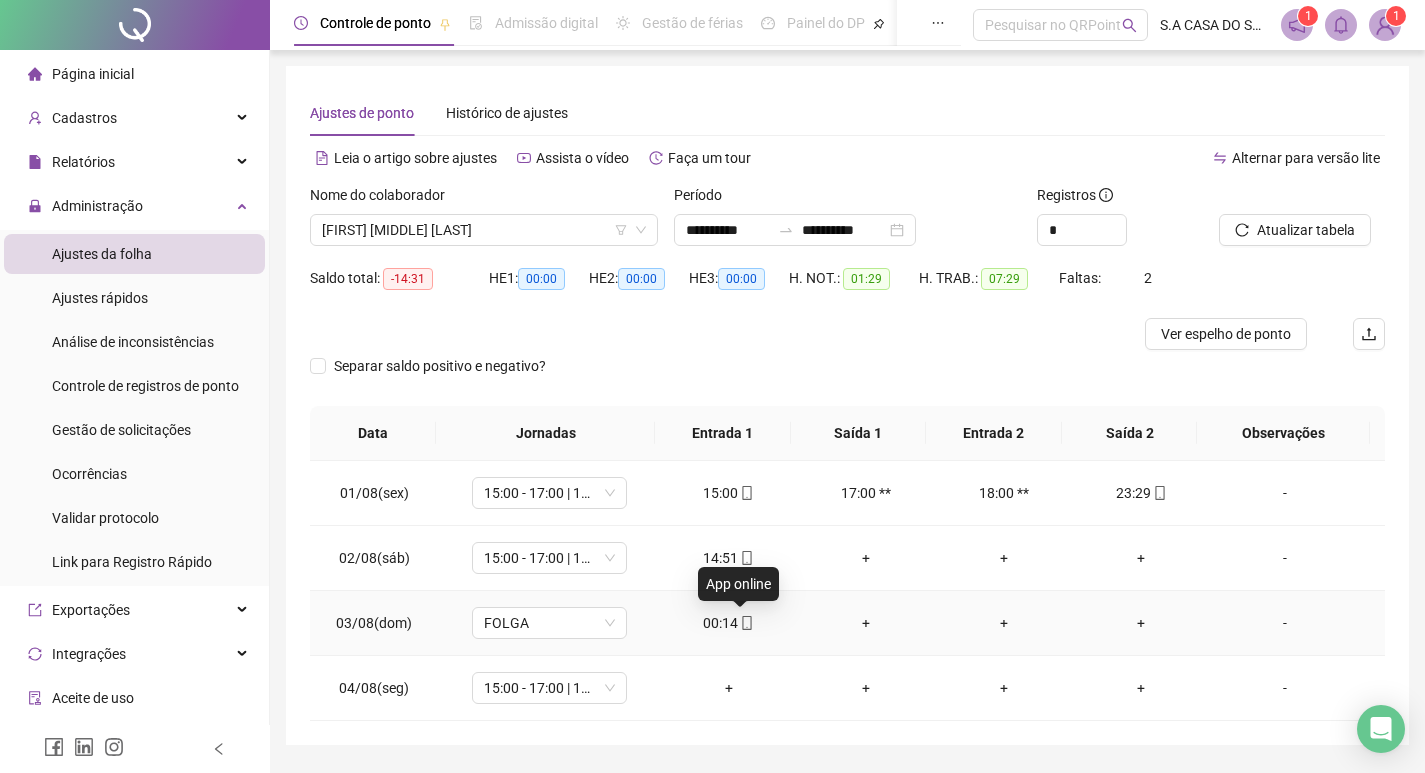 click 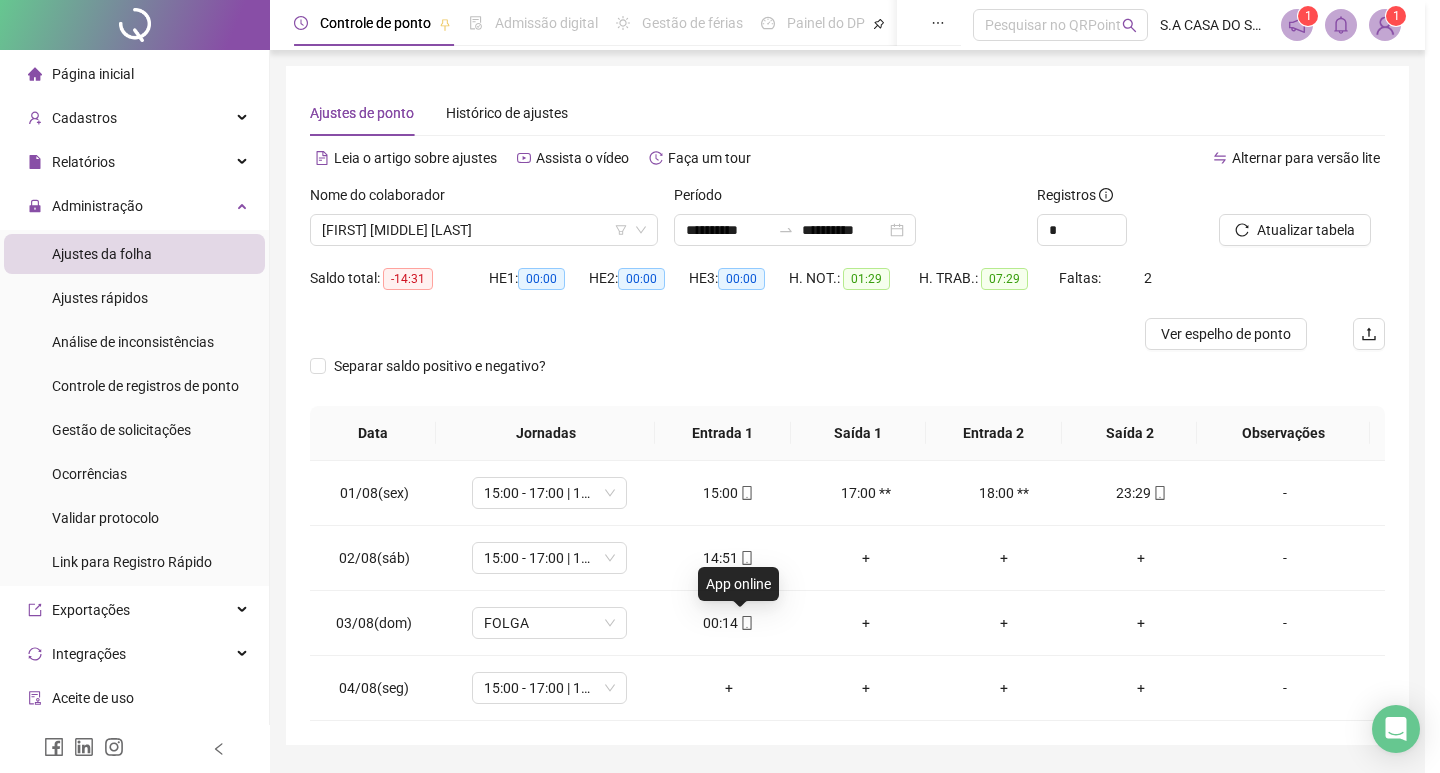 type on "**********" 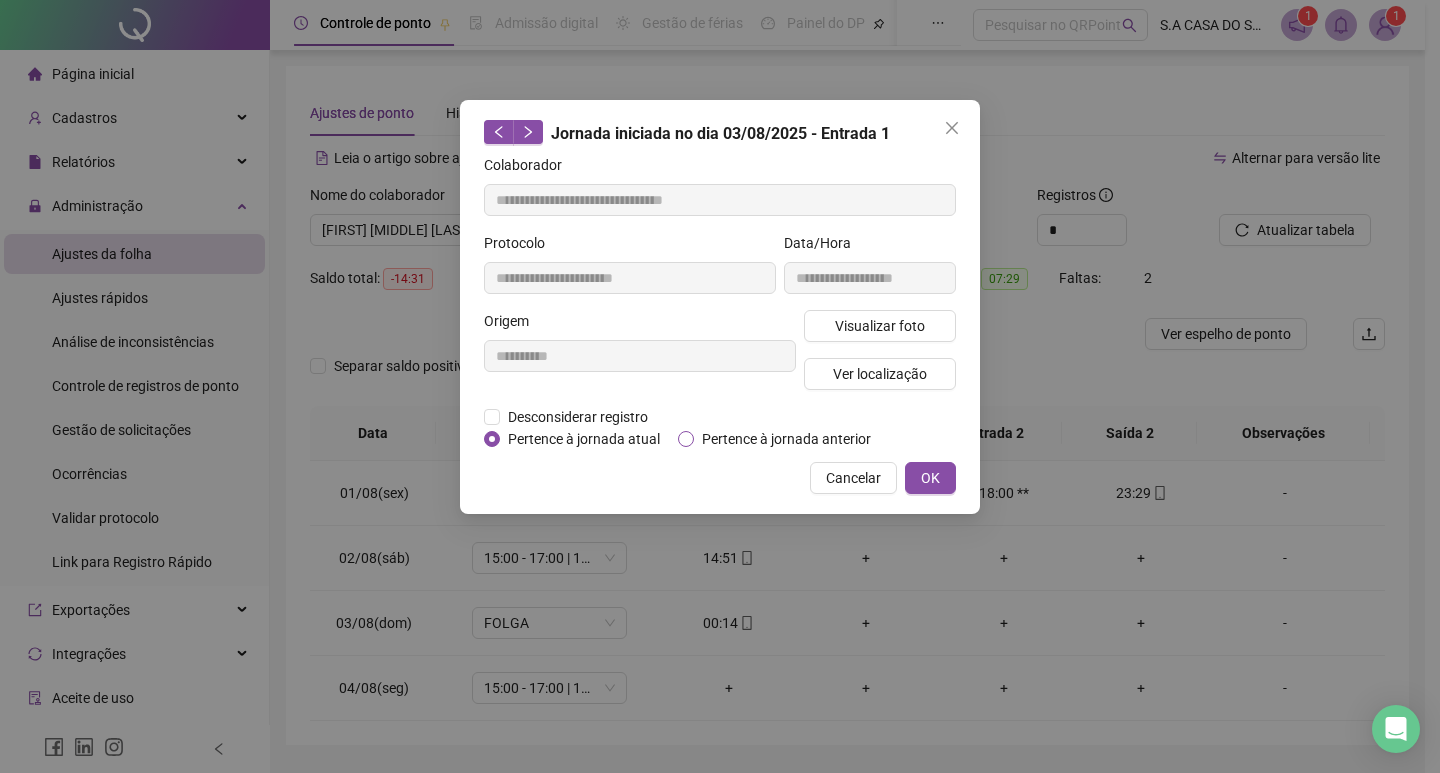 click on "Pertence à jornada anterior" at bounding box center [786, 439] 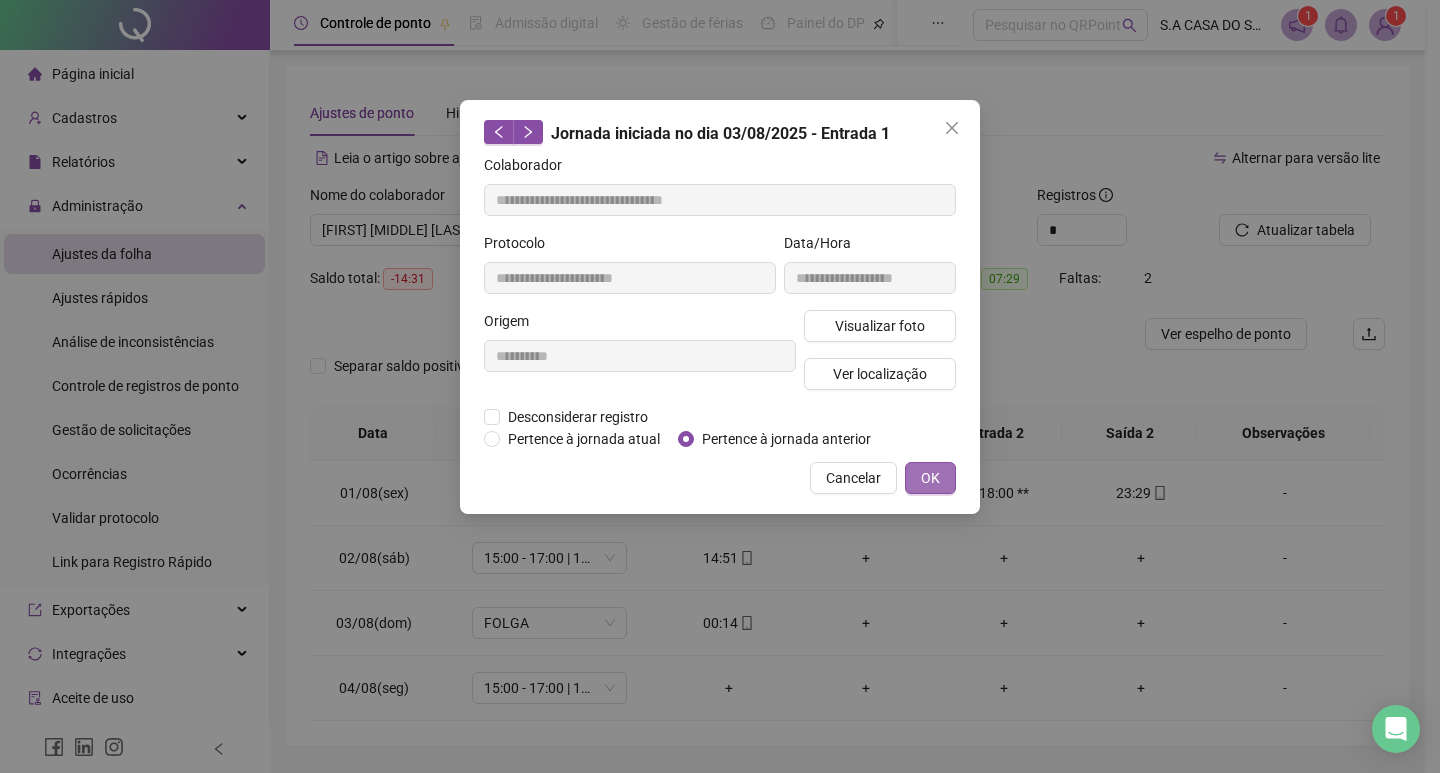 click on "OK" at bounding box center (930, 478) 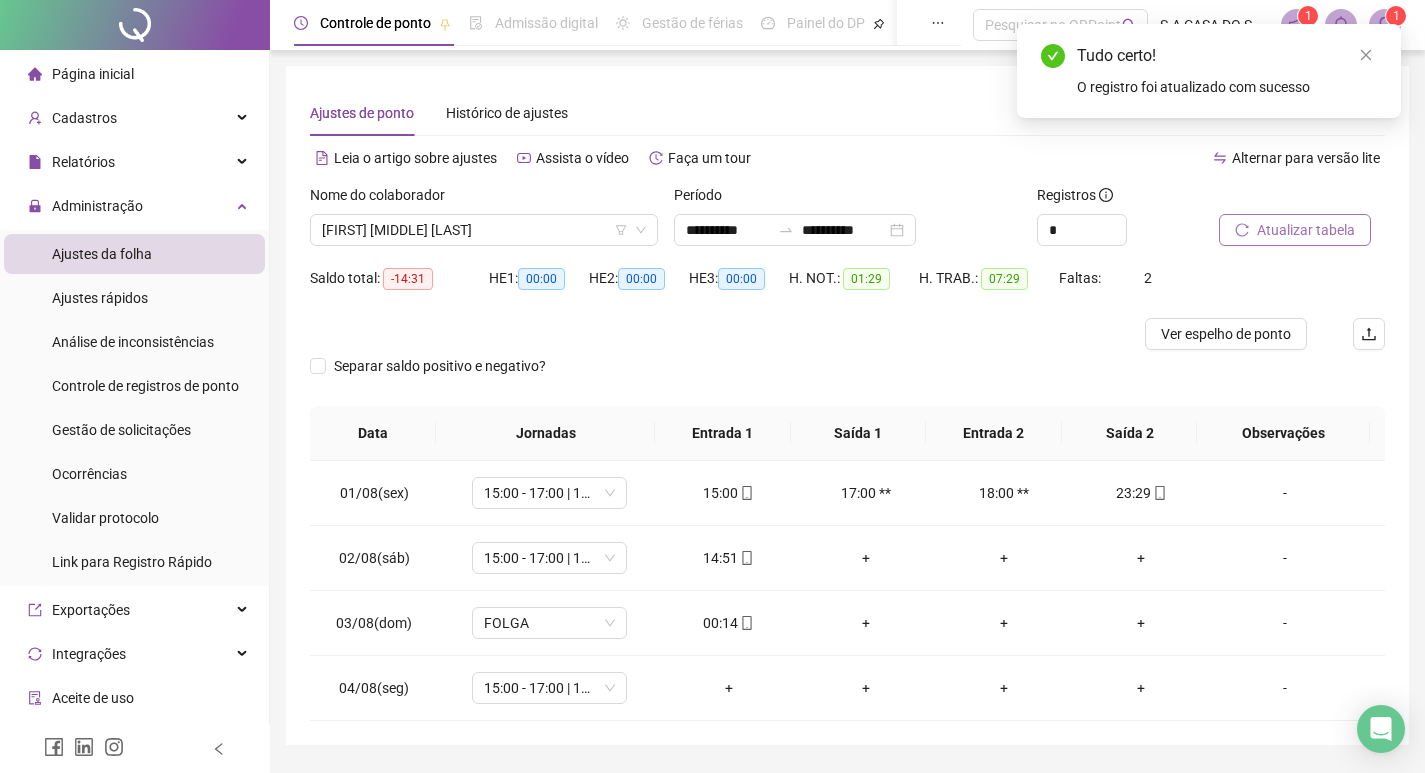 click on "Atualizar tabela" at bounding box center [1306, 230] 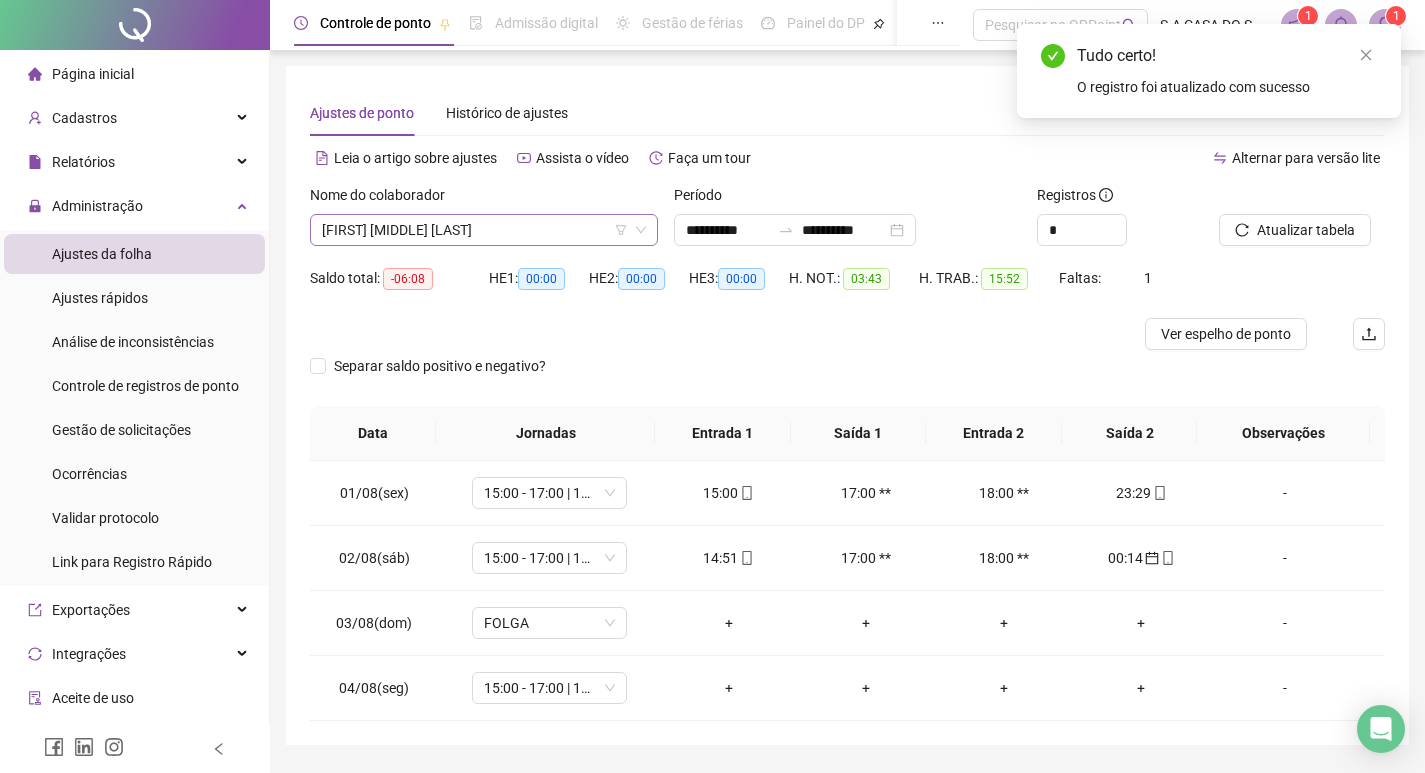 click on "[FIRST] [MIDDLE] [LAST]" at bounding box center [484, 230] 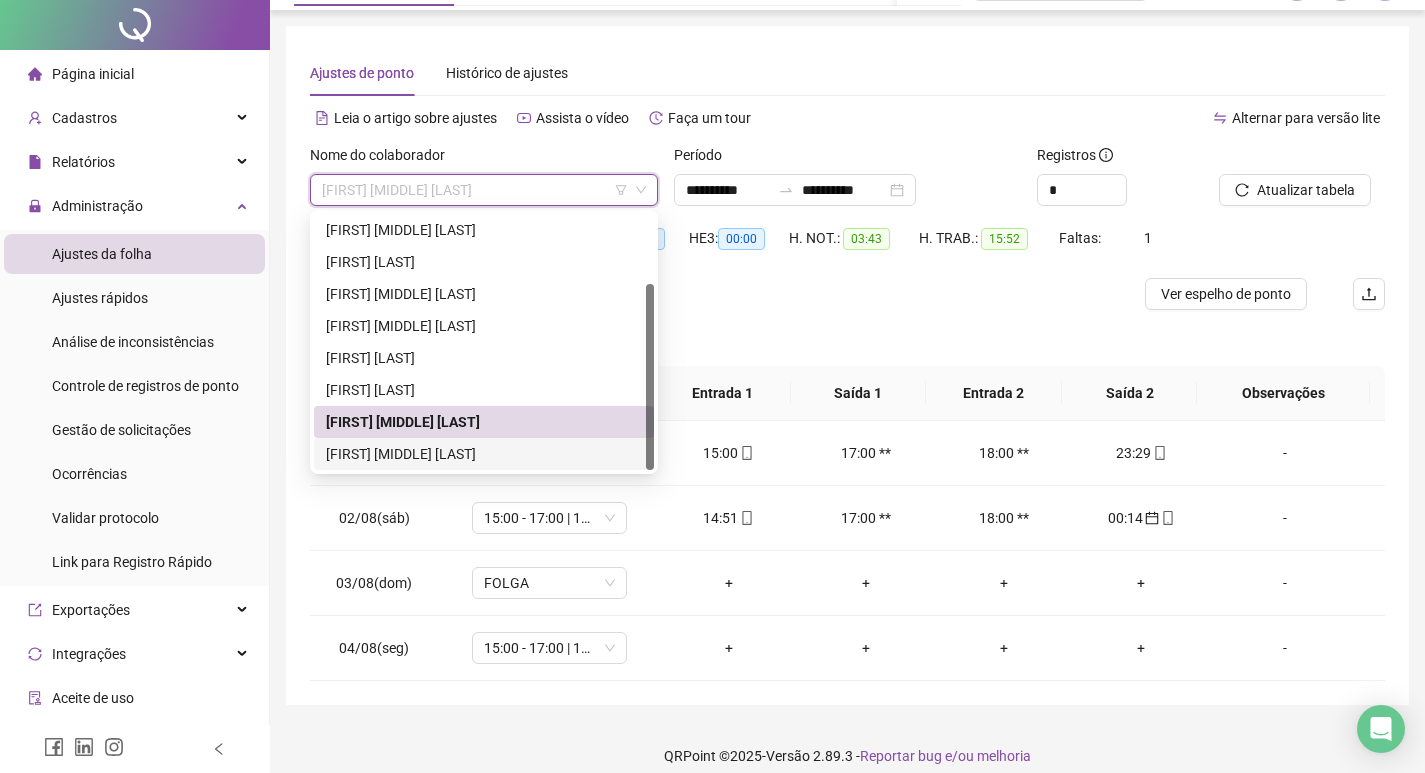 scroll, scrollTop: 58, scrollLeft: 0, axis: vertical 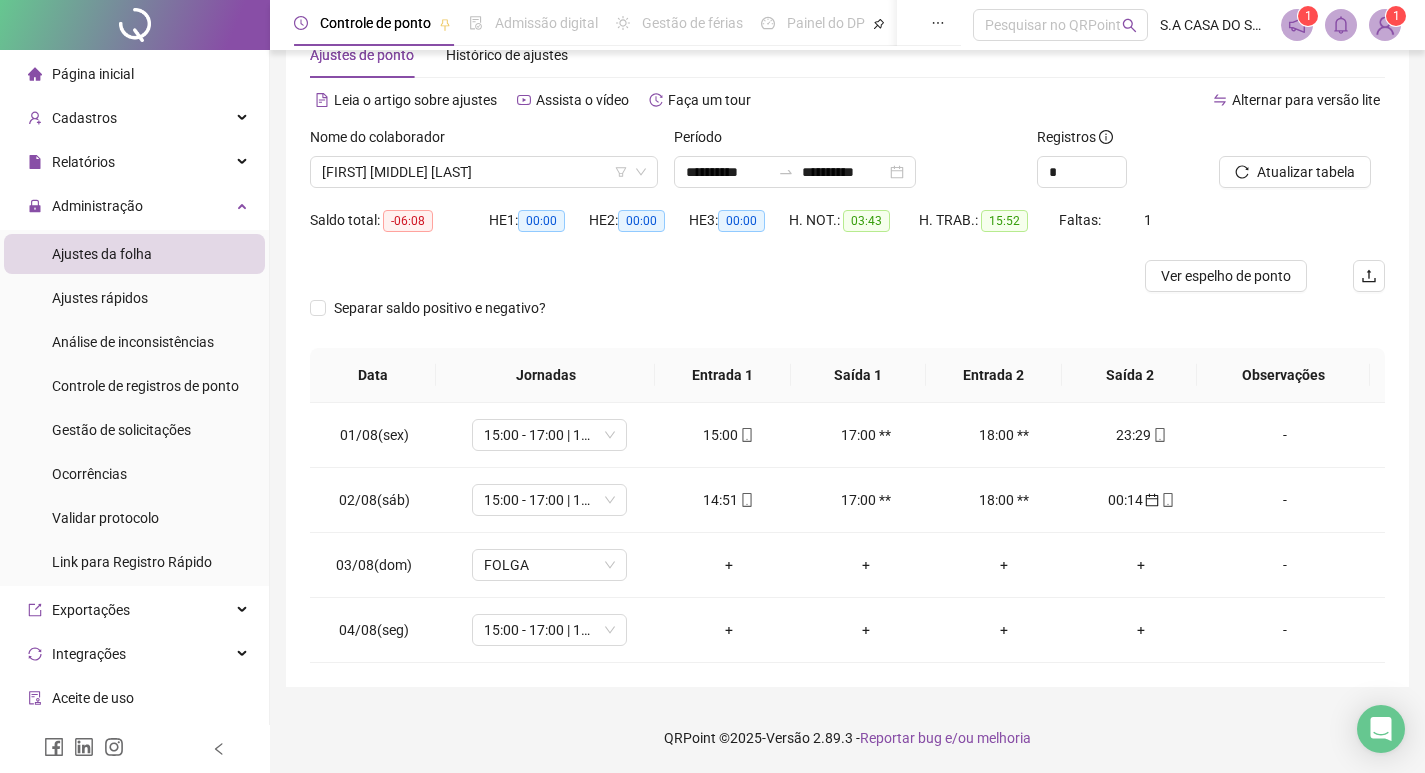 click on "Separar saldo positivo e negativo?" at bounding box center [847, 320] 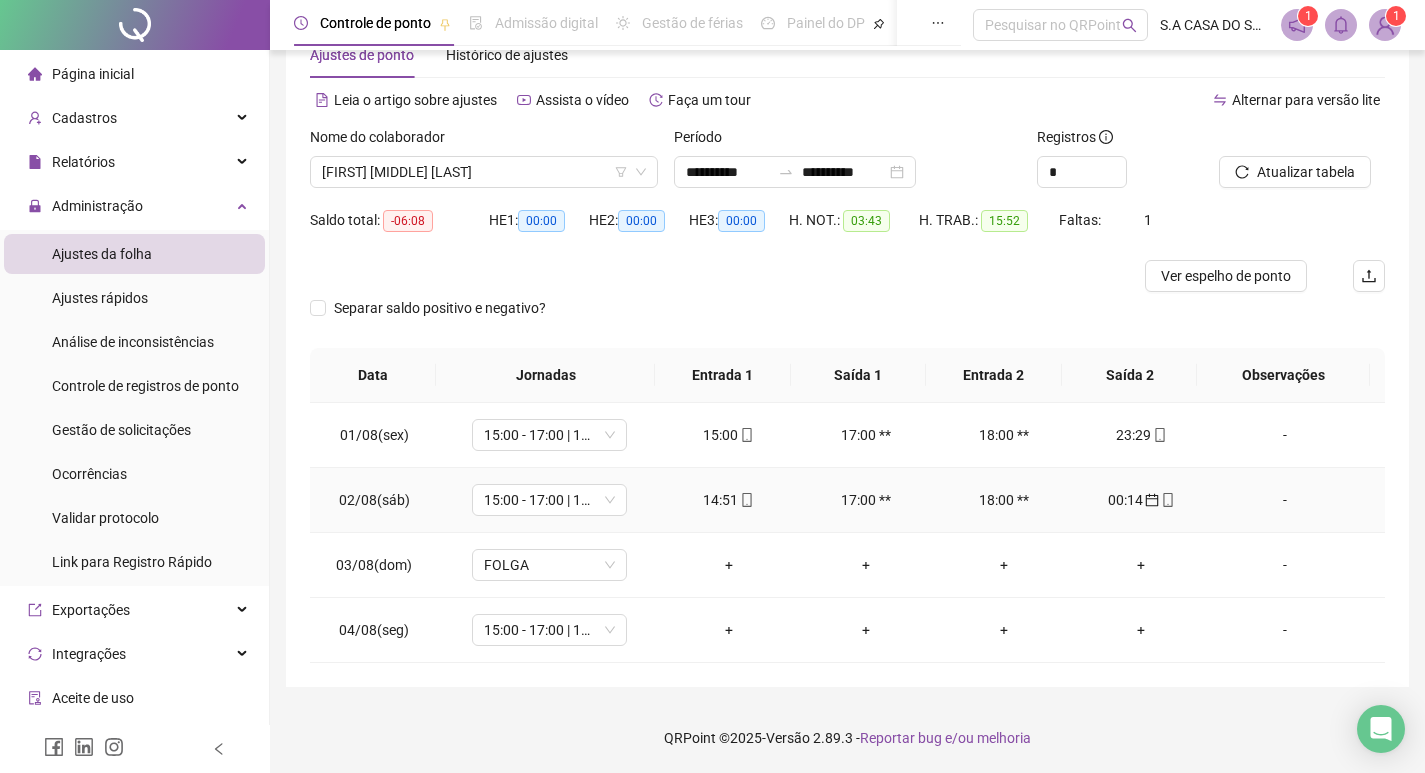 click 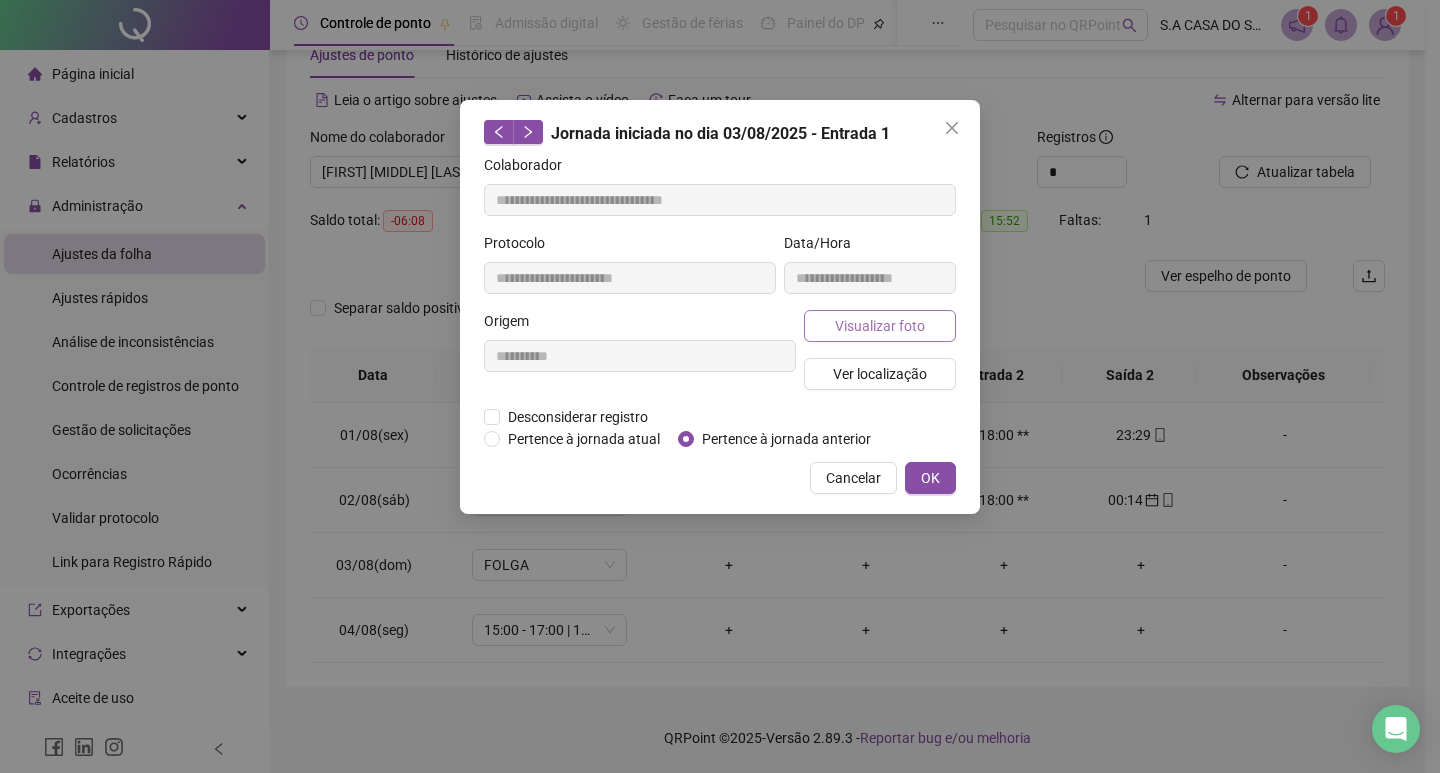 click on "Visualizar foto" at bounding box center [880, 326] 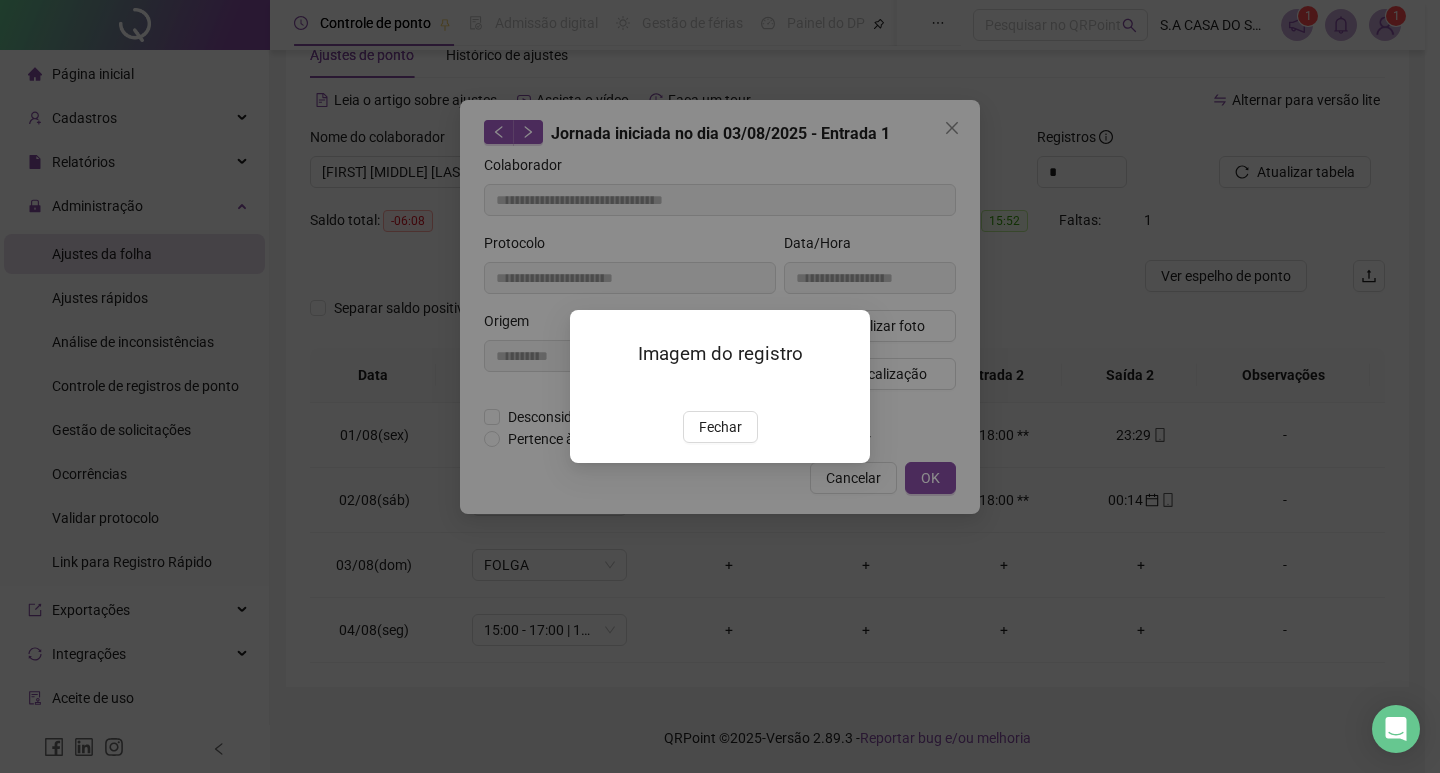 type on "**********" 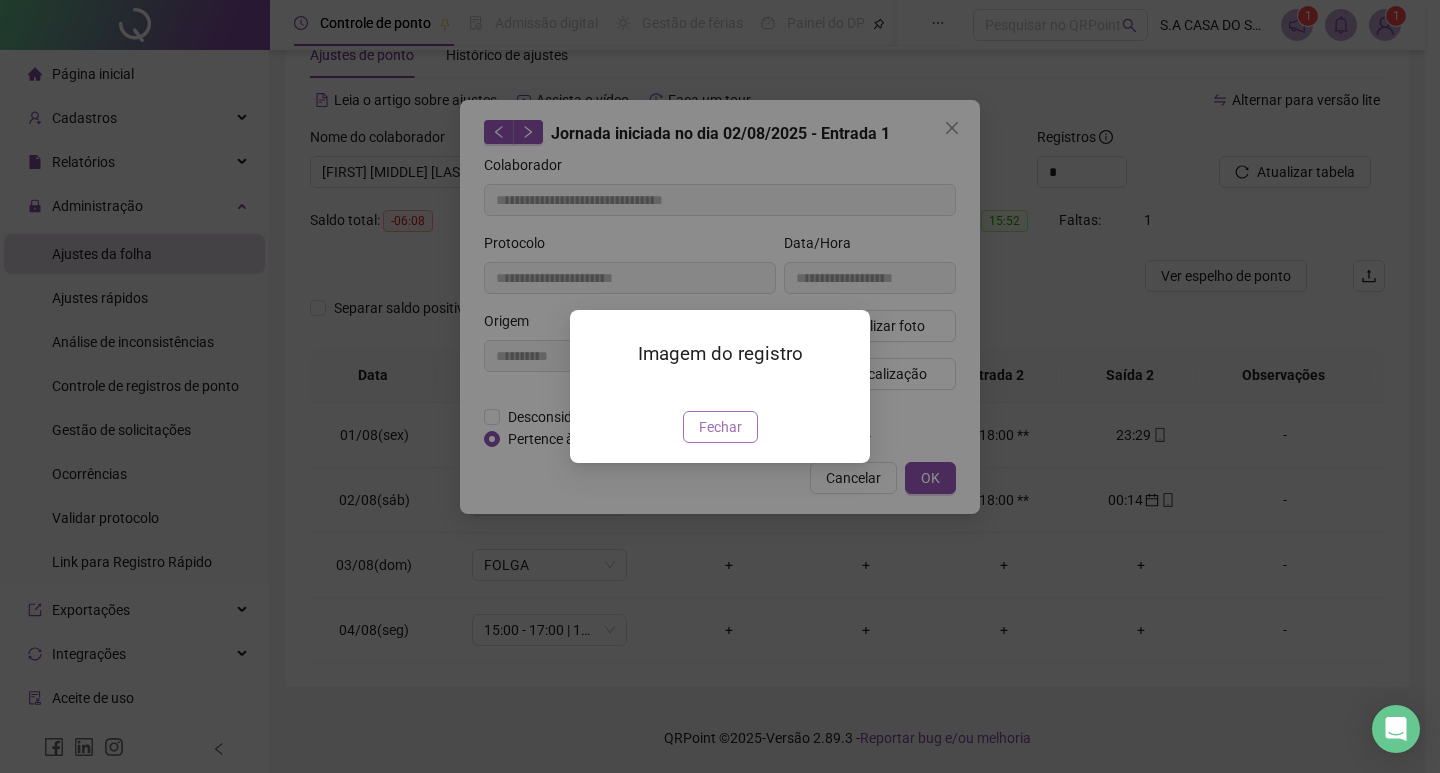 click on "Fechar" at bounding box center [720, 427] 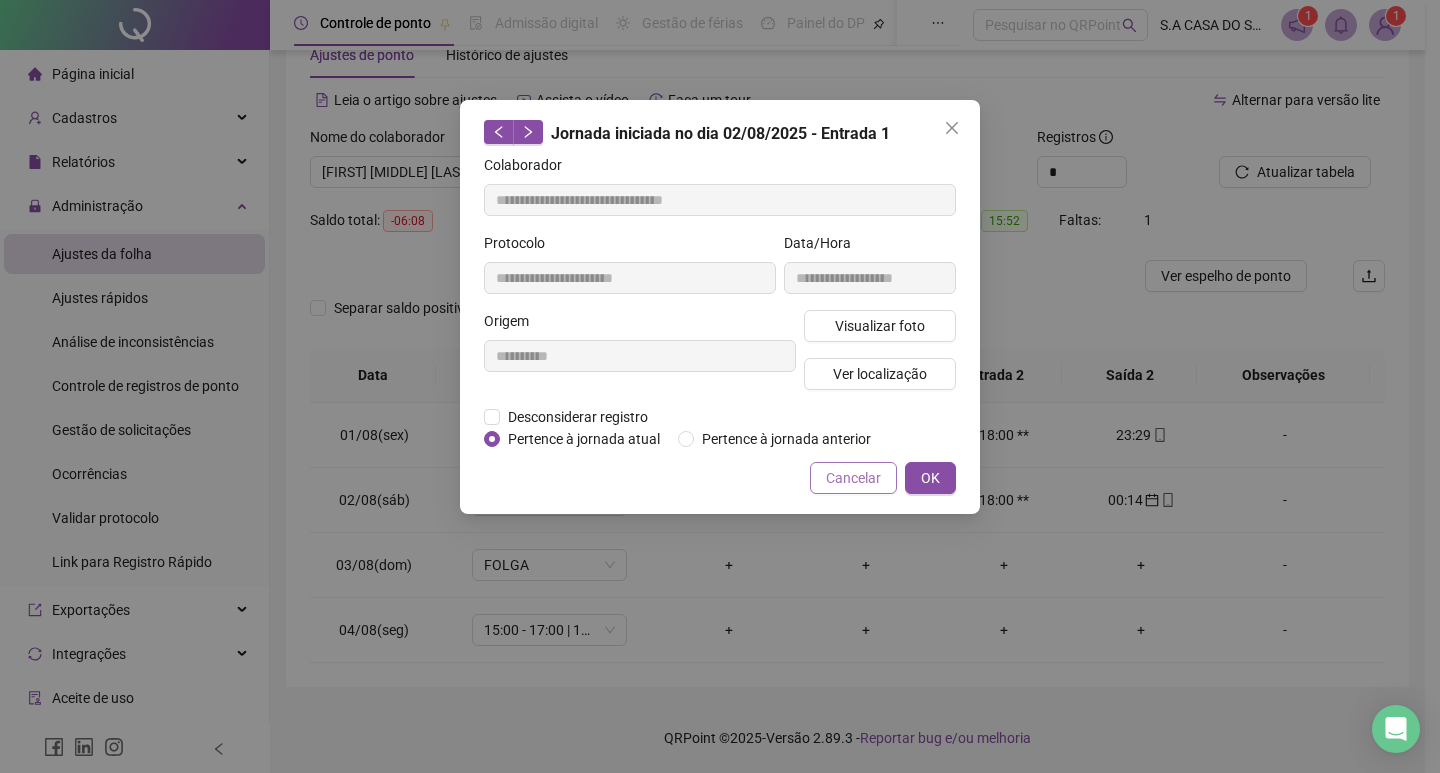 click on "Cancelar" at bounding box center (853, 478) 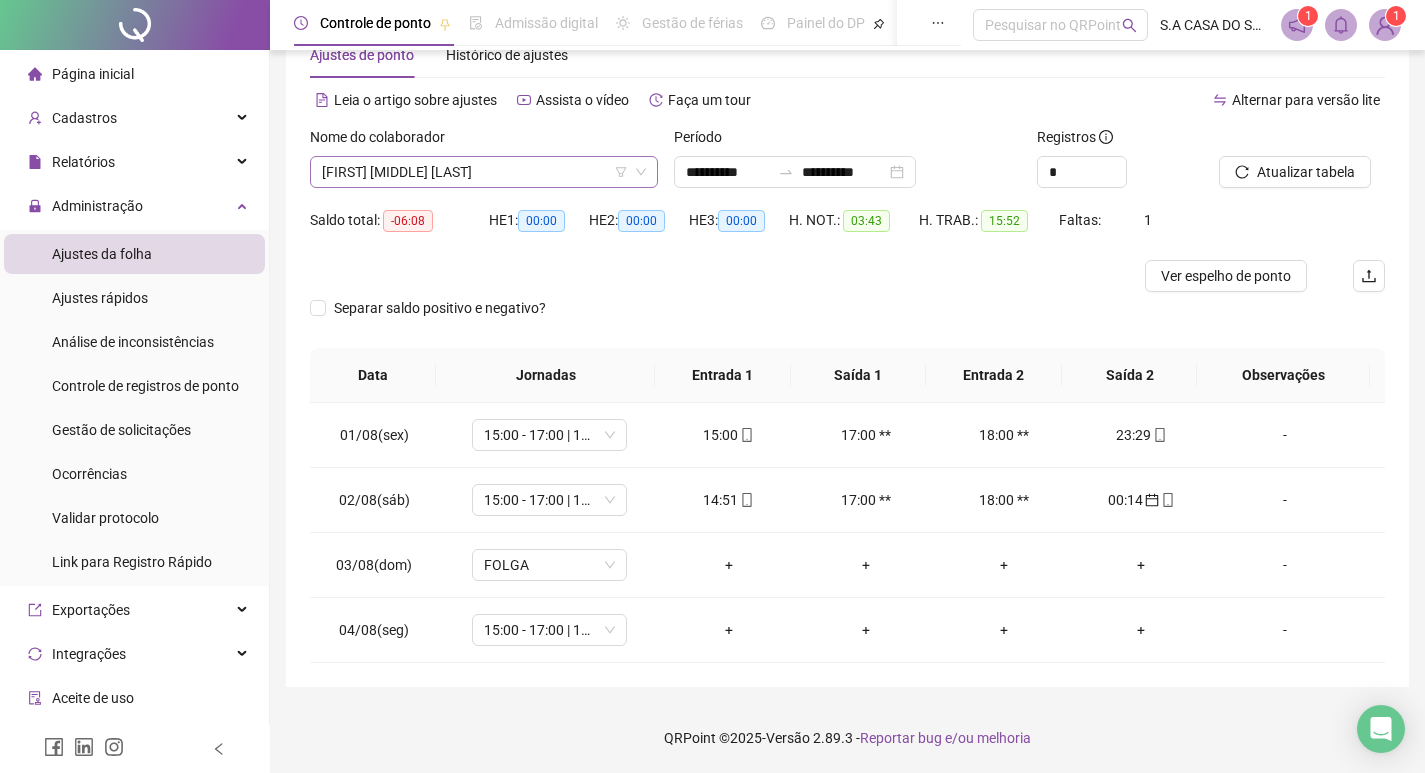 click on "[FIRST] [MIDDLE] [LAST]" at bounding box center [484, 172] 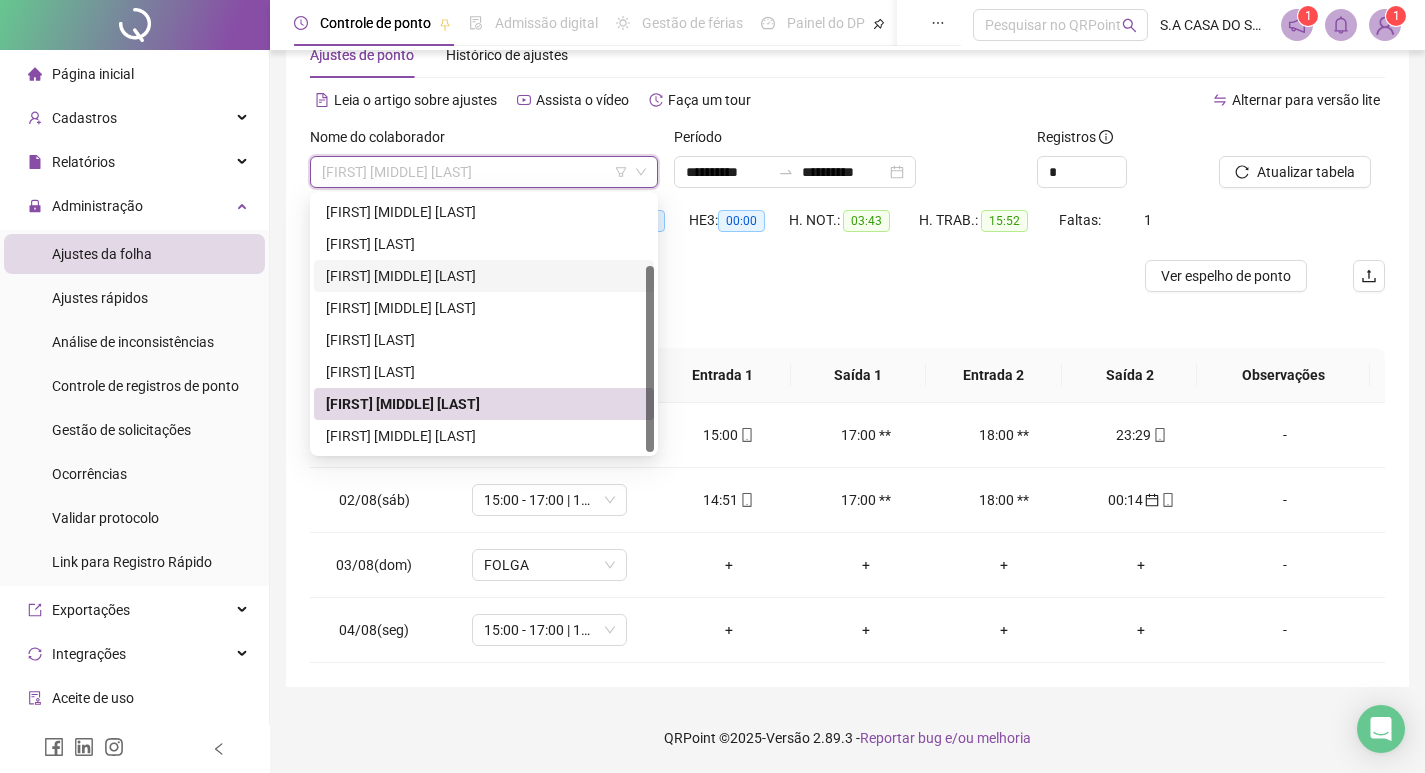 scroll, scrollTop: 0, scrollLeft: 0, axis: both 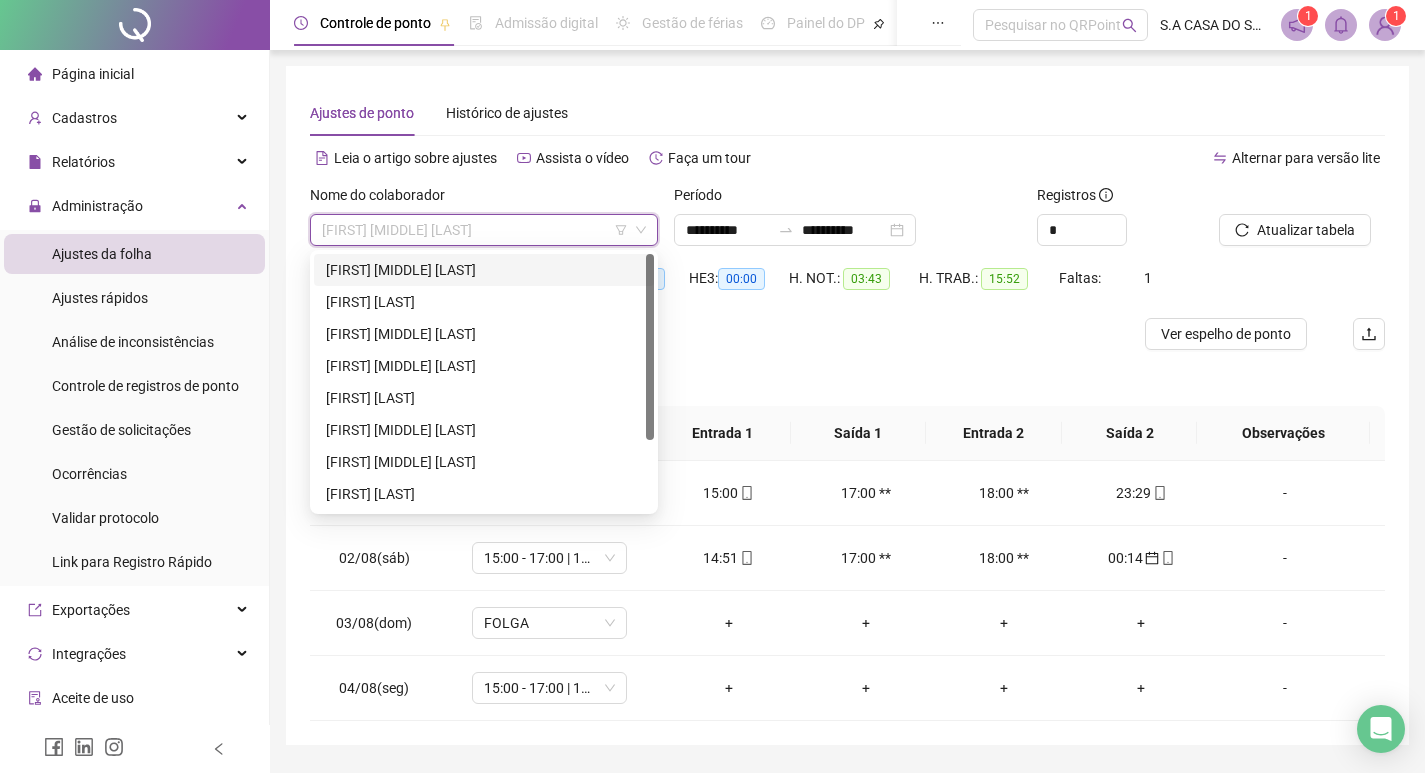 click on "[FIRST] [MIDDLE] [LAST]" at bounding box center [484, 270] 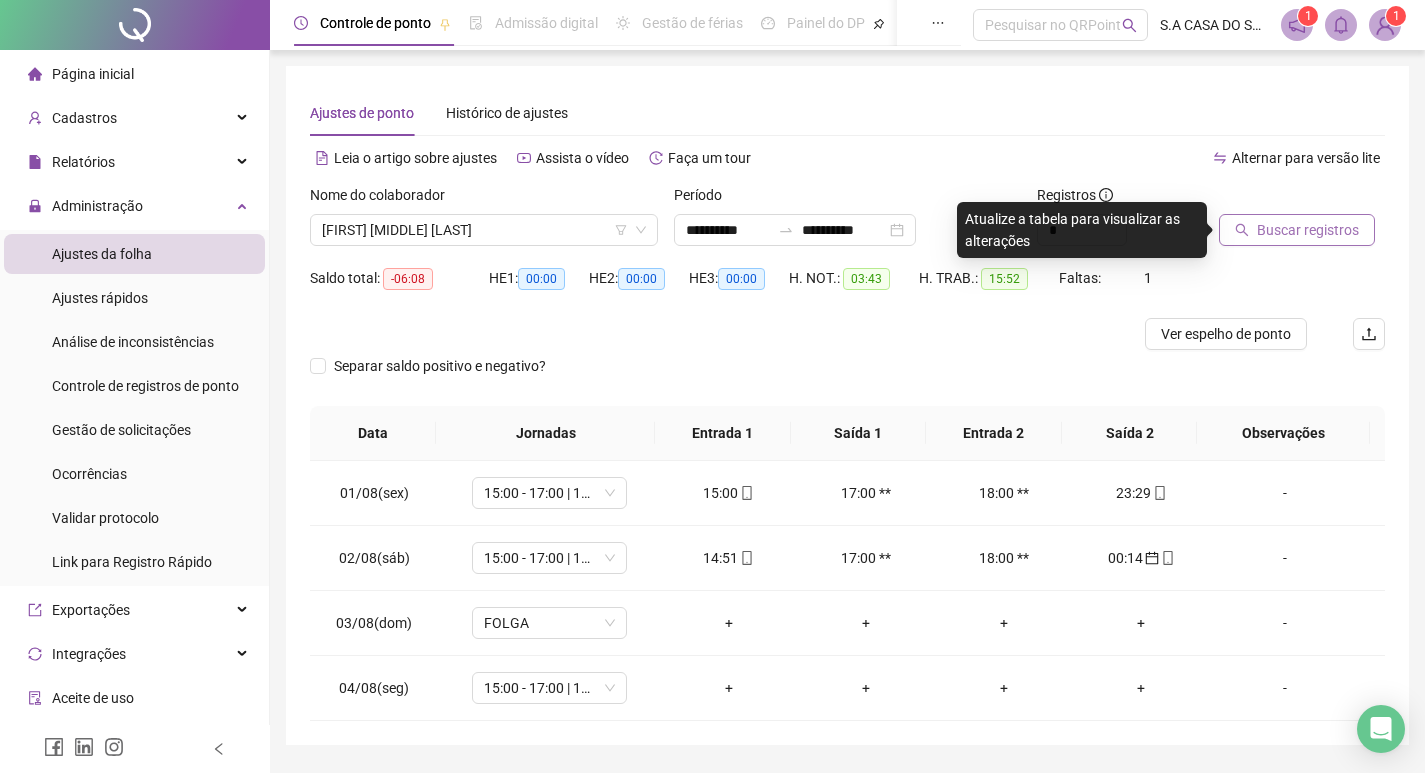 click on "Buscar registros" at bounding box center [1308, 230] 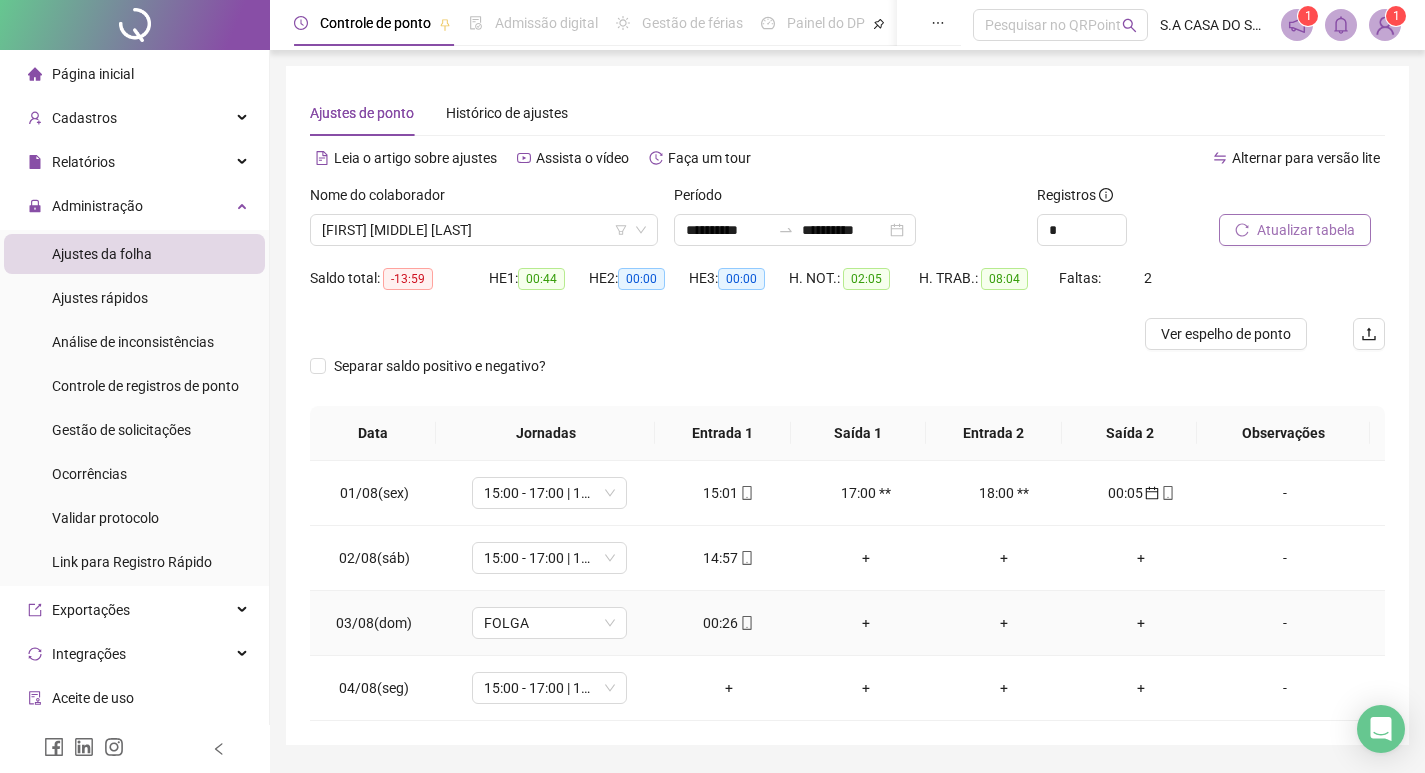 click 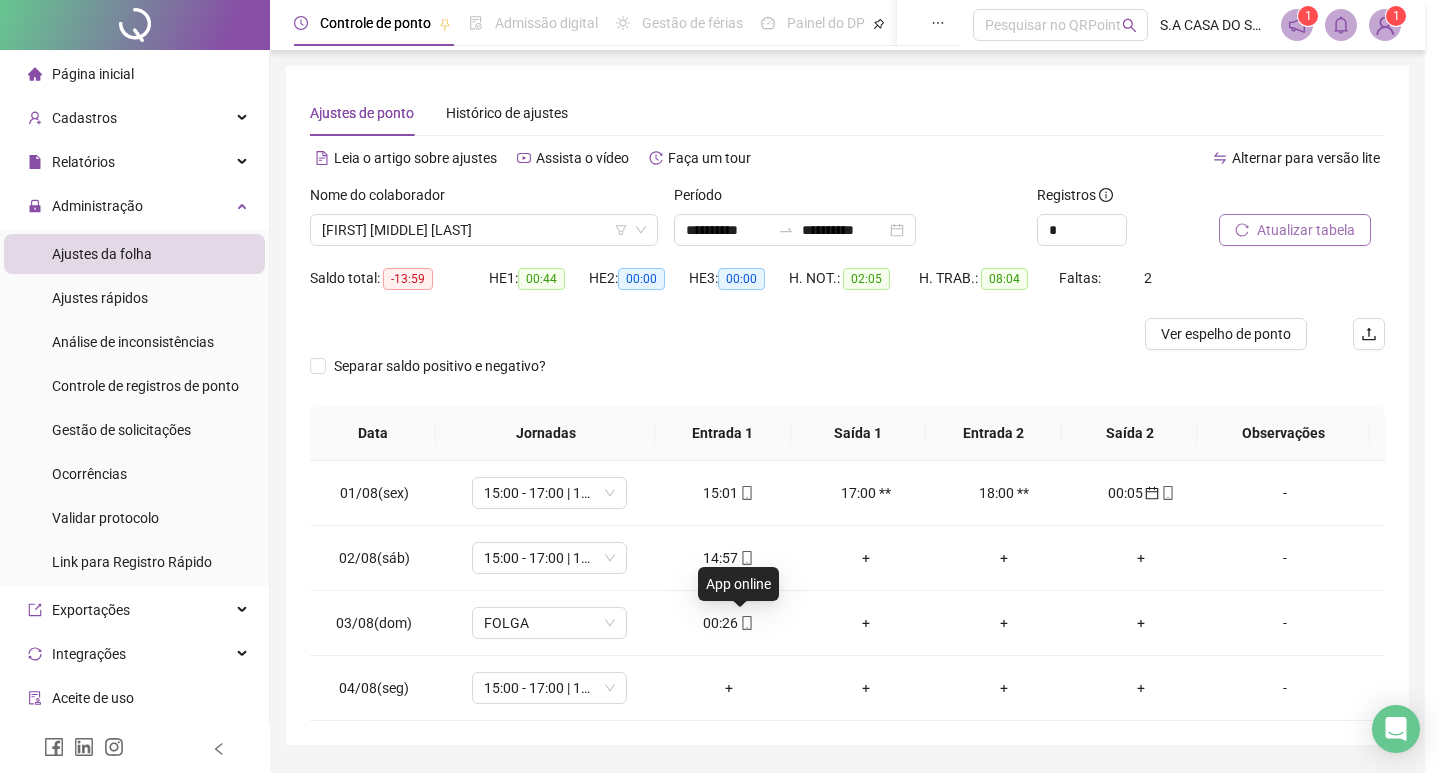 type on "**********" 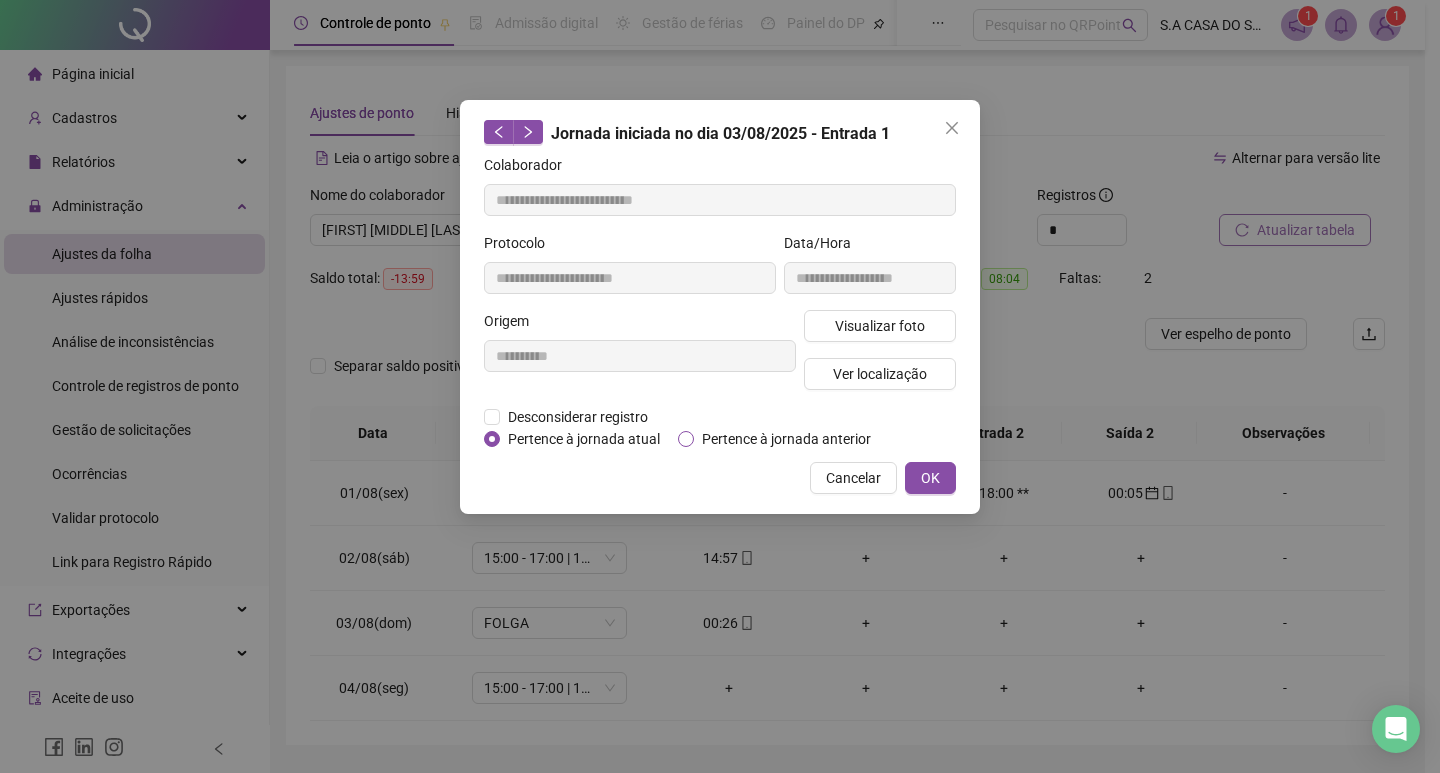 click on "**********" at bounding box center [720, 307] 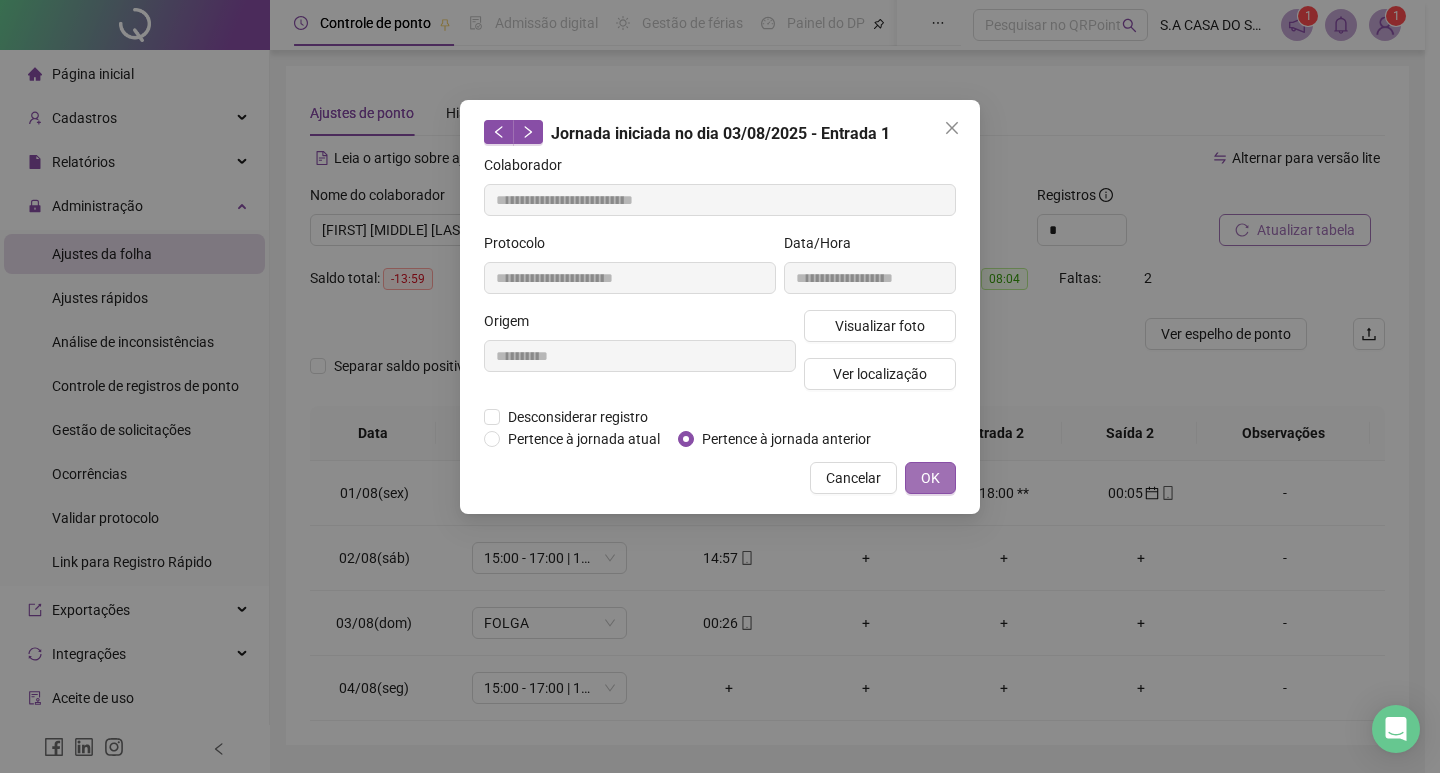 click on "OK" at bounding box center [930, 478] 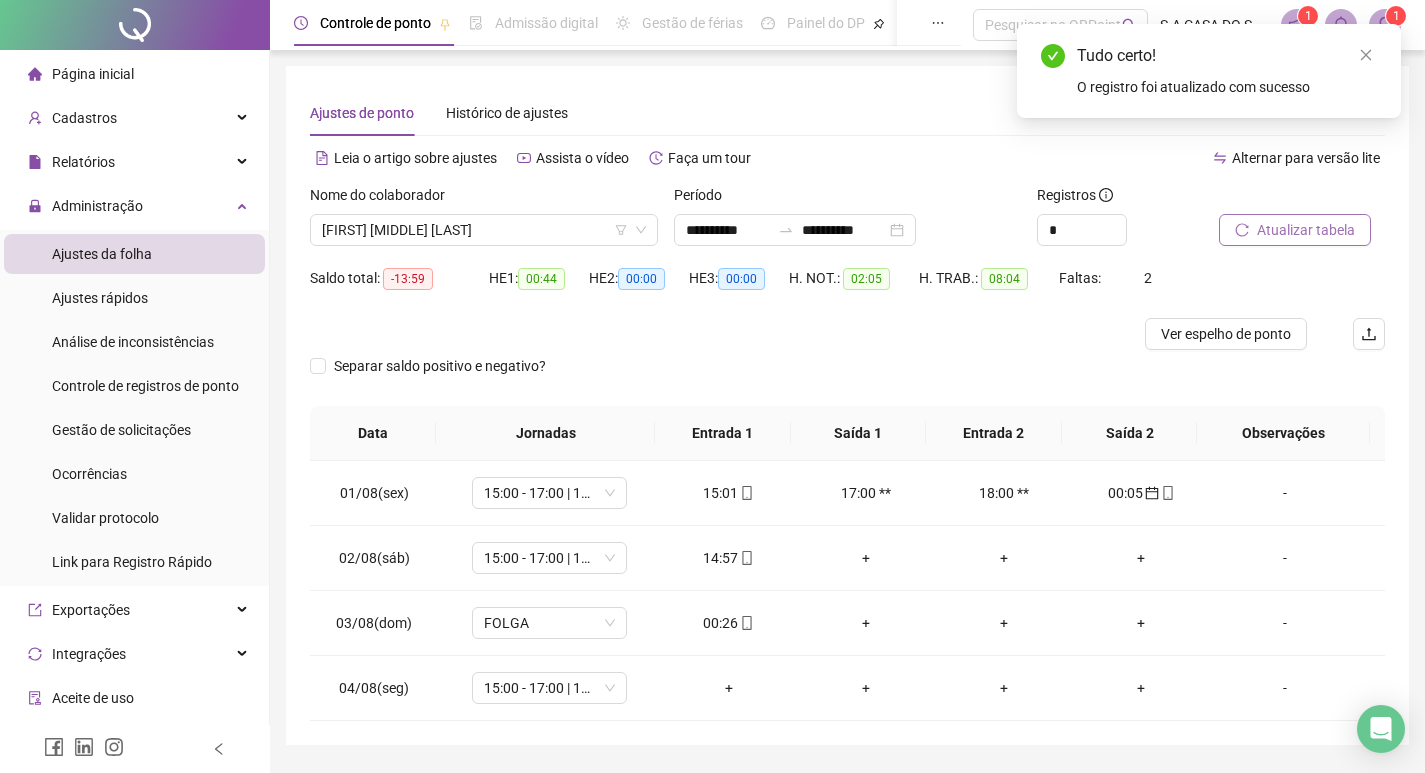 click on "Atualizar tabela" at bounding box center (1306, 230) 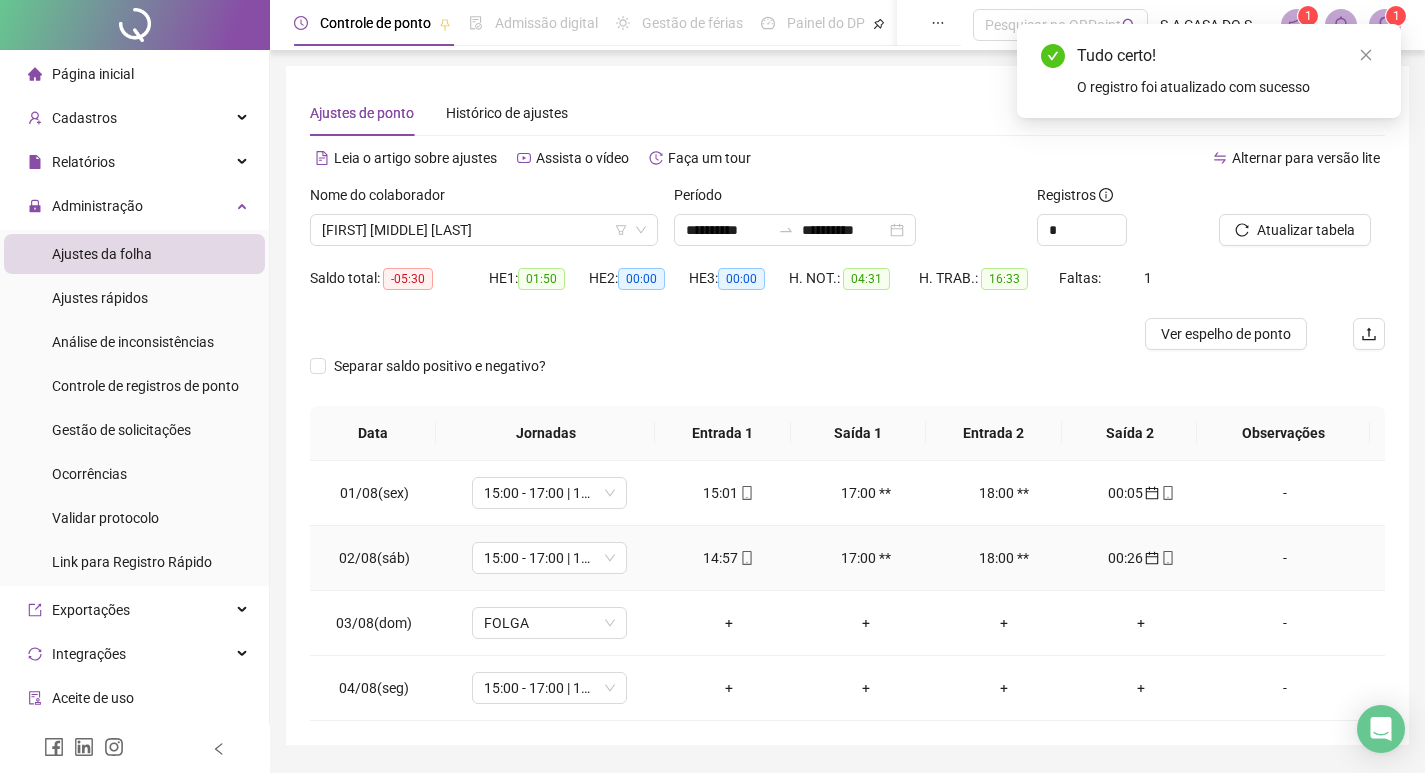 click 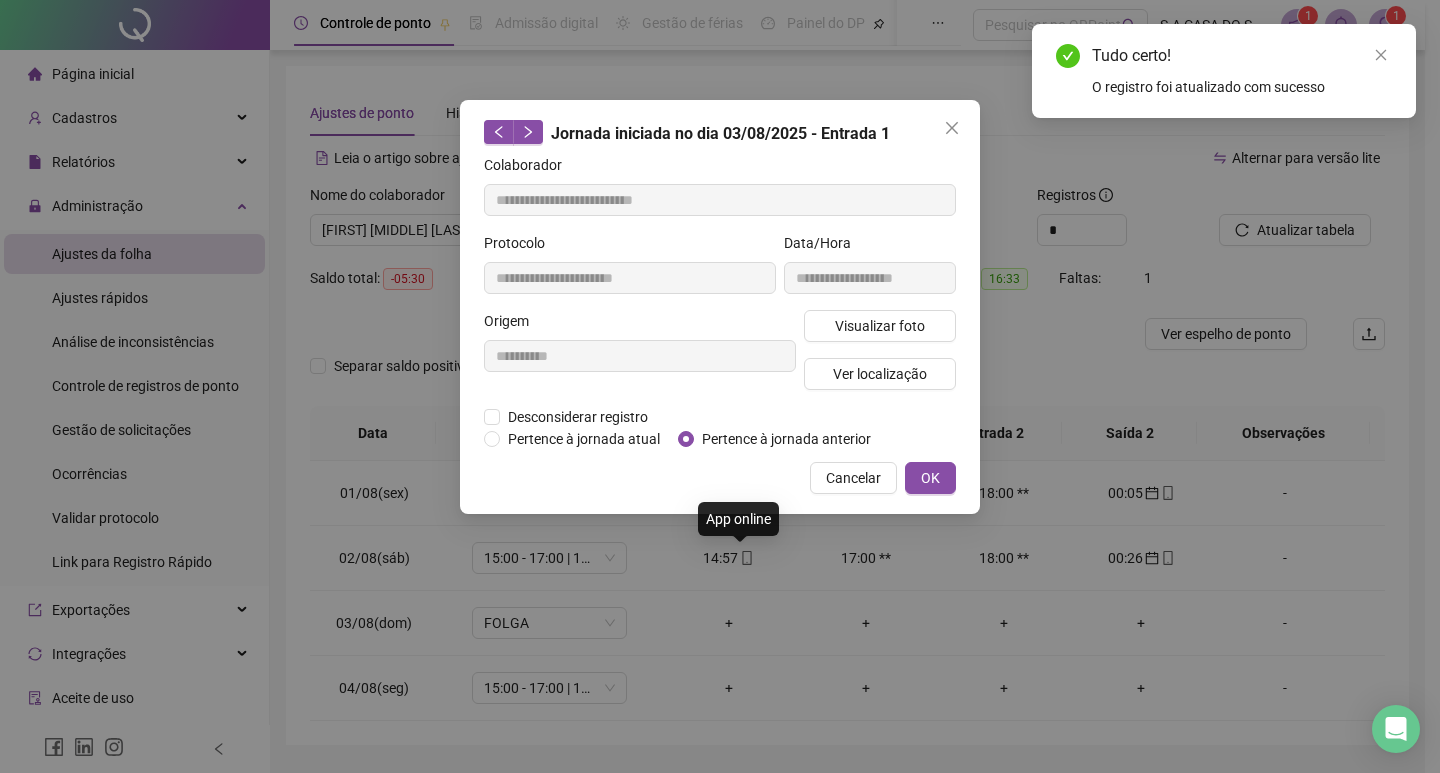 type on "**********" 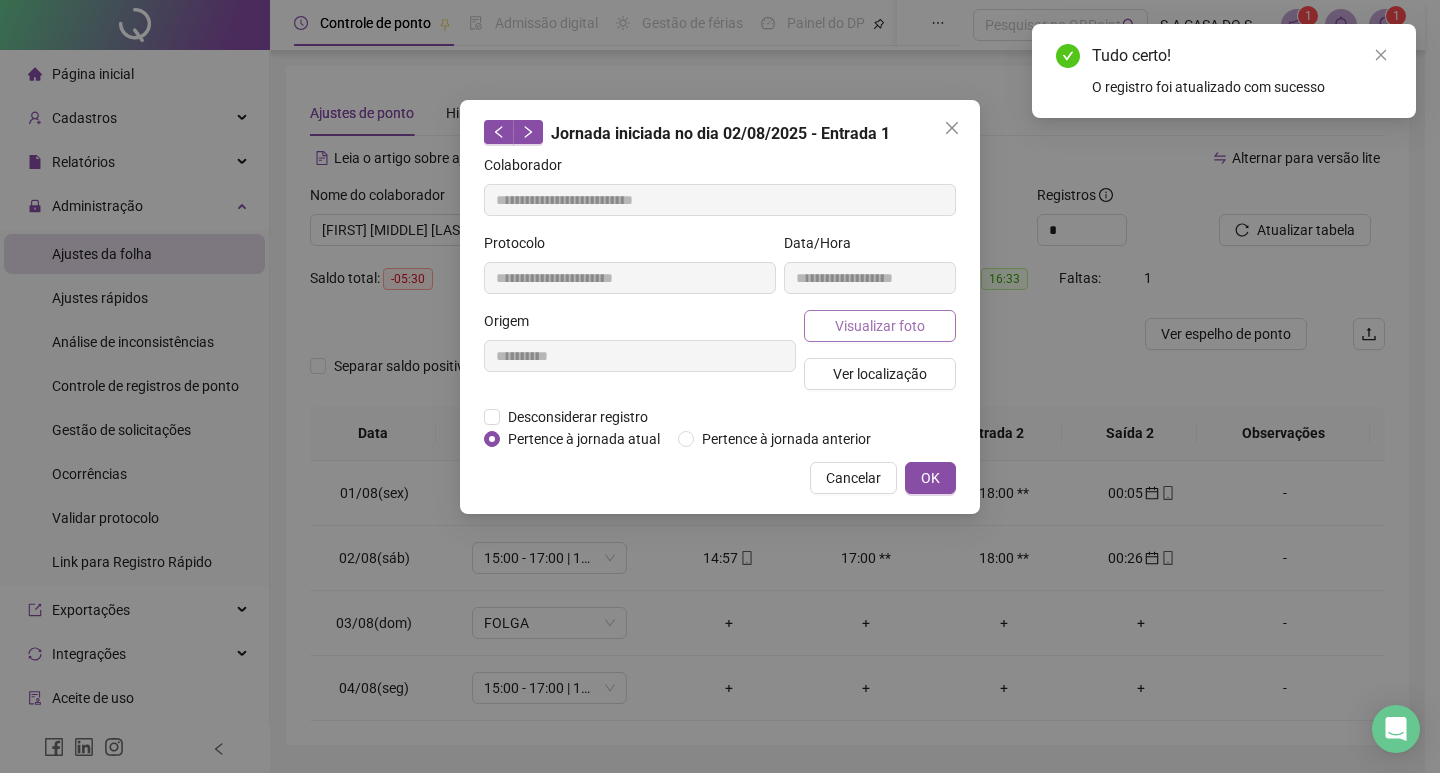 click on "Visualizar foto" at bounding box center [880, 326] 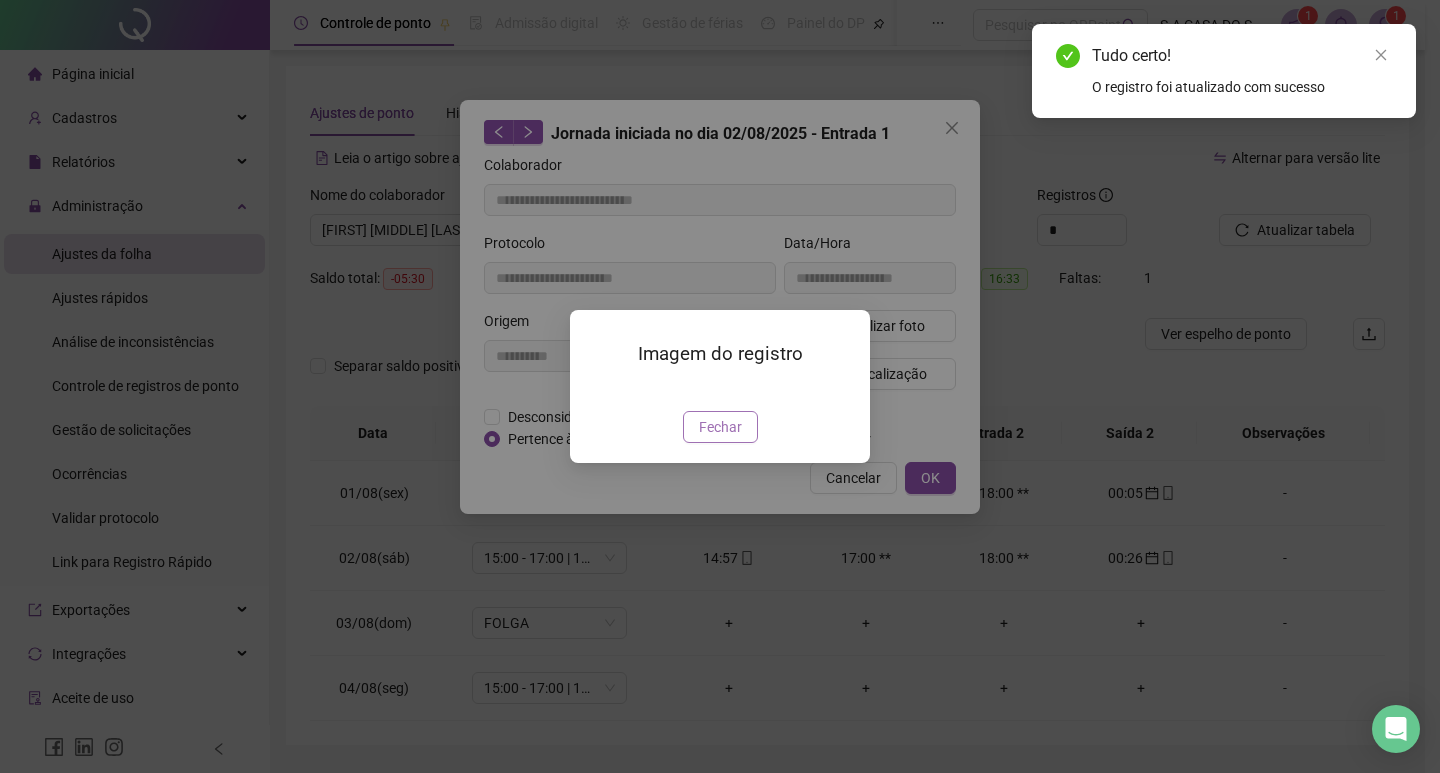 click on "Fechar" at bounding box center [720, 427] 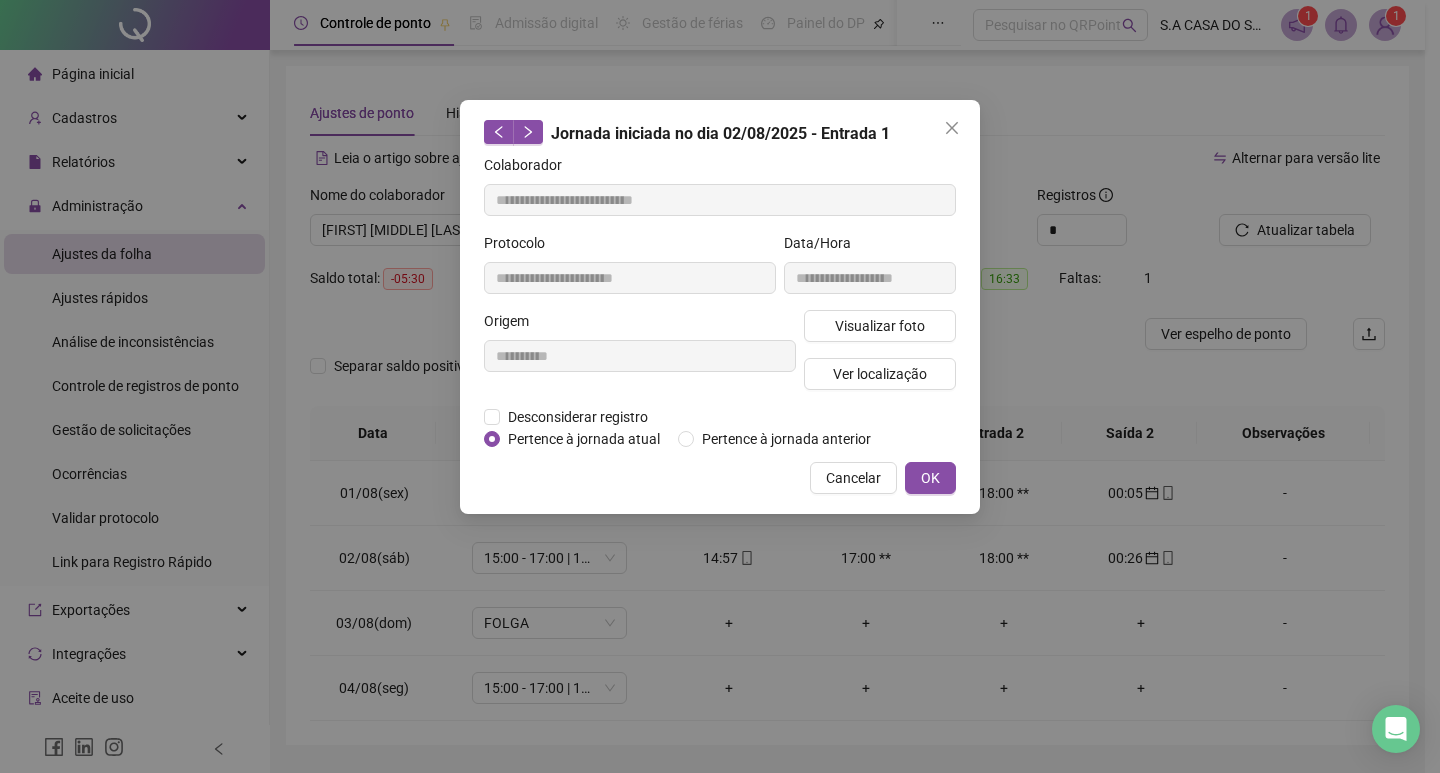 click on "Cancelar" at bounding box center (853, 478) 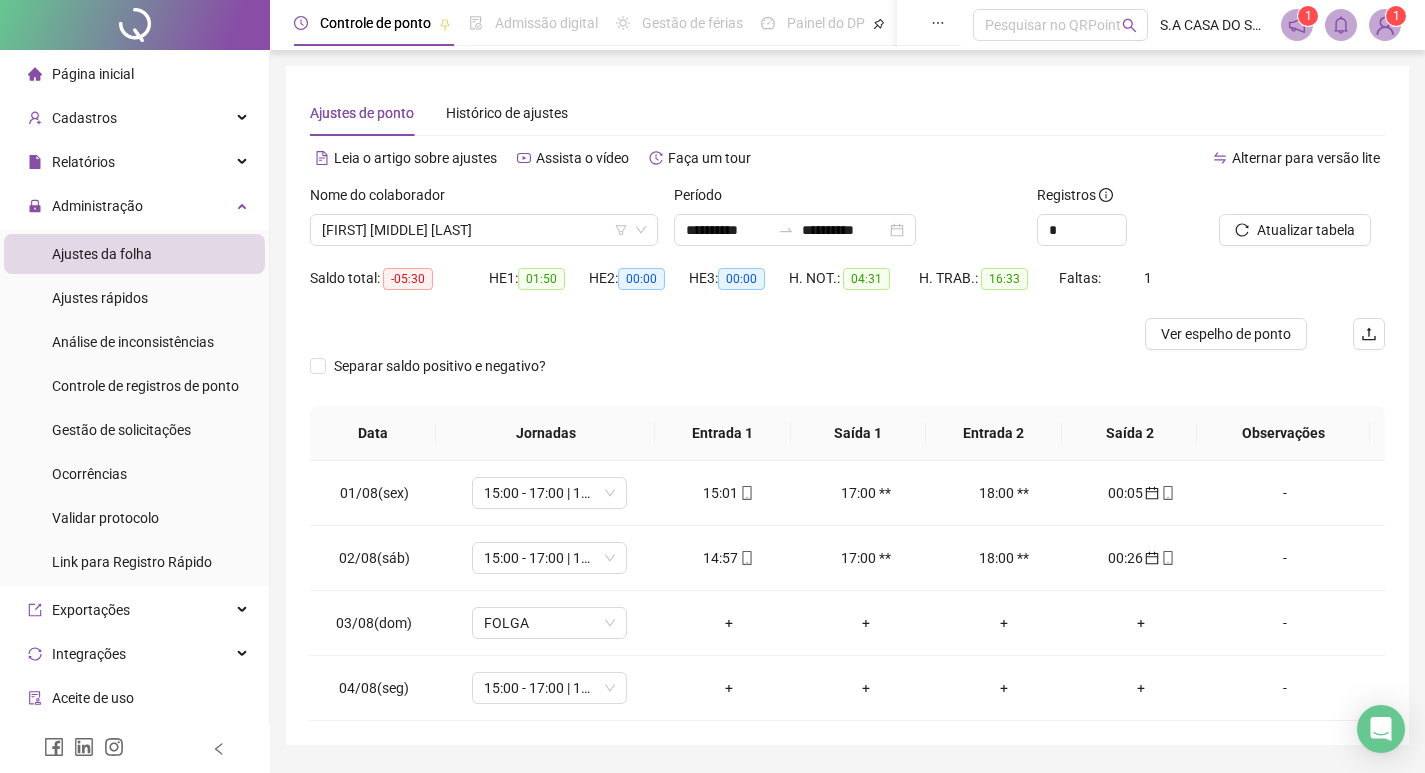 click on "Nome do colaborador [FIRST] [MIDDLE] [LAST]" at bounding box center [484, 223] 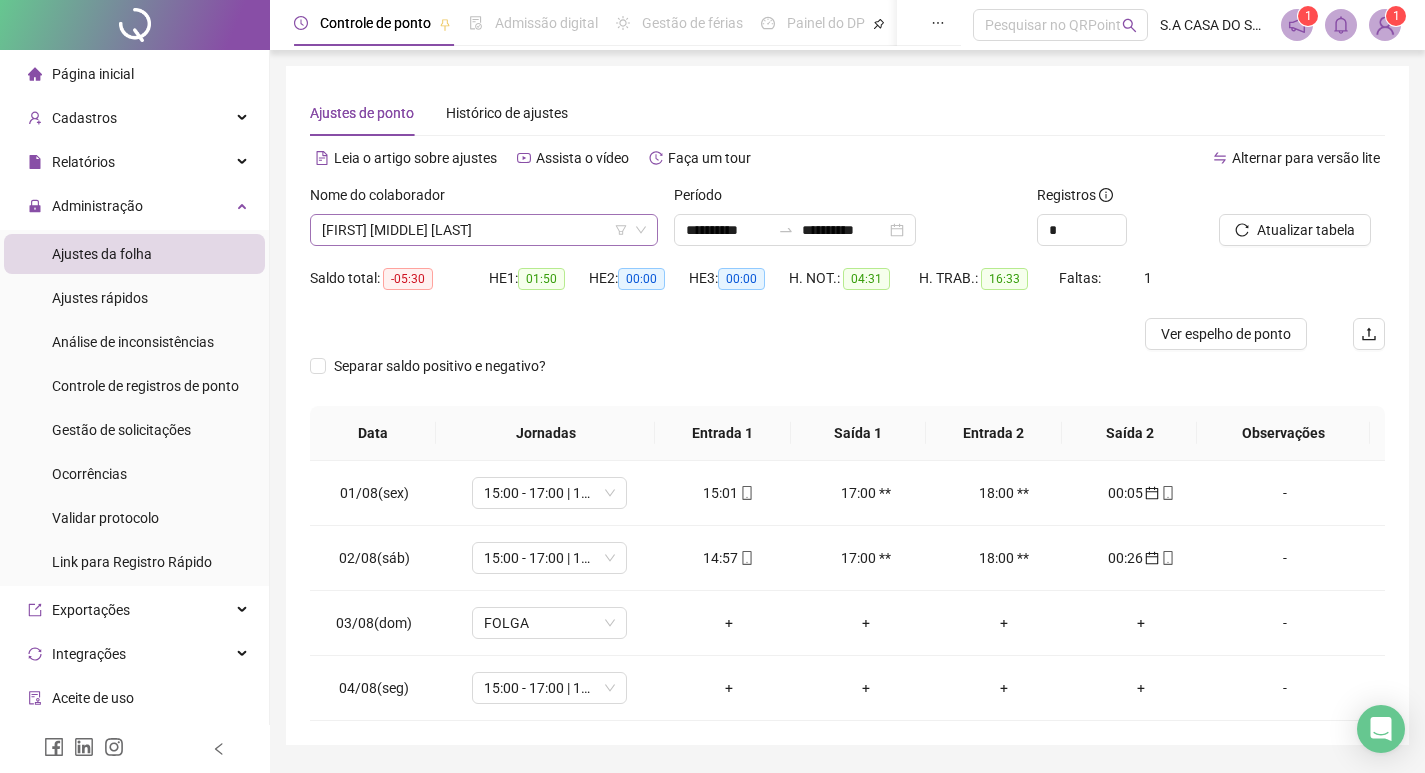 click on "[FIRST] [MIDDLE] [LAST]" at bounding box center (484, 230) 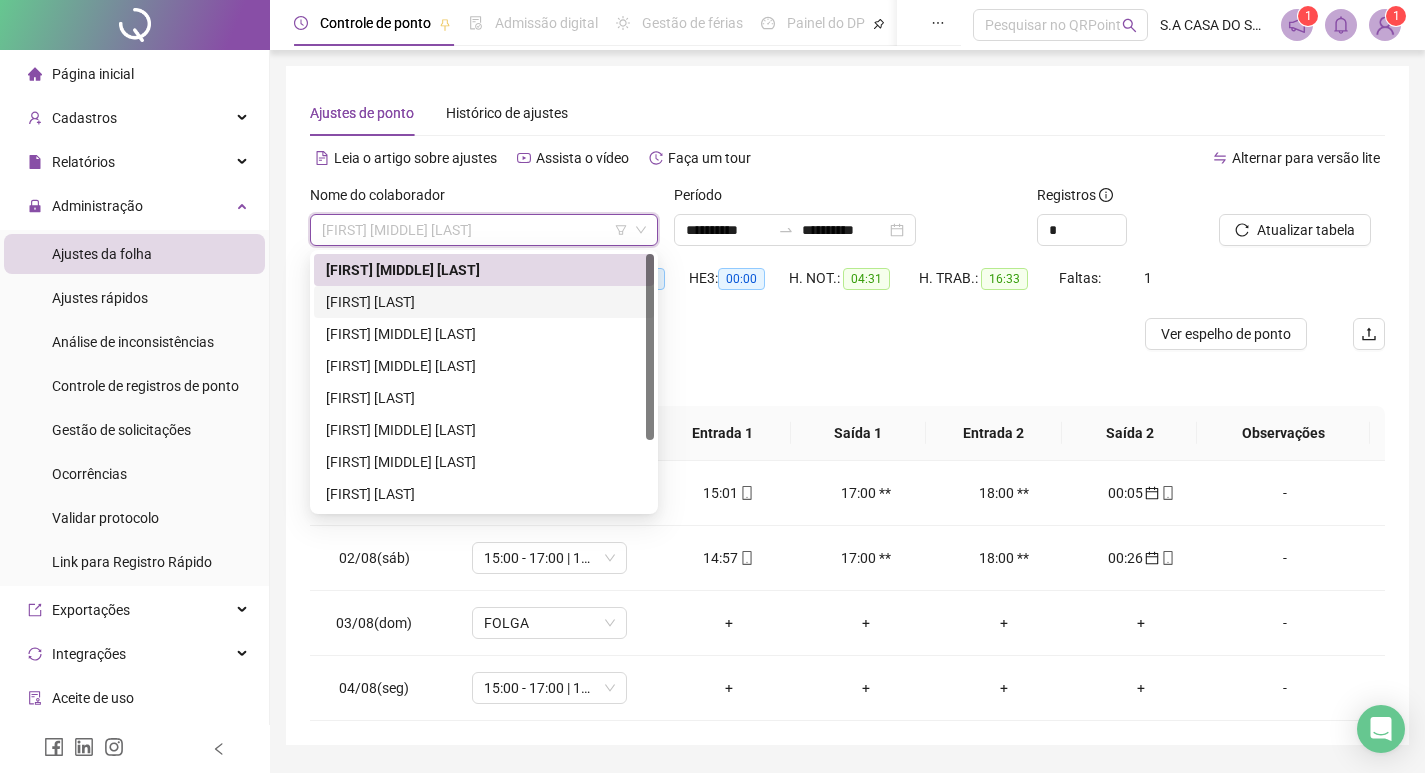 click on "[FIRST] [LAST]" at bounding box center (484, 302) 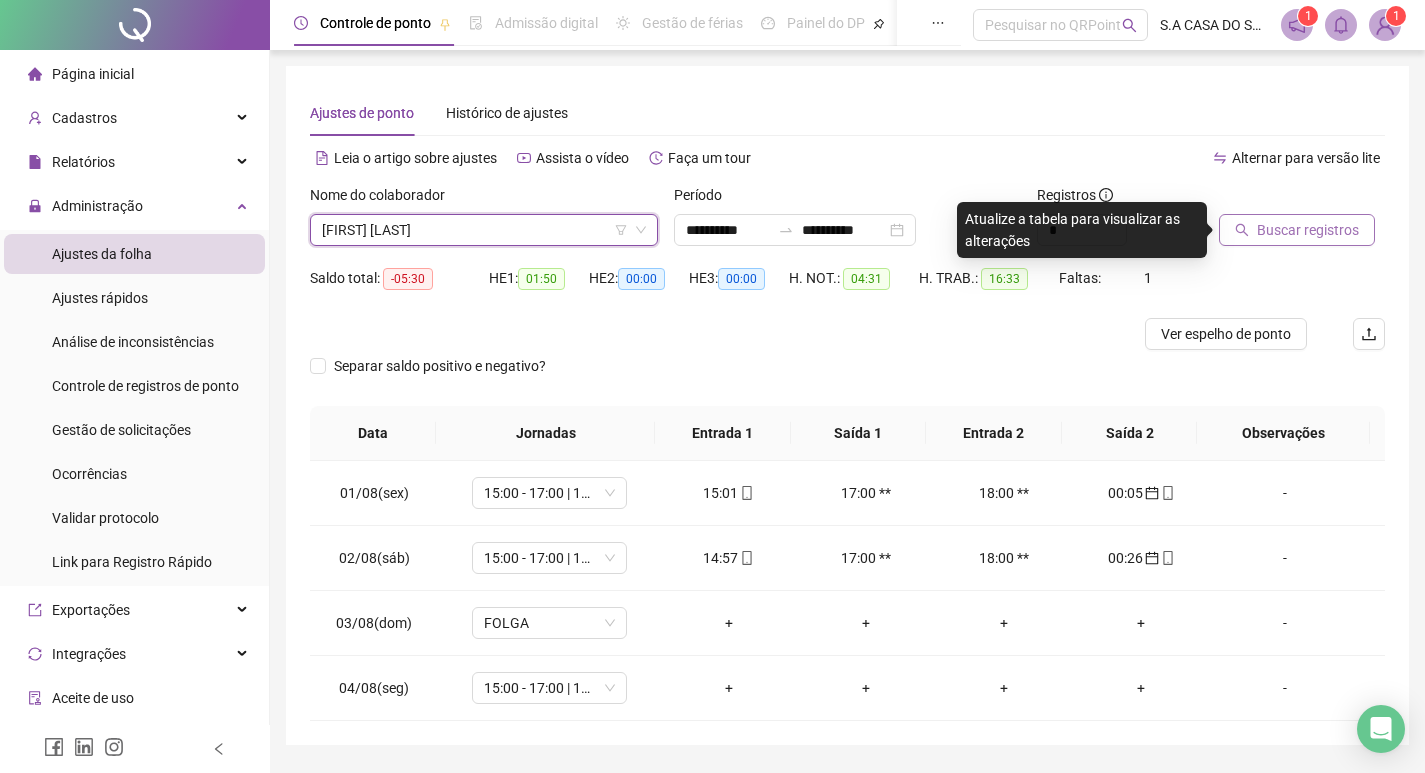 click on "Buscar registros" at bounding box center [1297, 230] 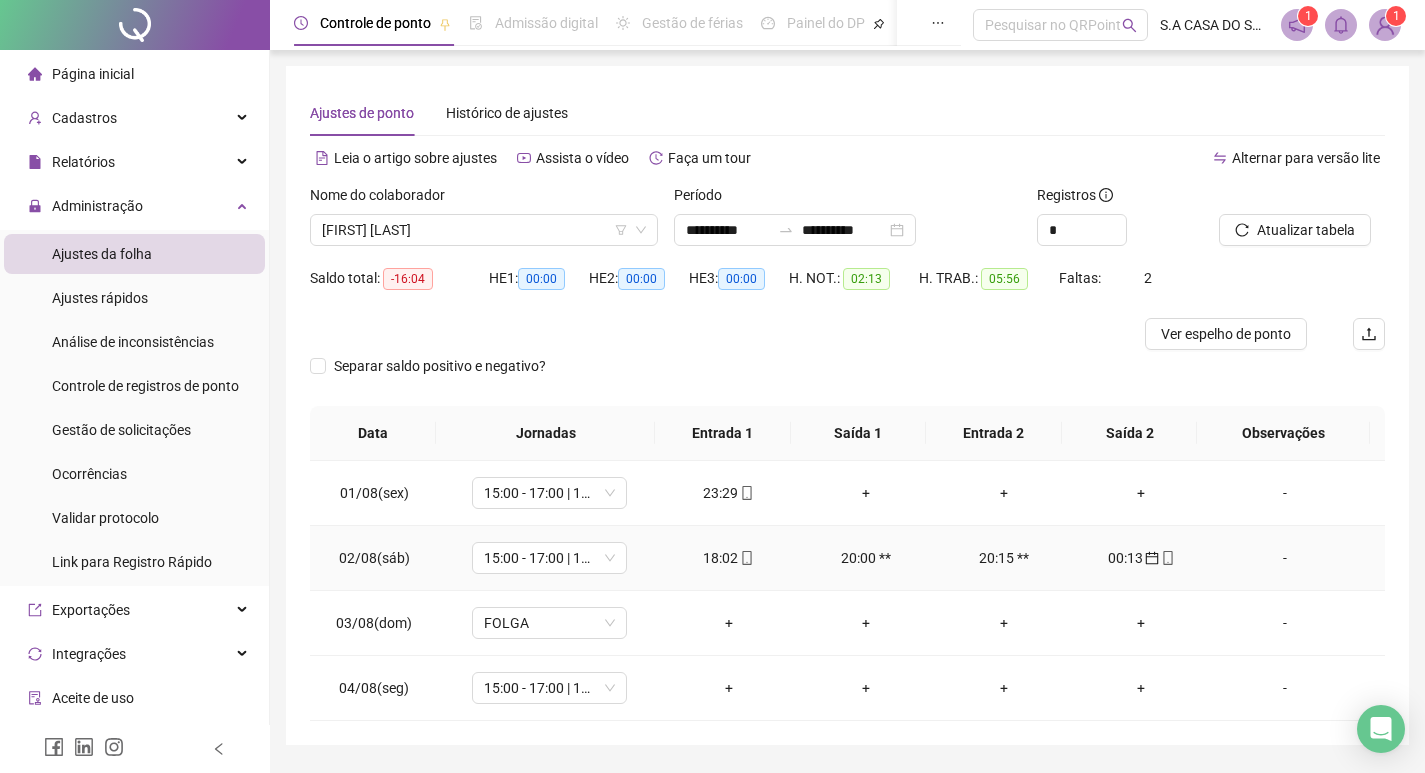 click 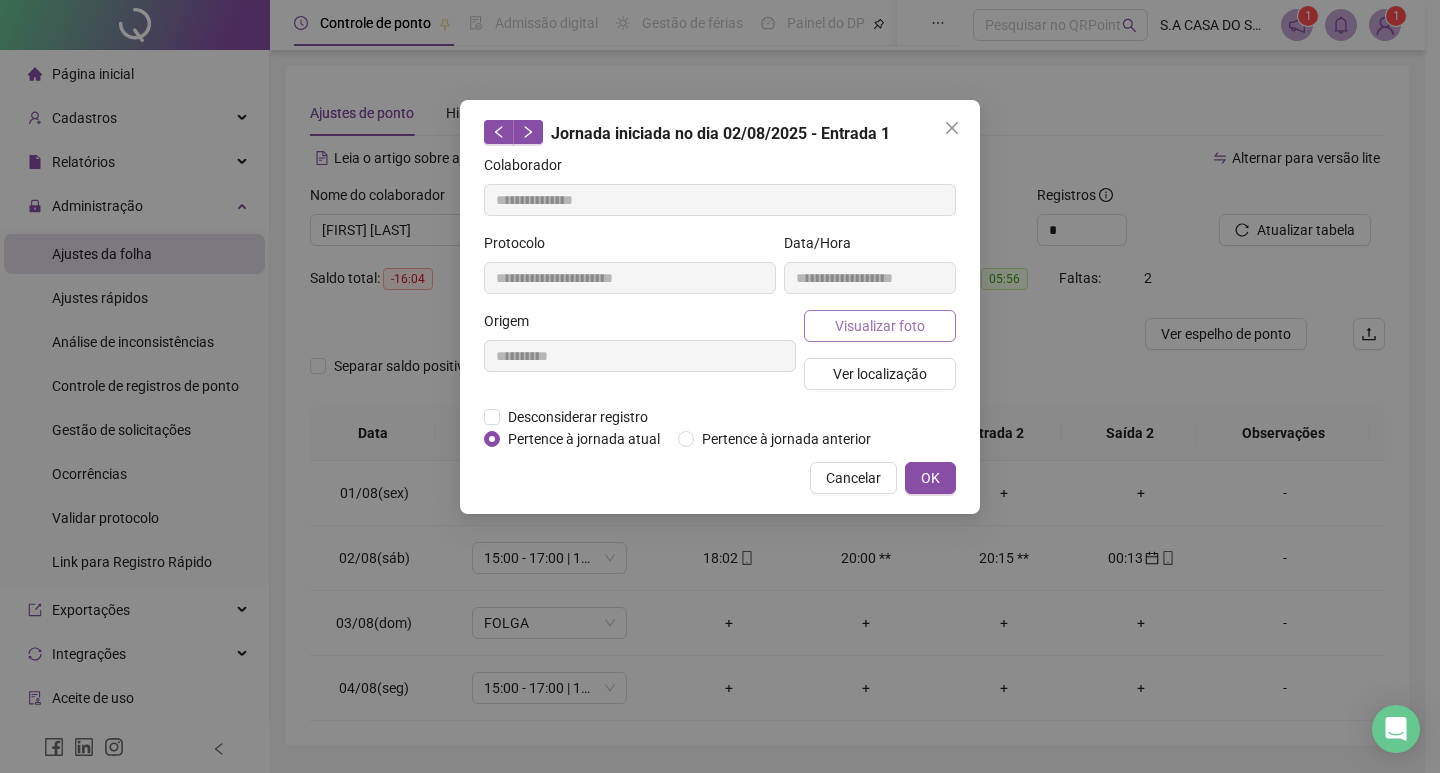click on "Visualizar foto" at bounding box center (880, 326) 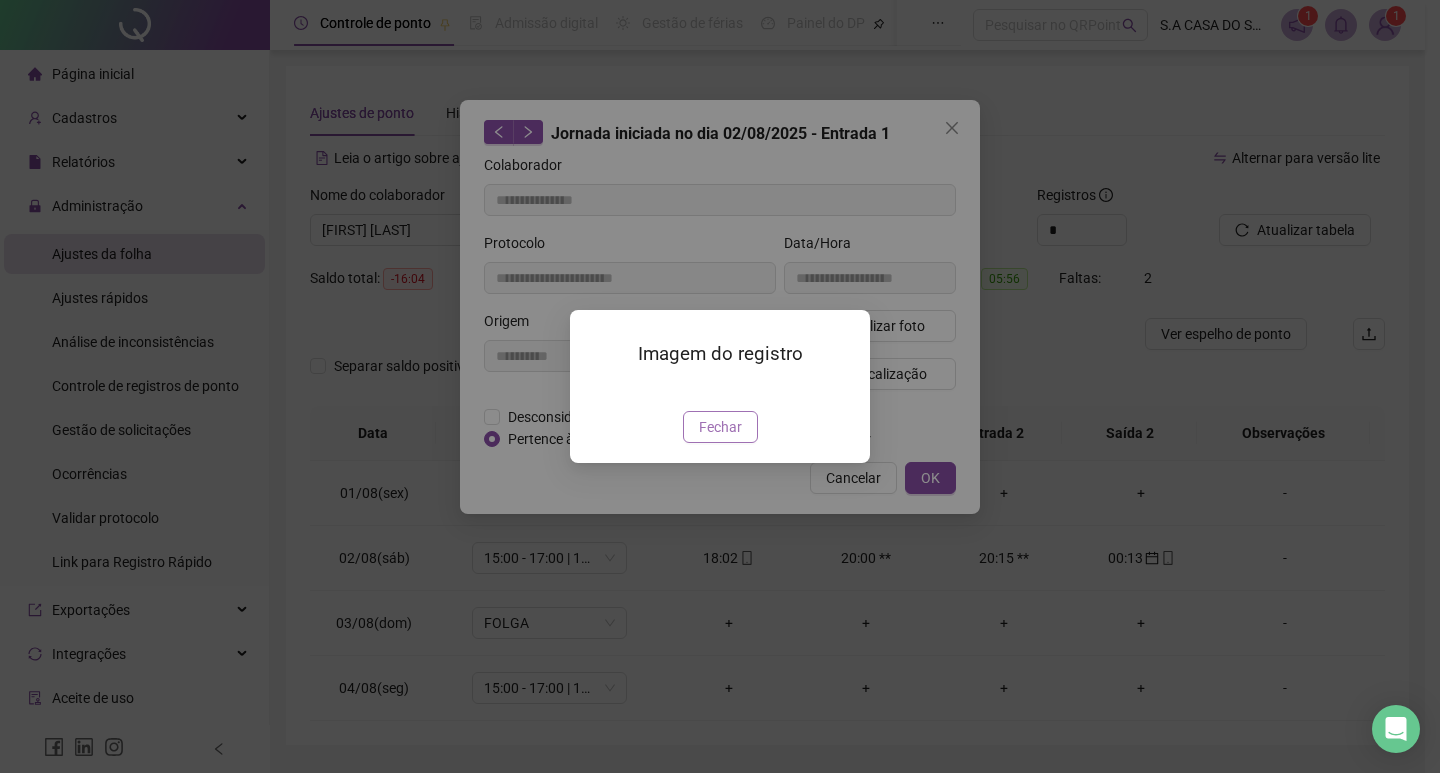 type on "**********" 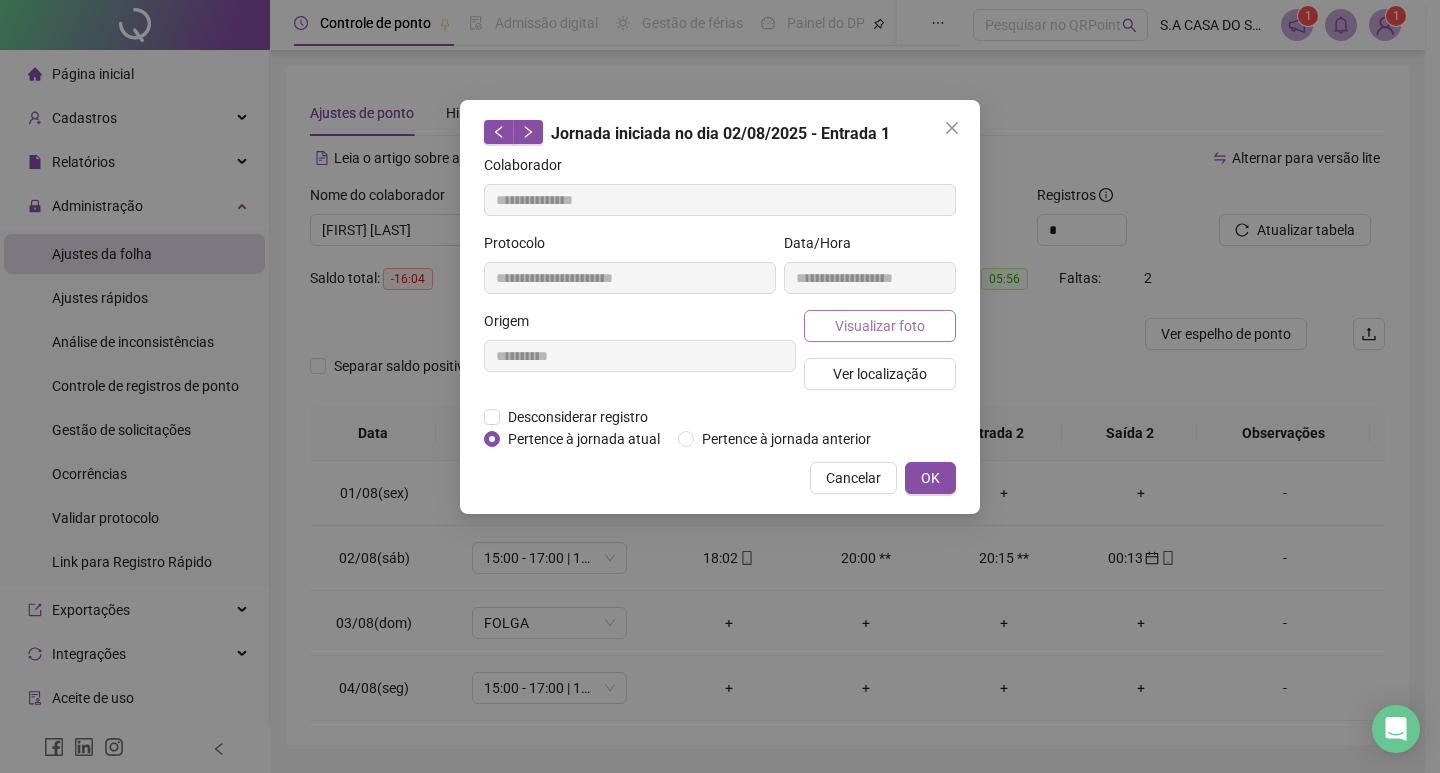 click on "Visualizar foto" at bounding box center (880, 326) 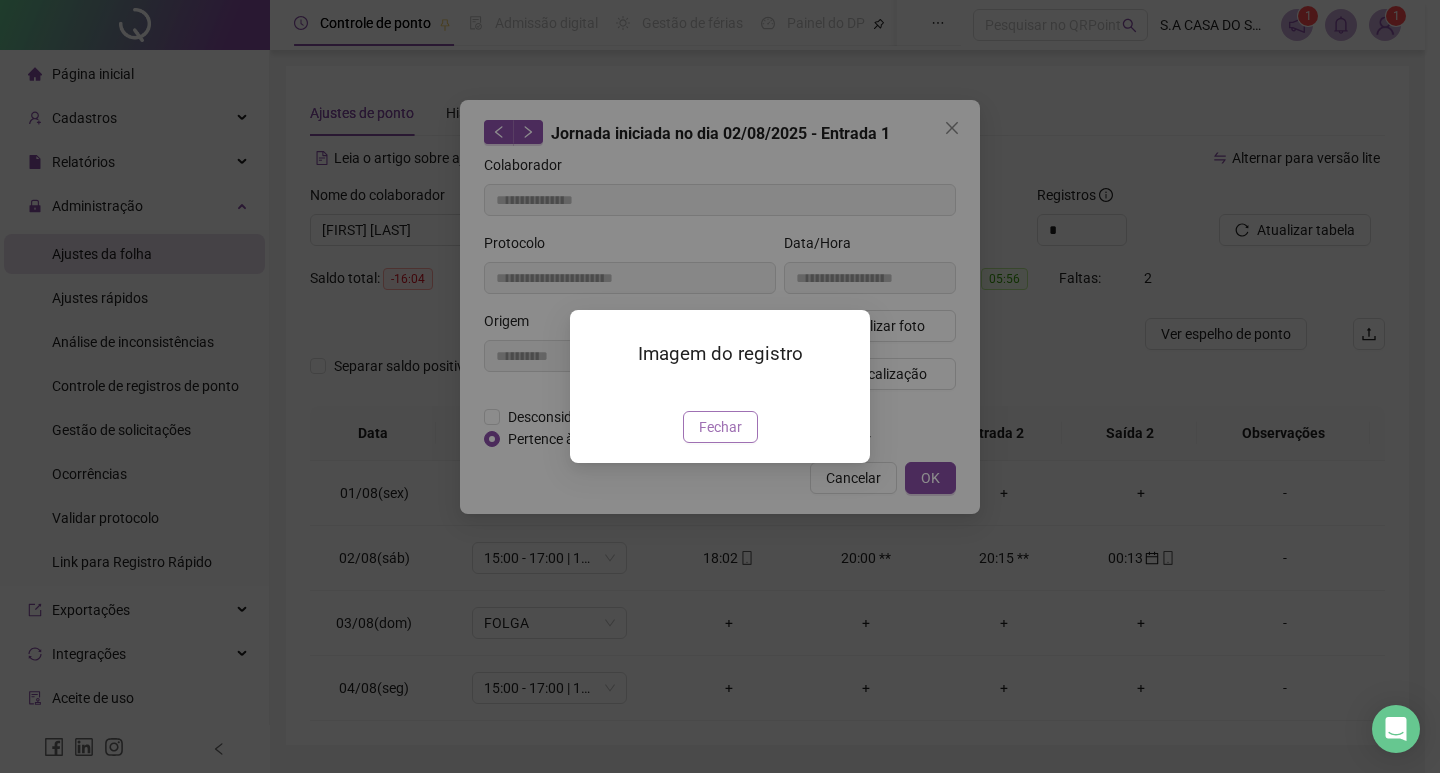 click on "Fechar" at bounding box center [720, 427] 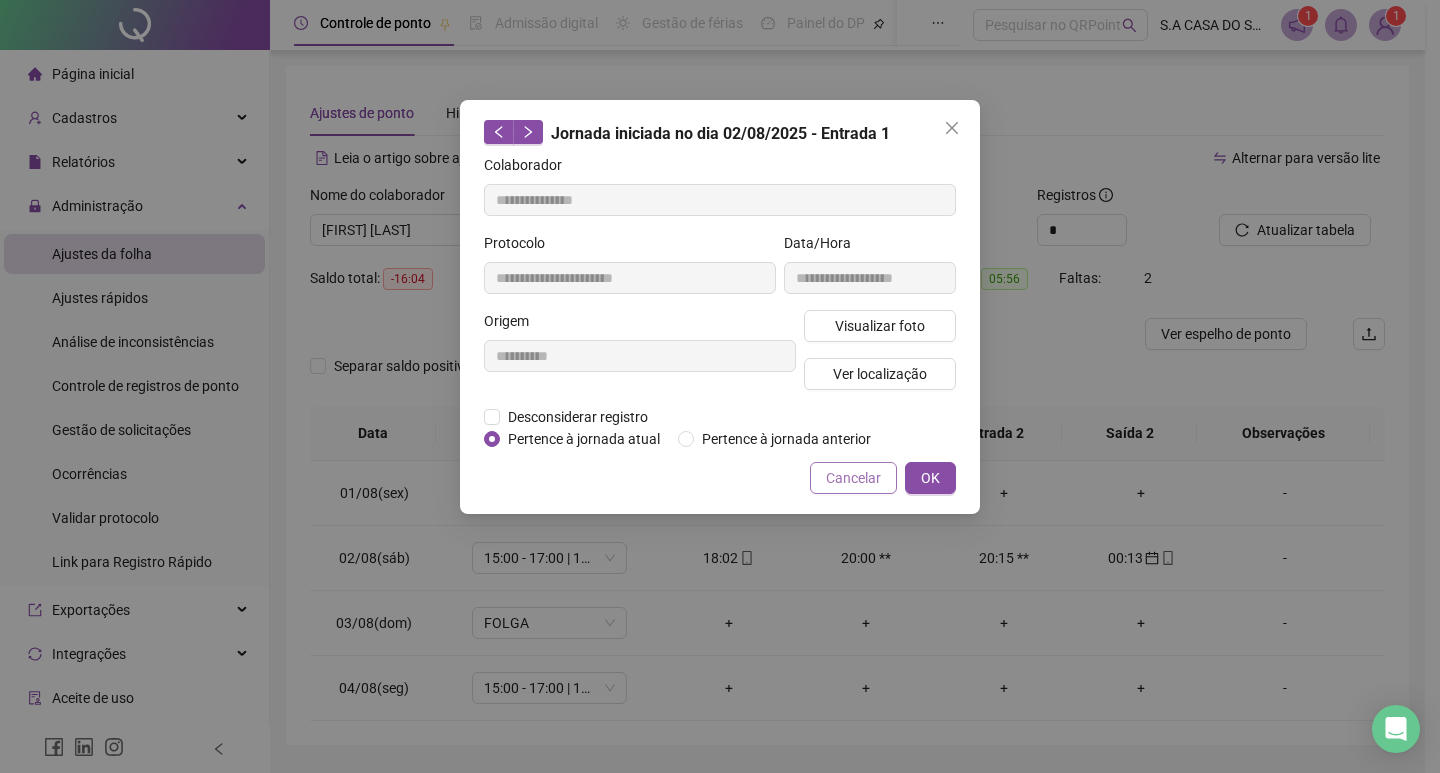 click on "Cancelar" at bounding box center (853, 478) 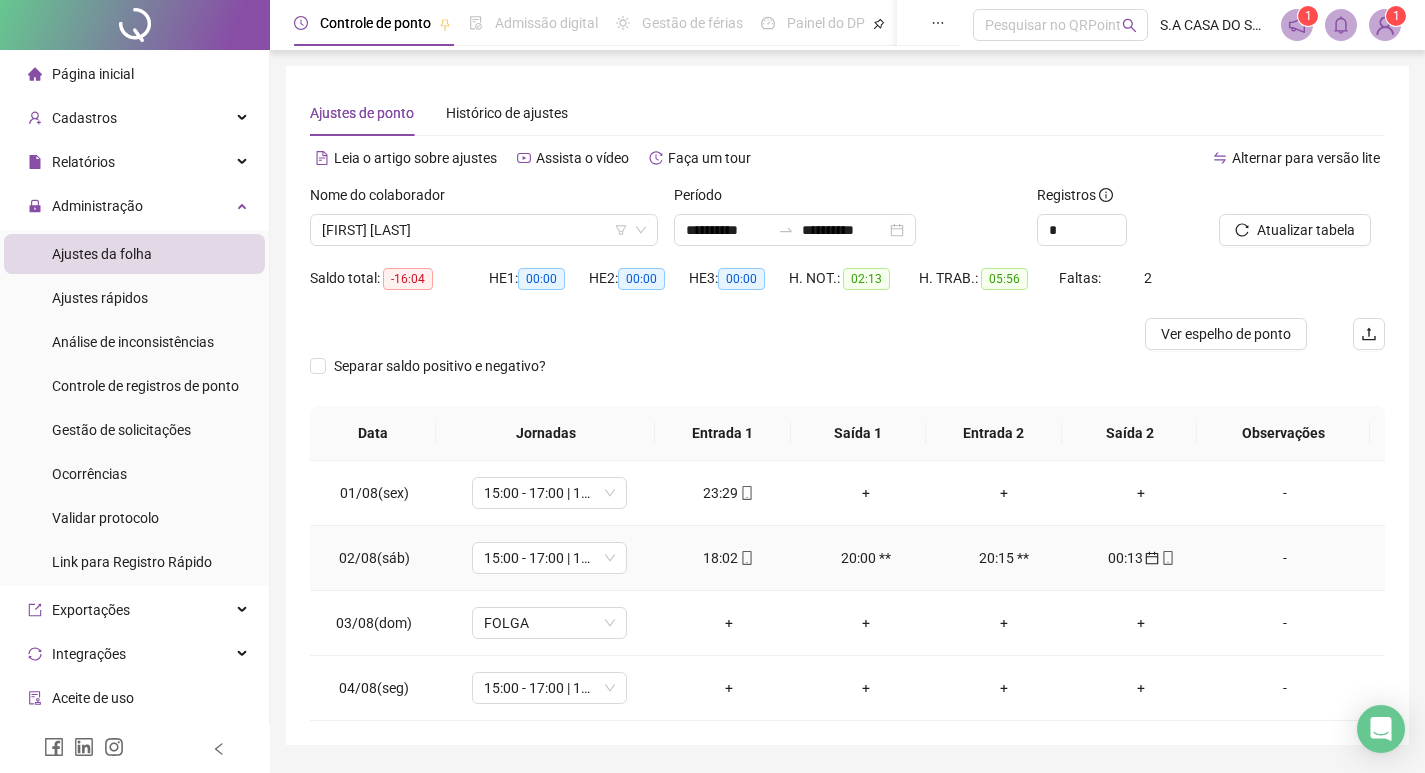 click 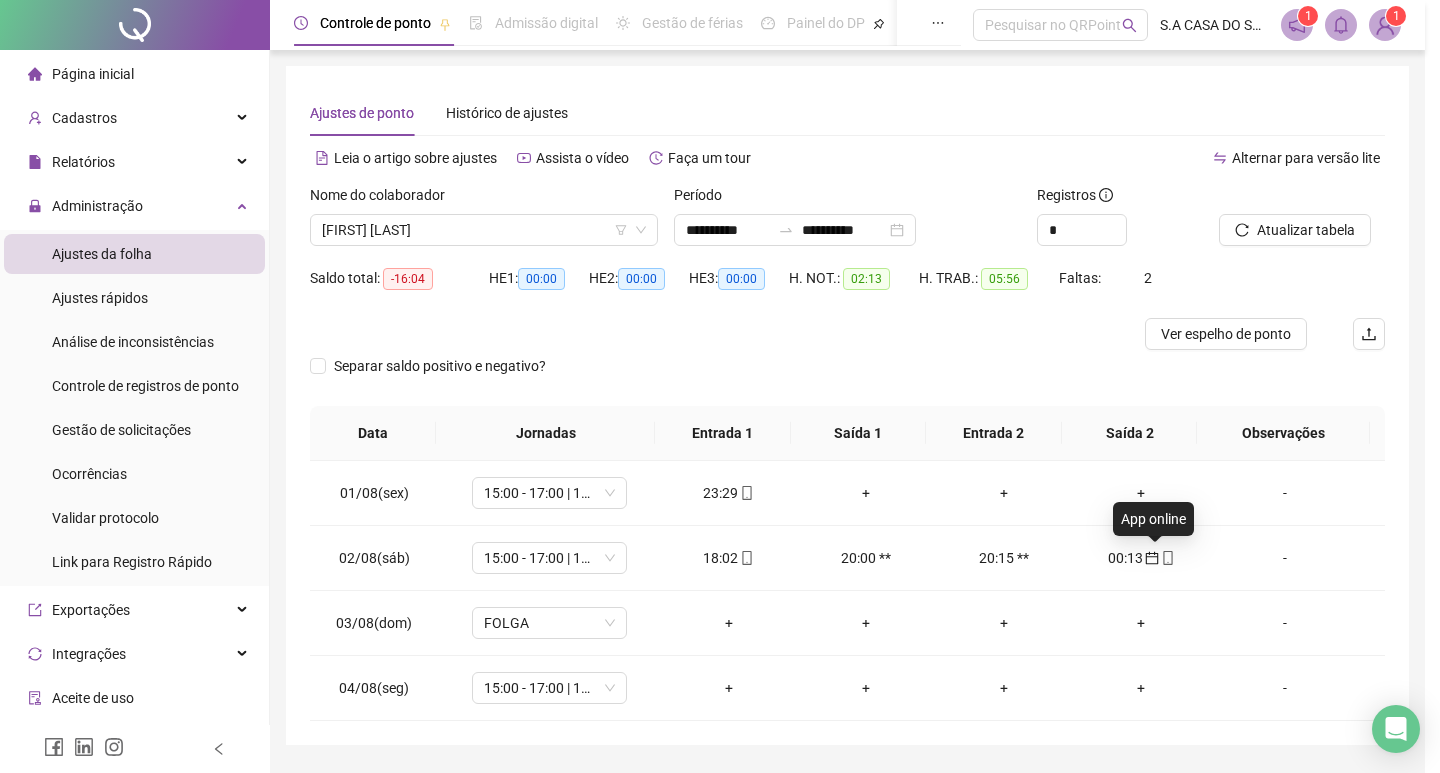 type on "**********" 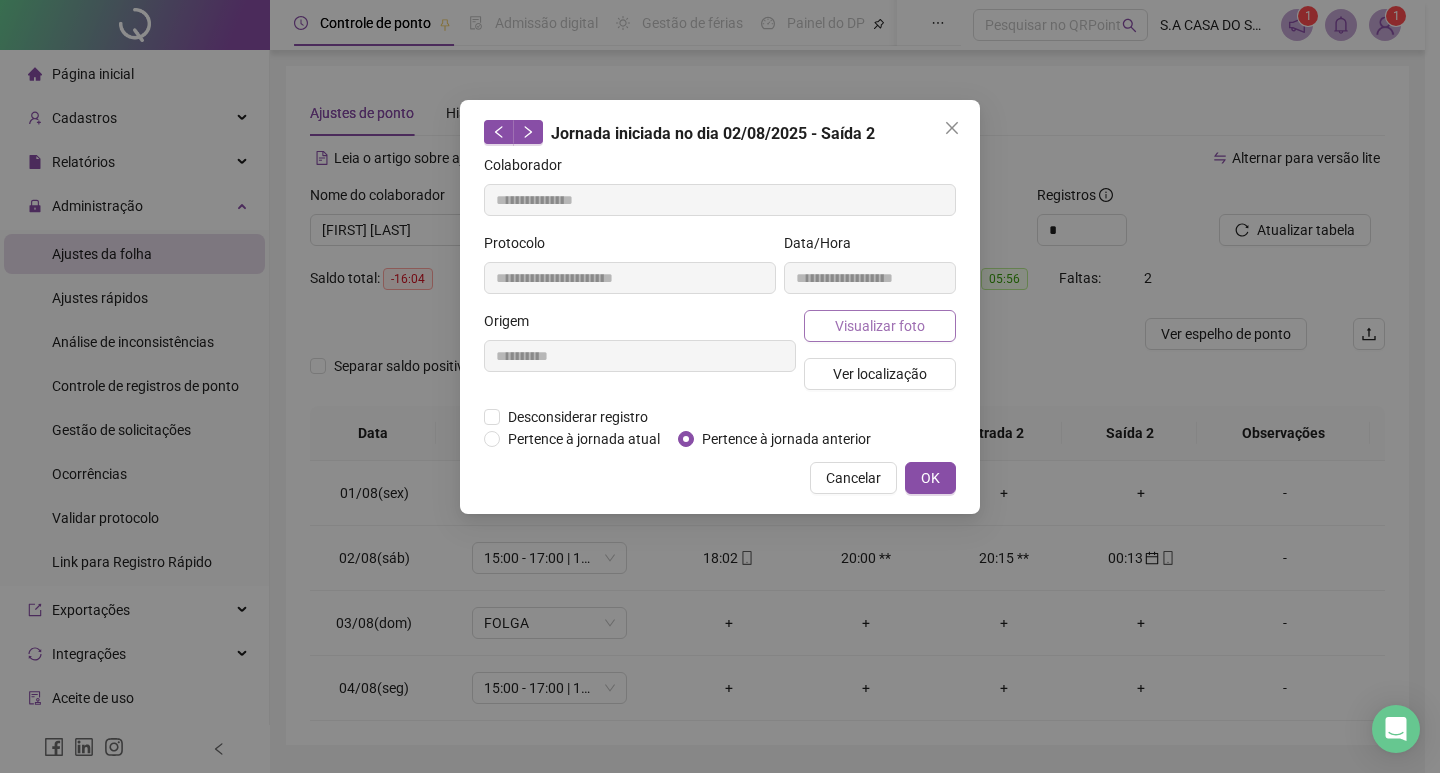 click on "Visualizar foto" at bounding box center (880, 326) 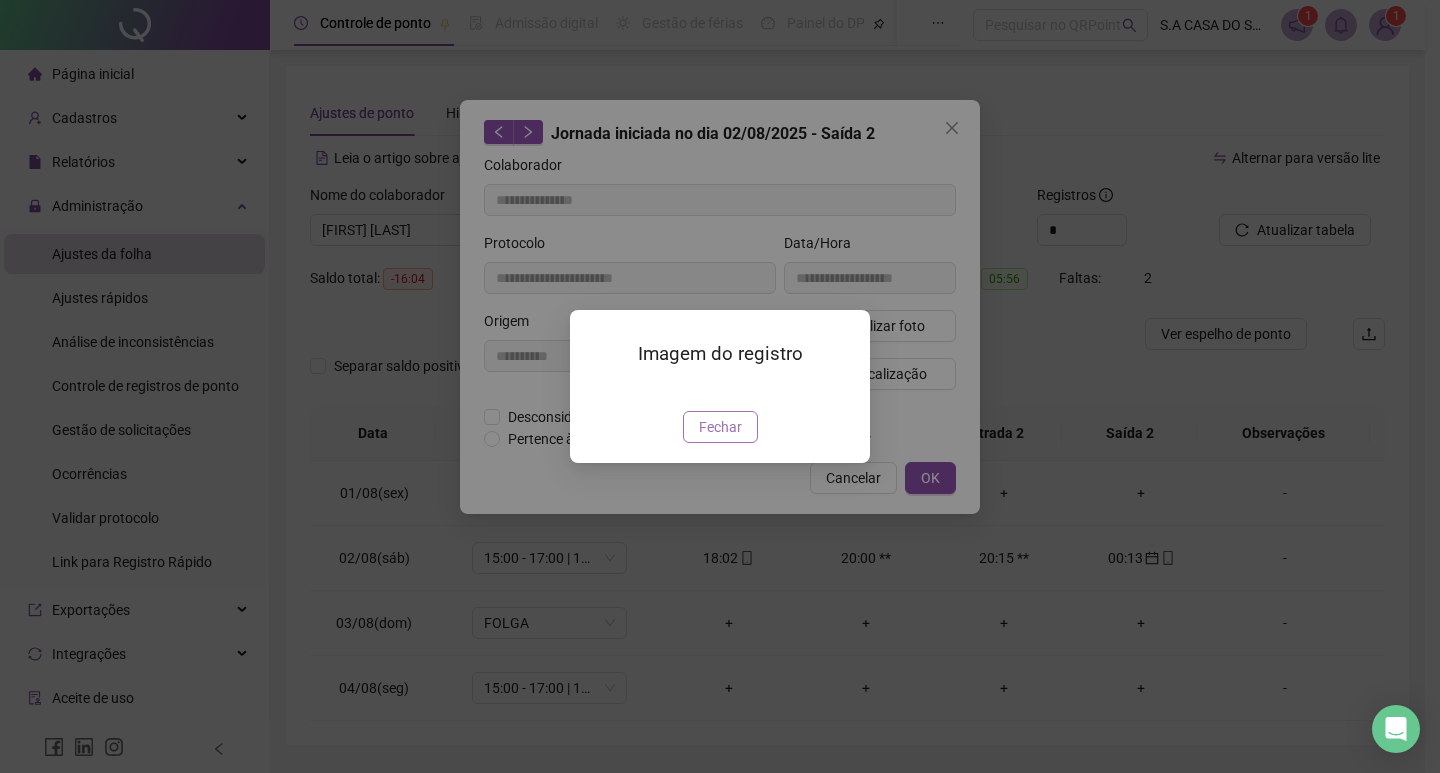 click on "Fechar" at bounding box center [720, 427] 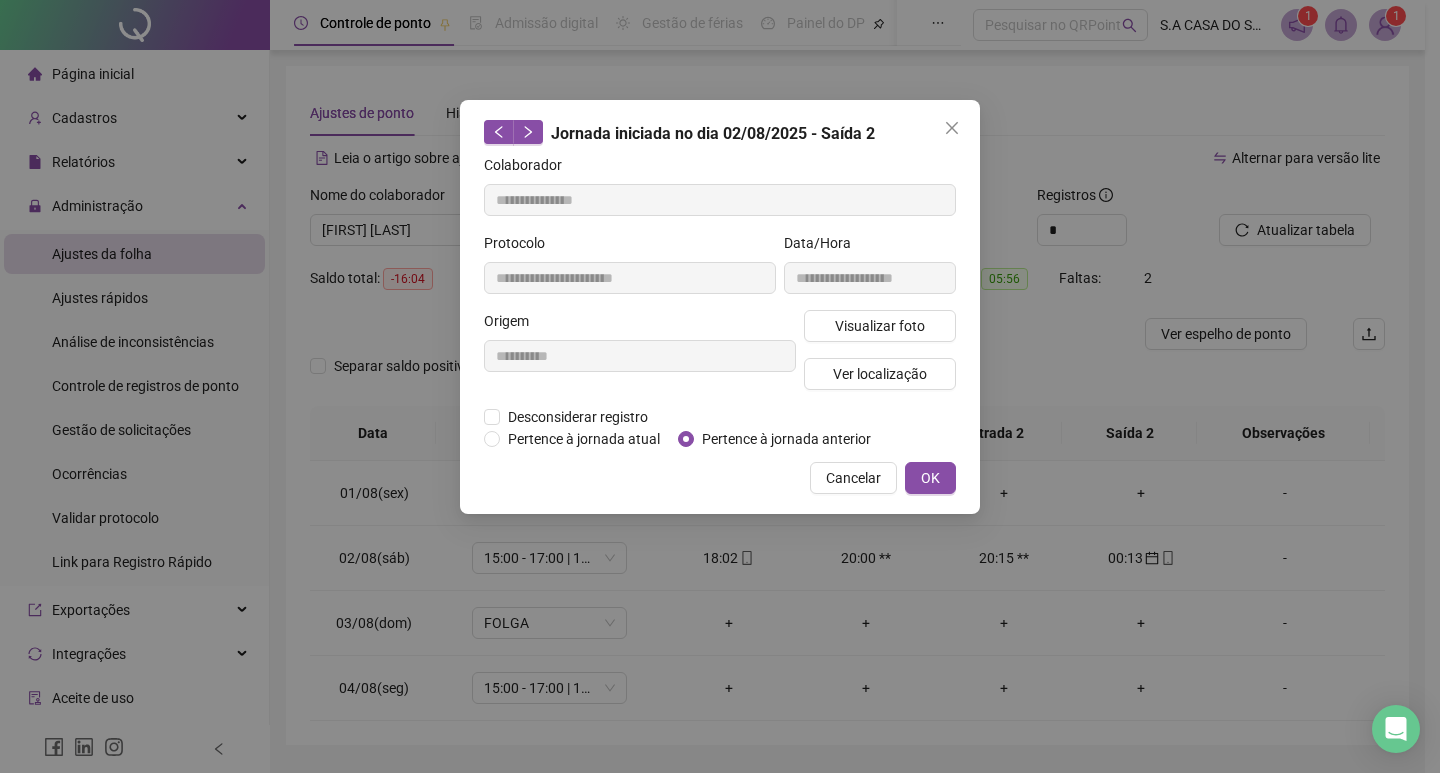 click on "Cancelar" at bounding box center [853, 478] 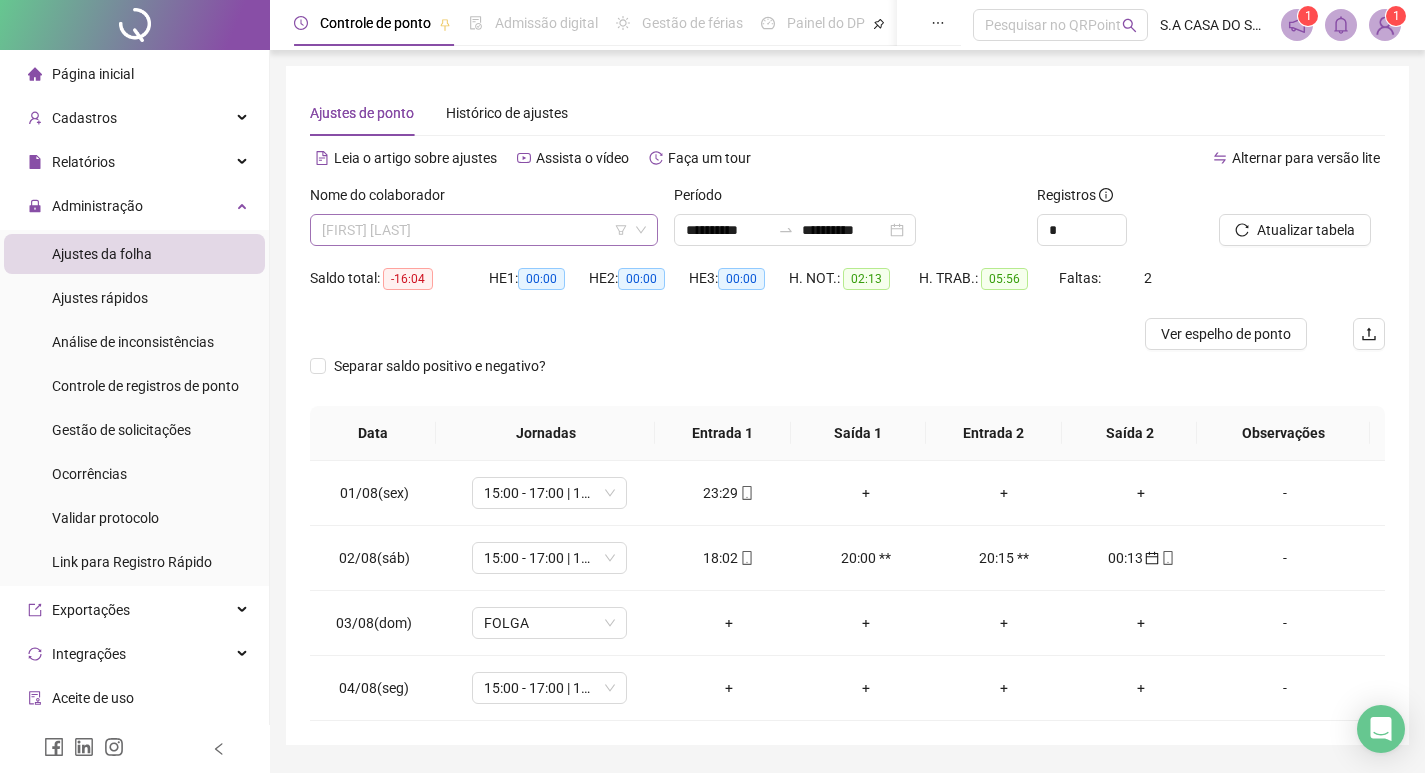 click on "[FIRST] [LAST]" at bounding box center [484, 230] 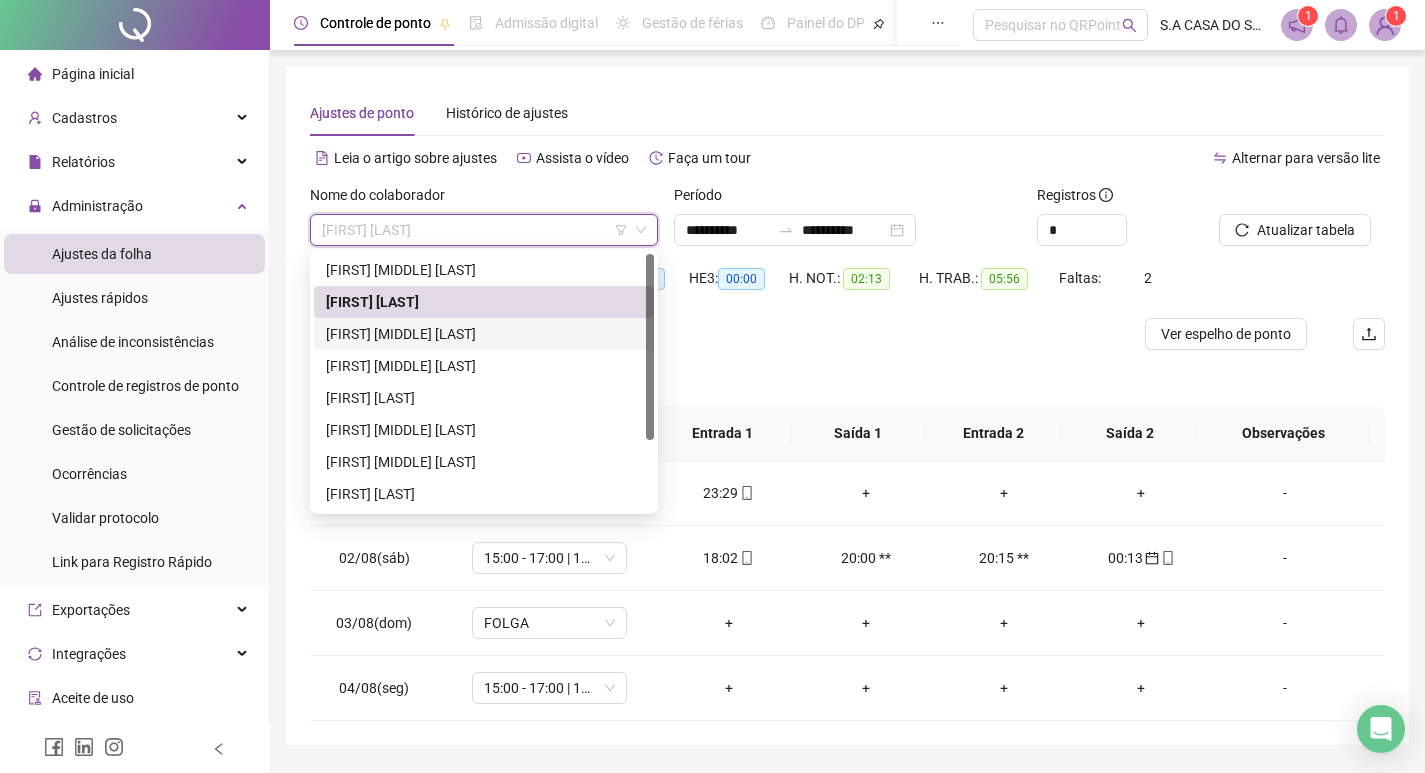 click on "[FIRST] [MIDDLE] [LAST]" at bounding box center [484, 334] 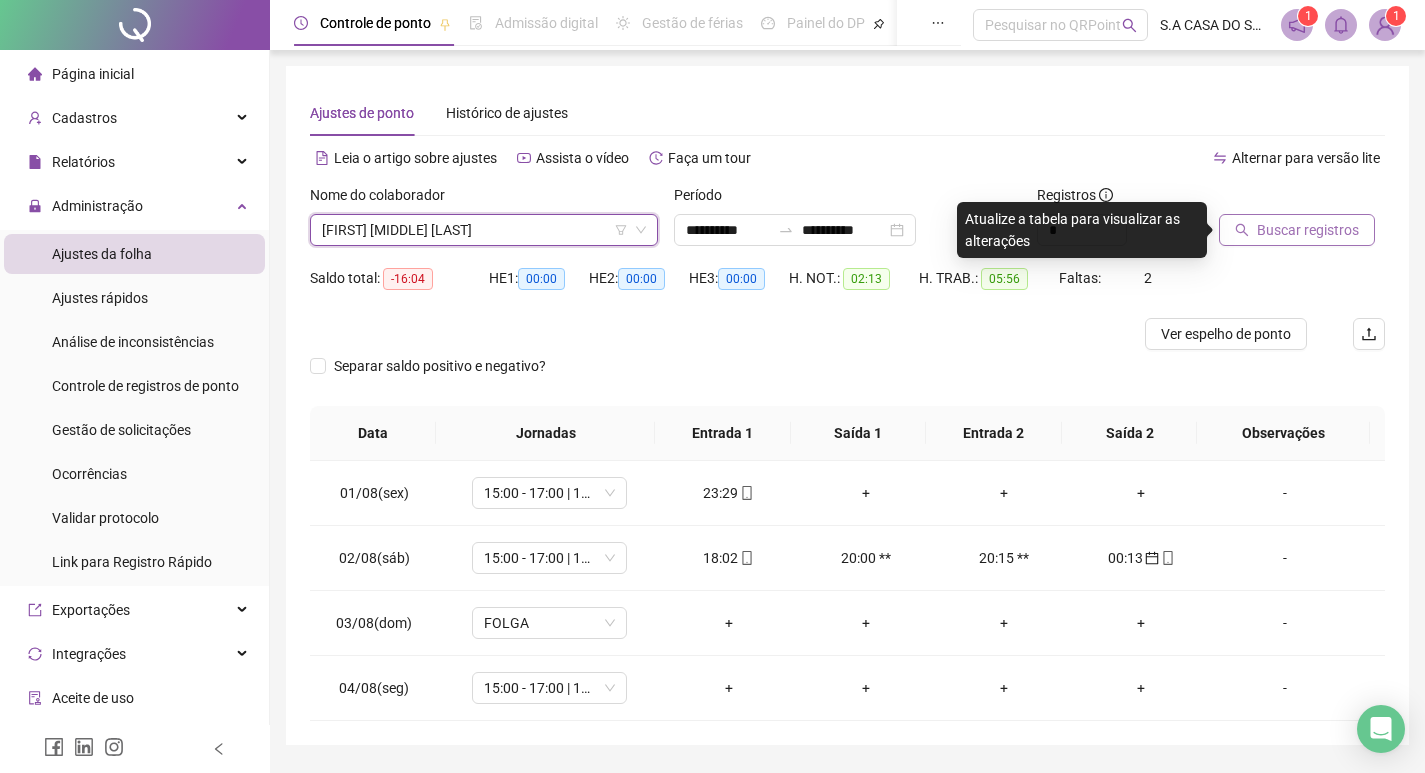 click at bounding box center (1277, 199) 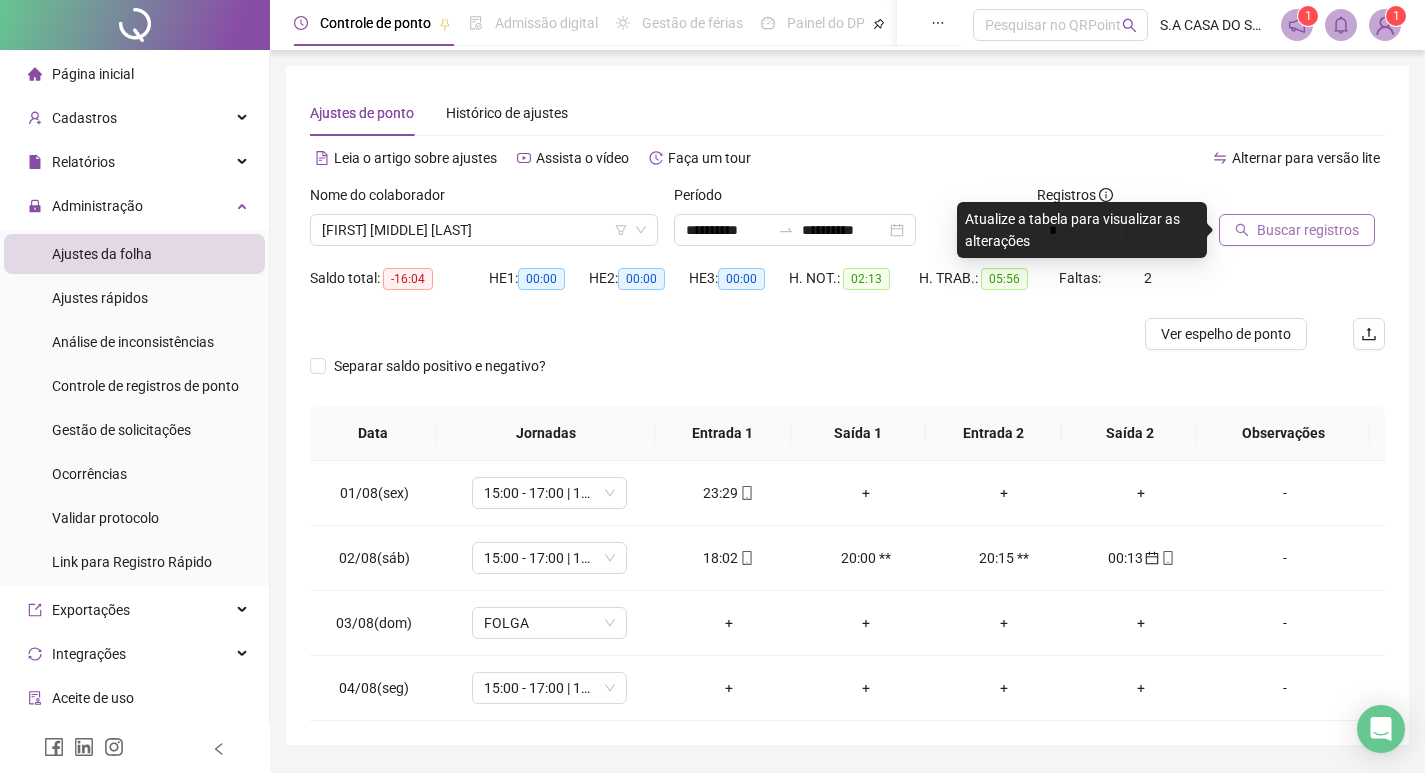 click on "Buscar registros" at bounding box center (1308, 230) 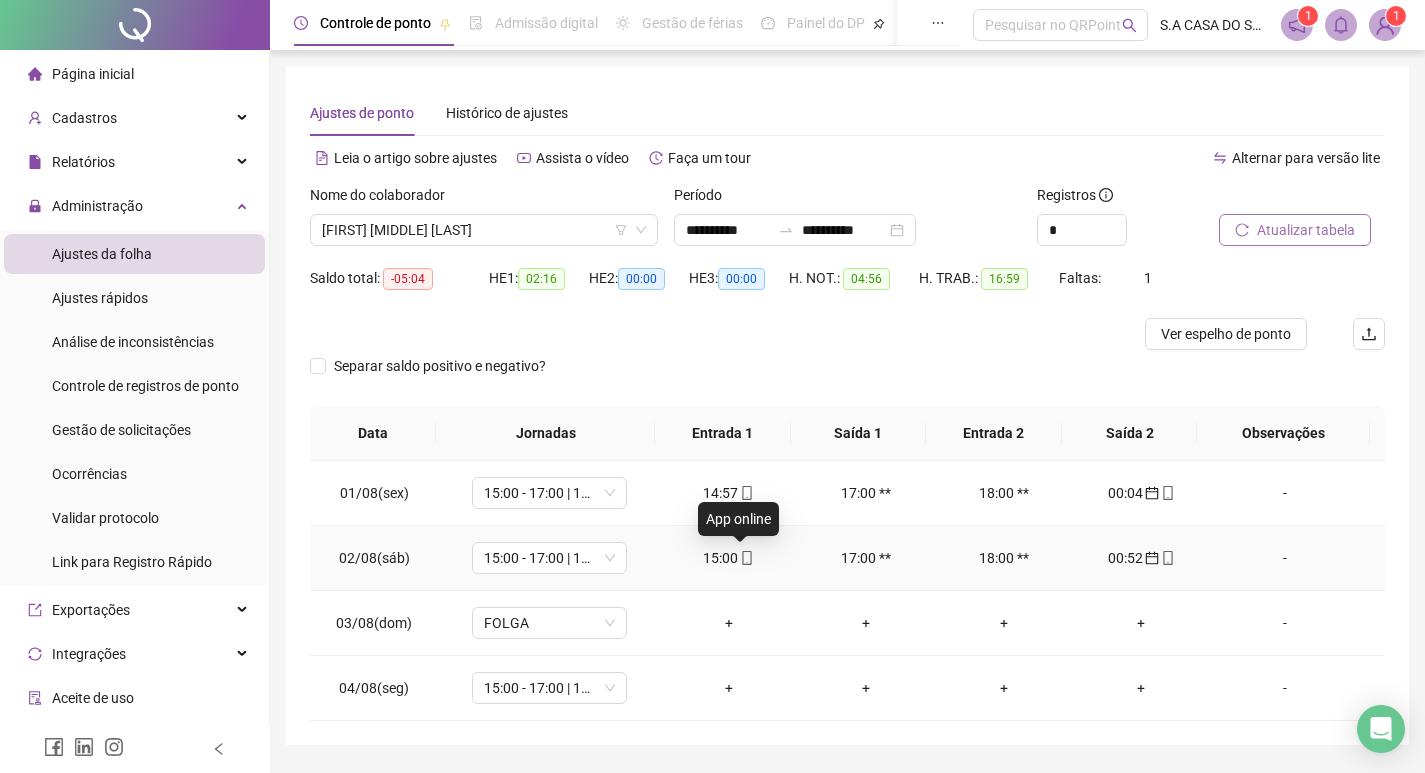 click 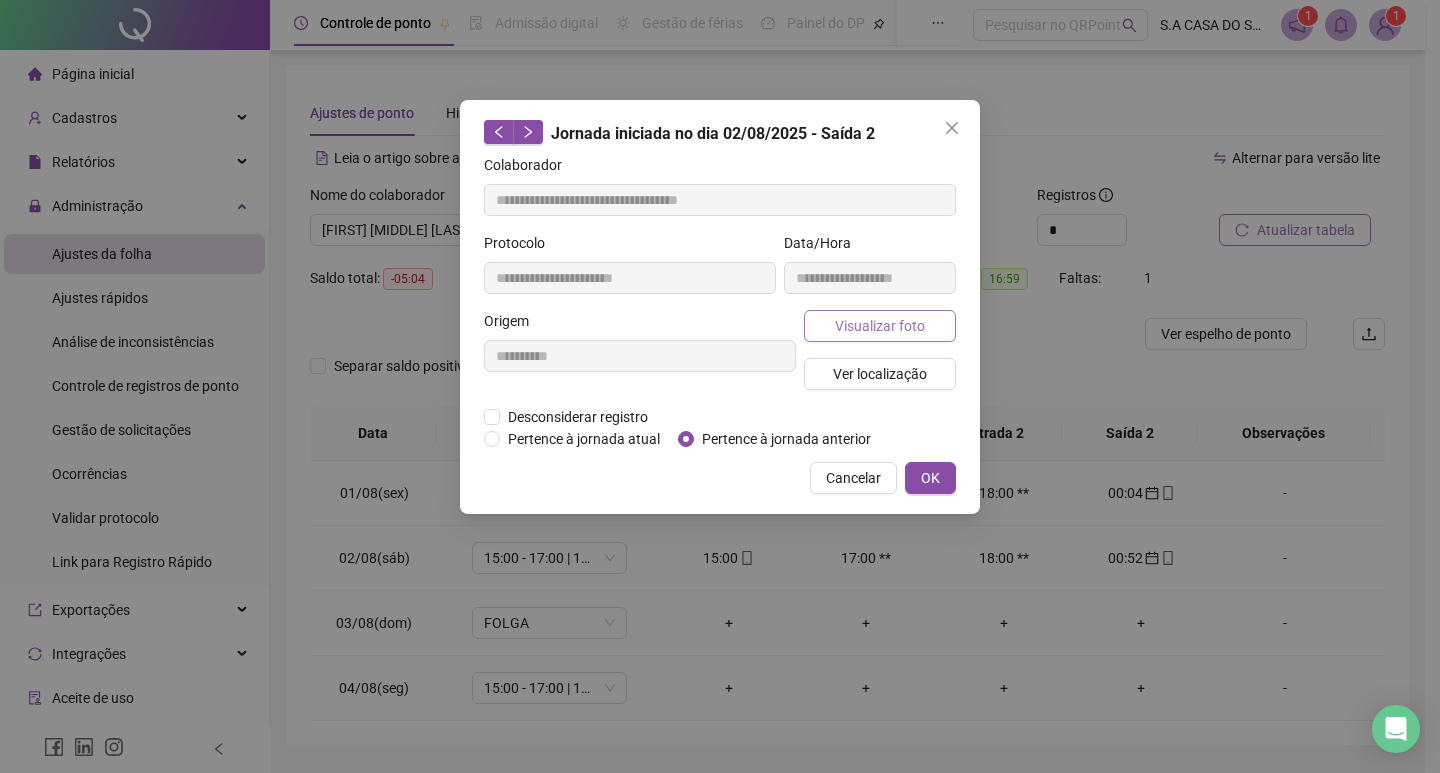 type on "**********" 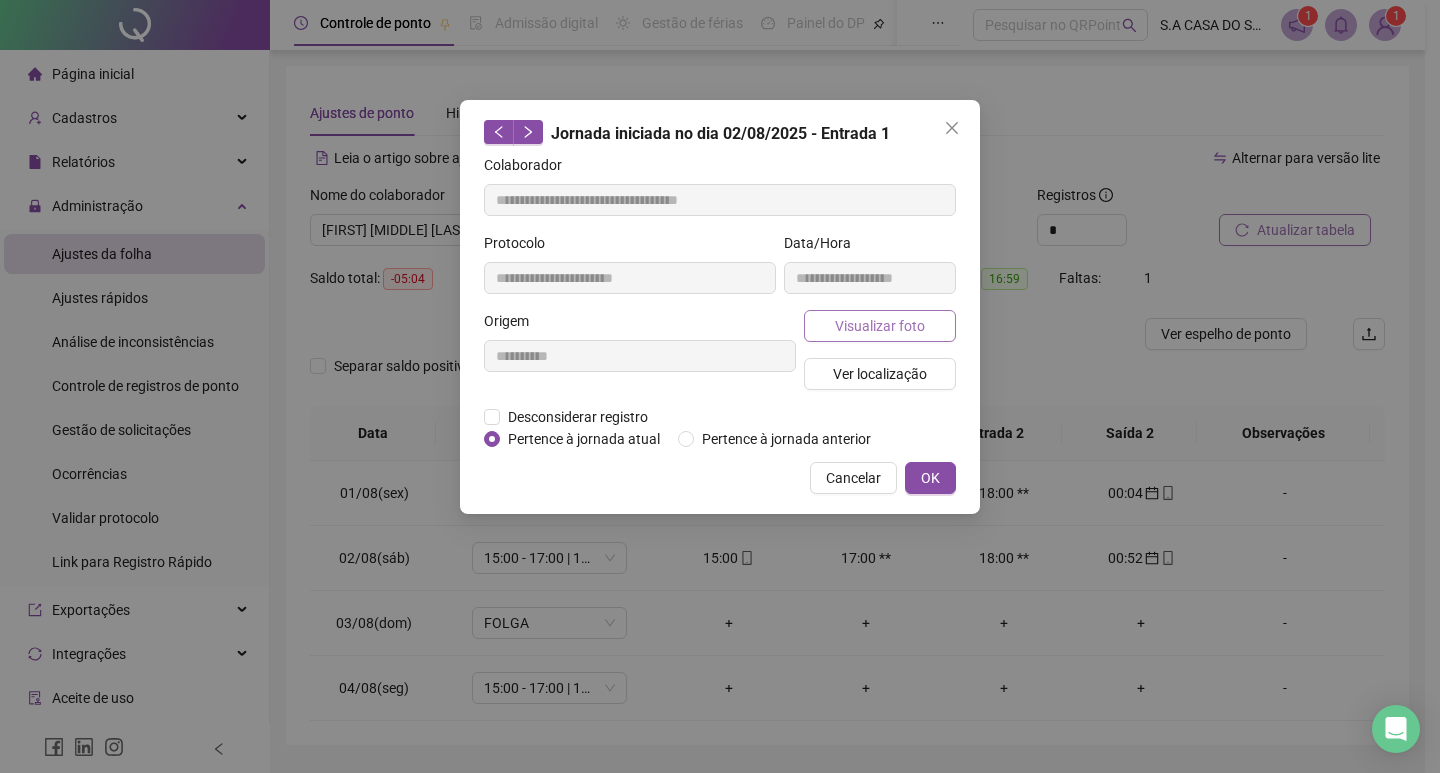 click on "Visualizar foto" at bounding box center (880, 326) 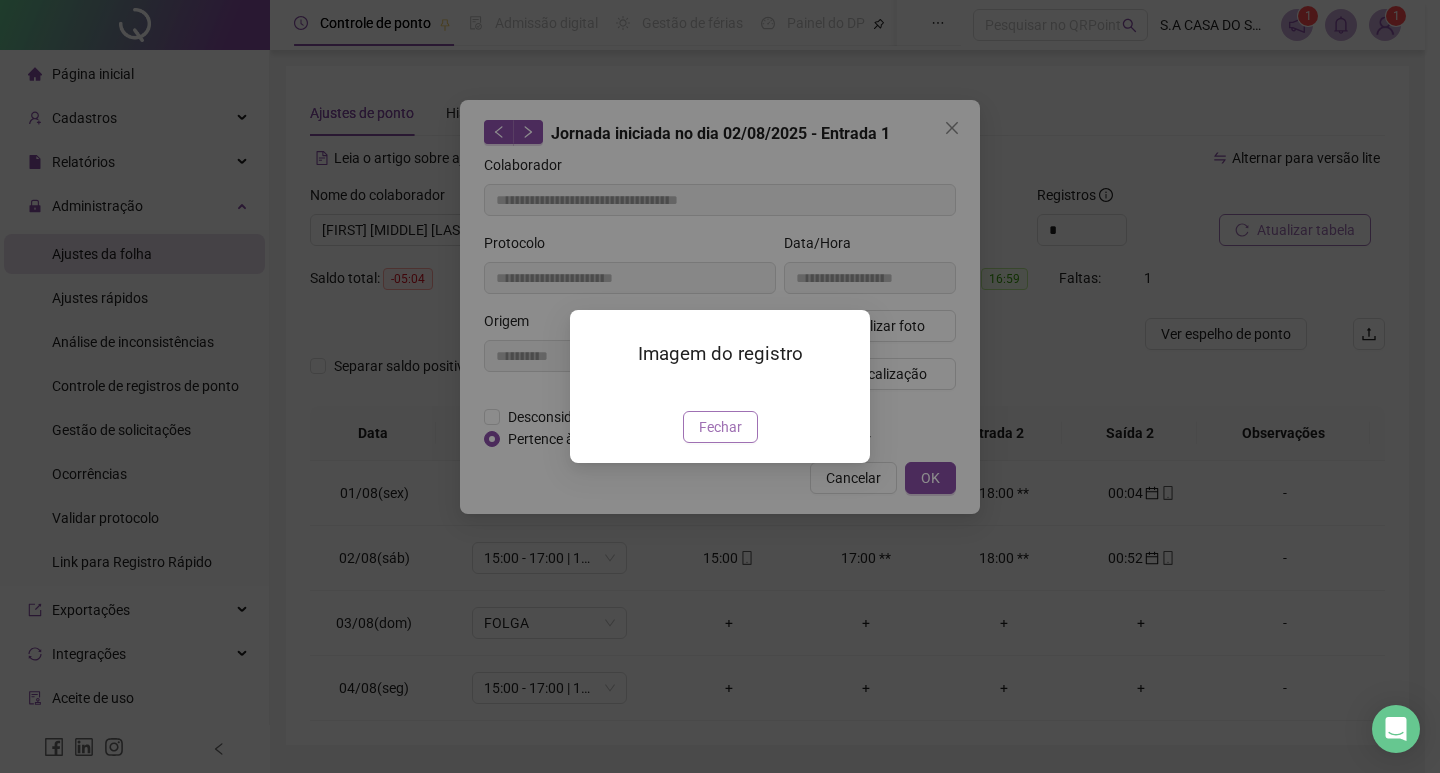 click on "Fechar" at bounding box center (720, 427) 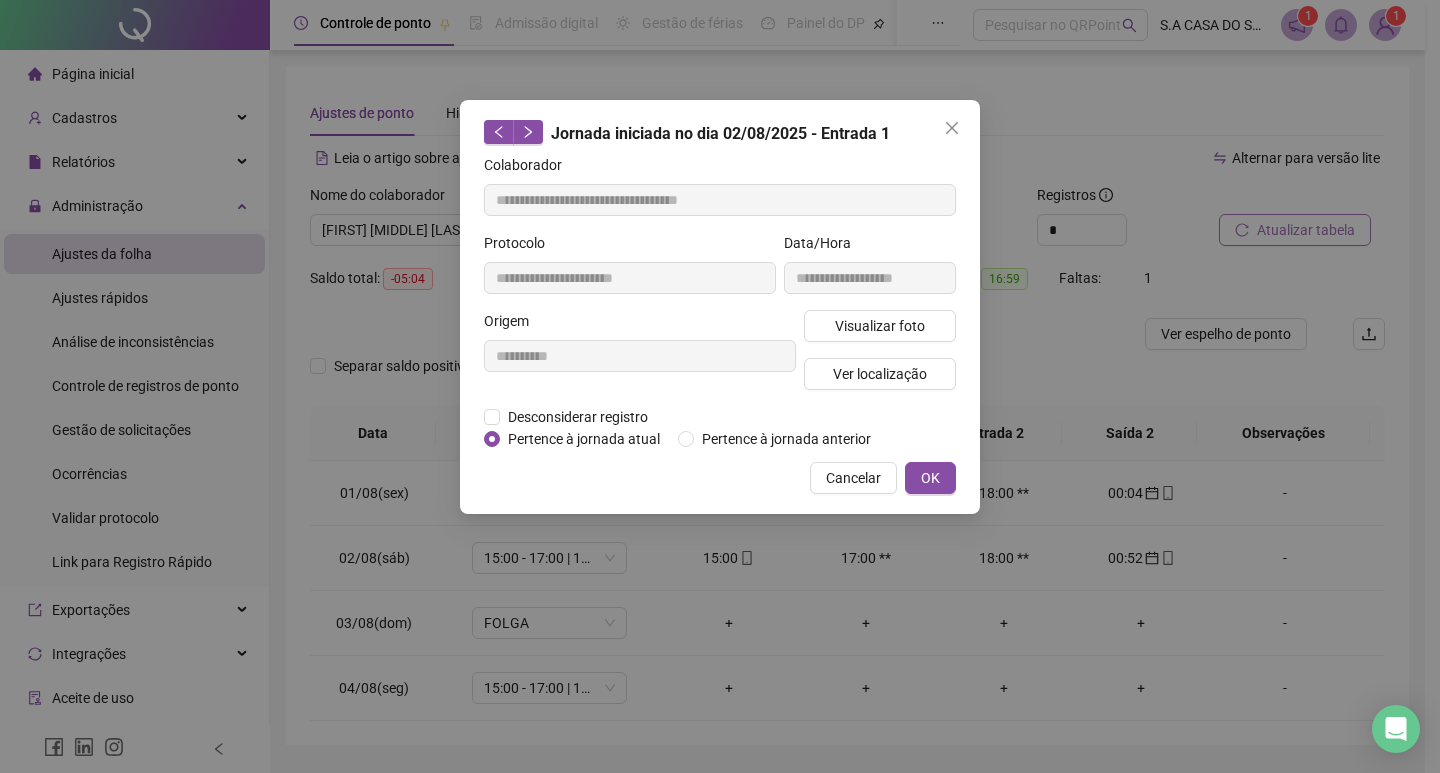 click on "Cancelar" at bounding box center (853, 478) 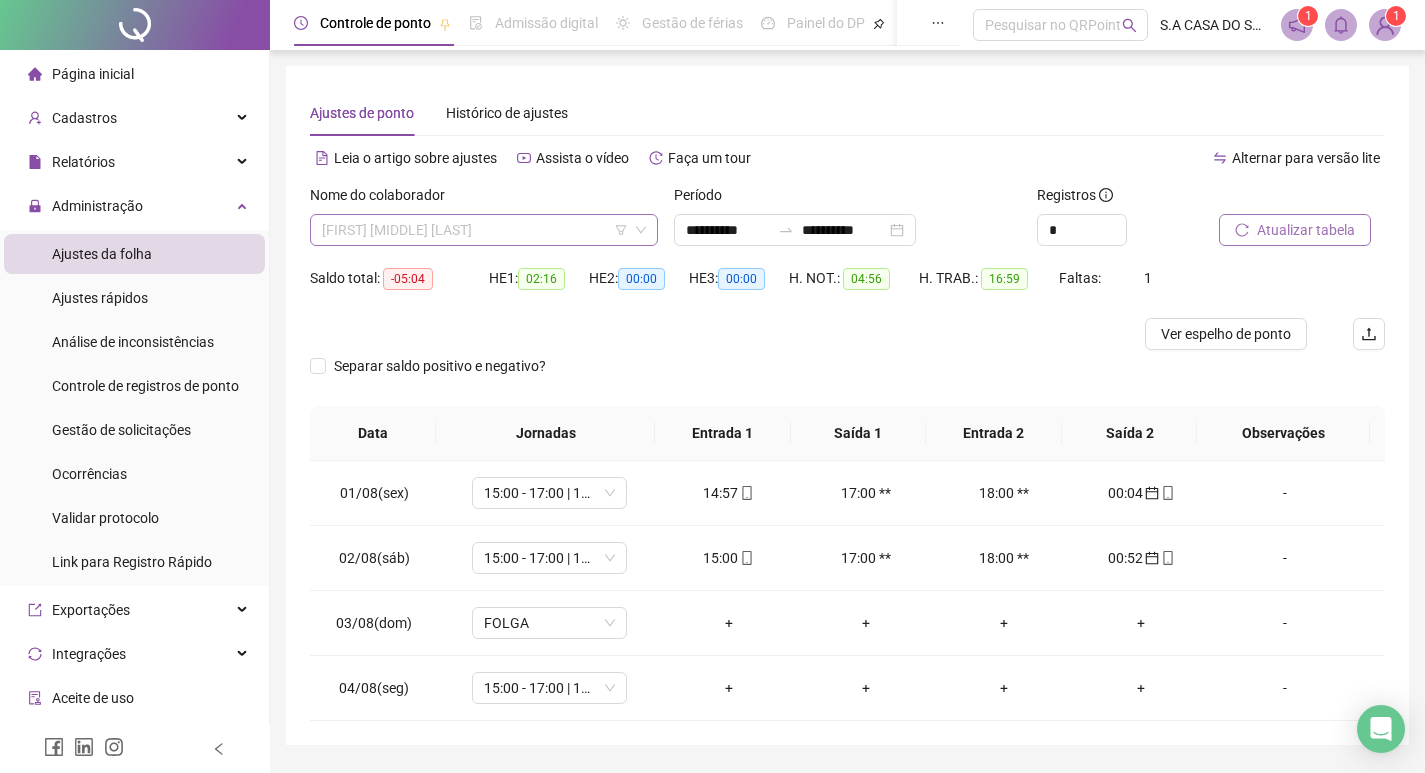 click on "[FIRST] [MIDDLE] [LAST]" at bounding box center [484, 230] 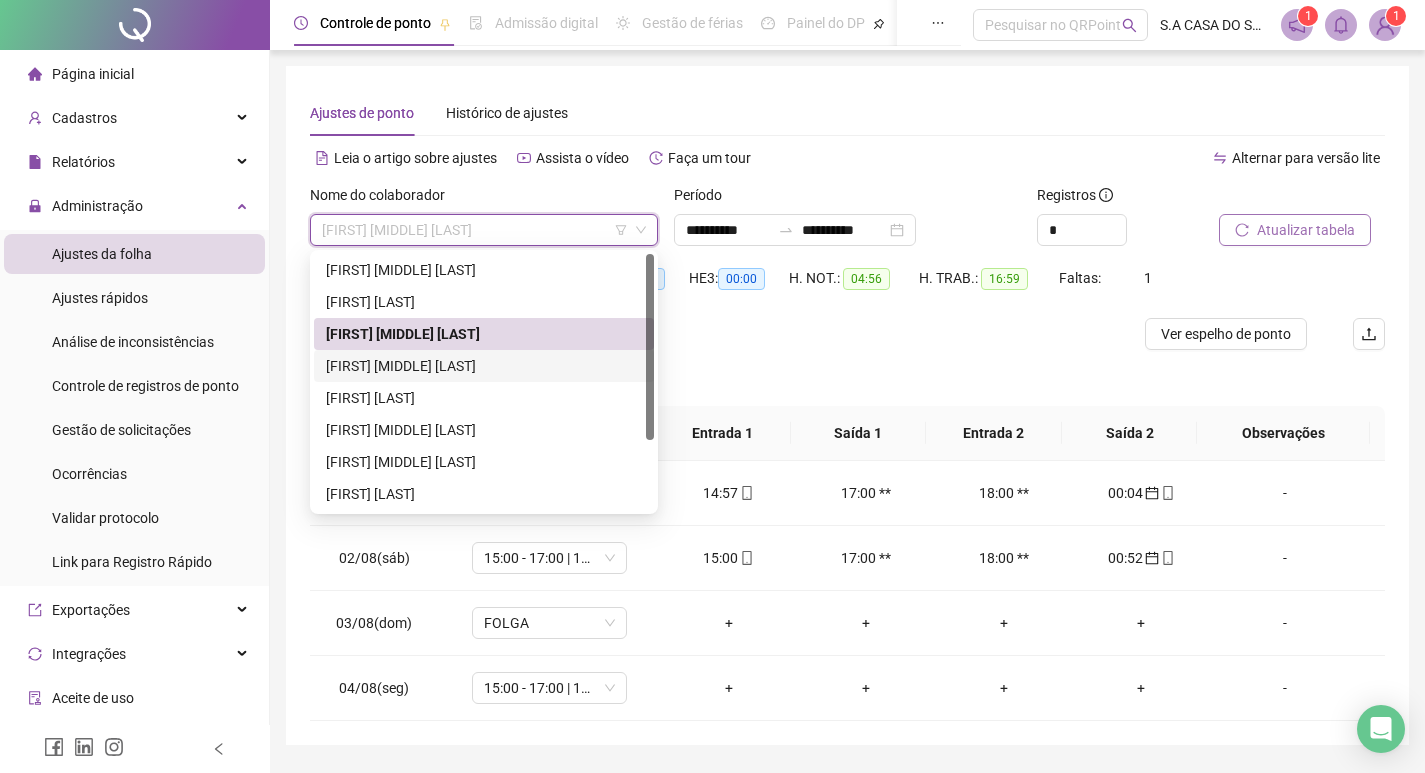 click on "[FIRST] [MIDDLE] [LAST]" at bounding box center (484, 366) 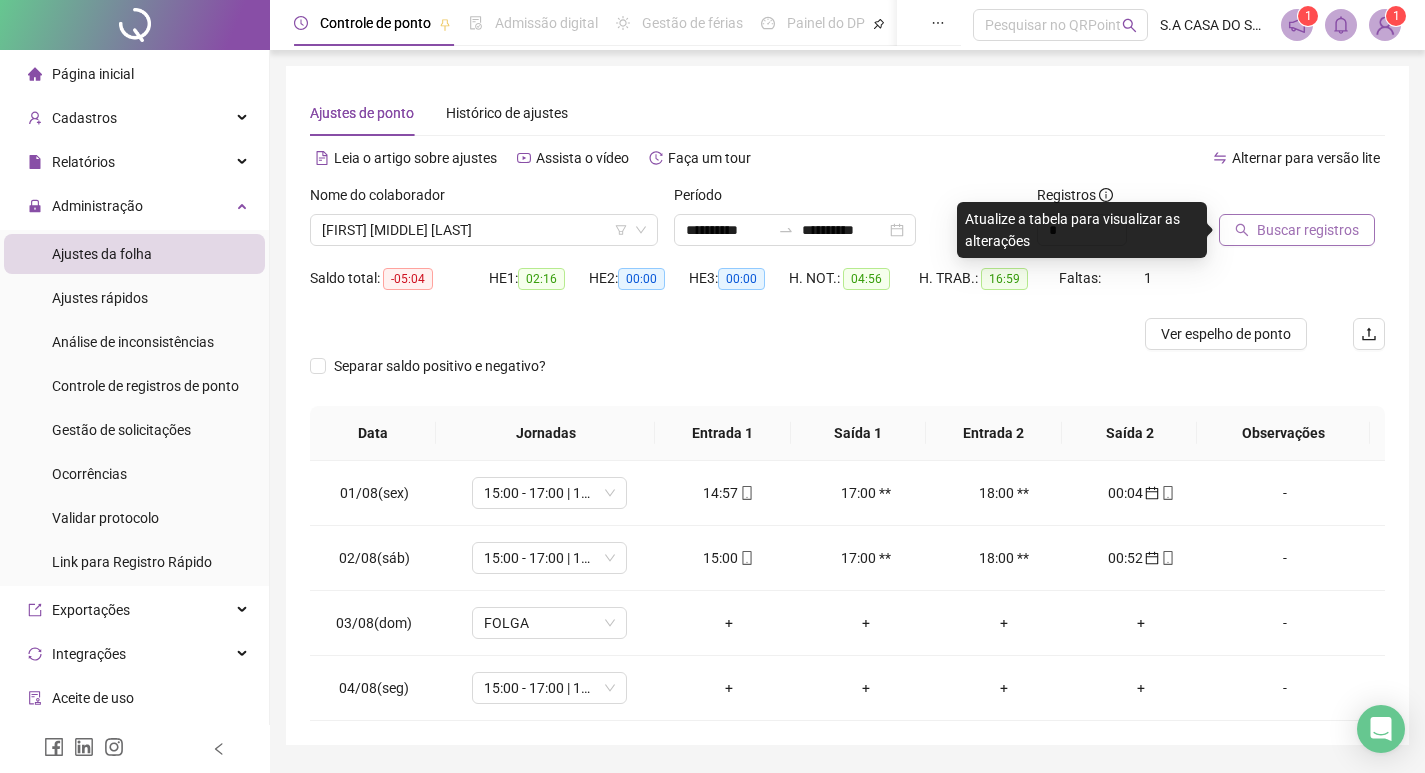 click on "Buscar registros" at bounding box center [1308, 230] 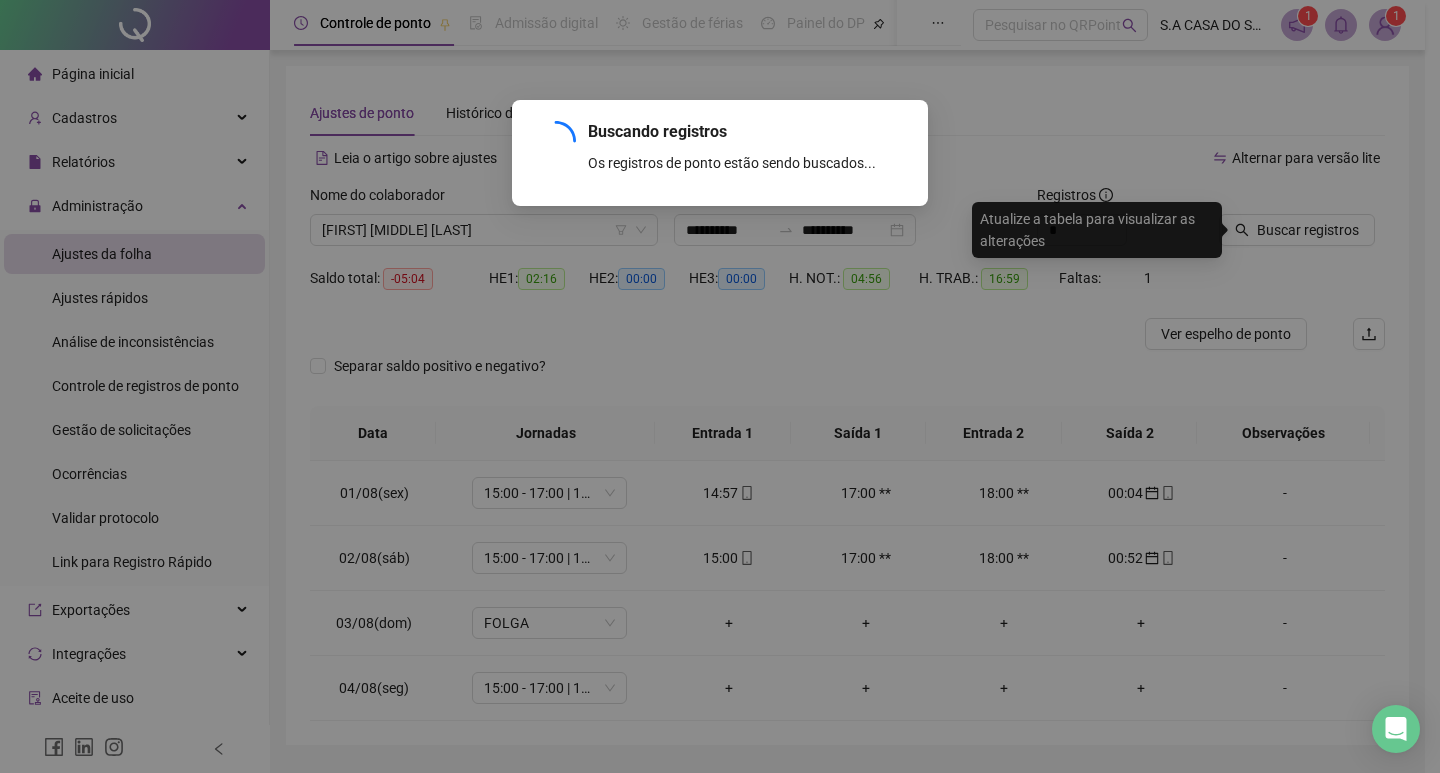 click on "Buscando registros Os registros de ponto estão sendo buscados... OK" at bounding box center [720, 386] 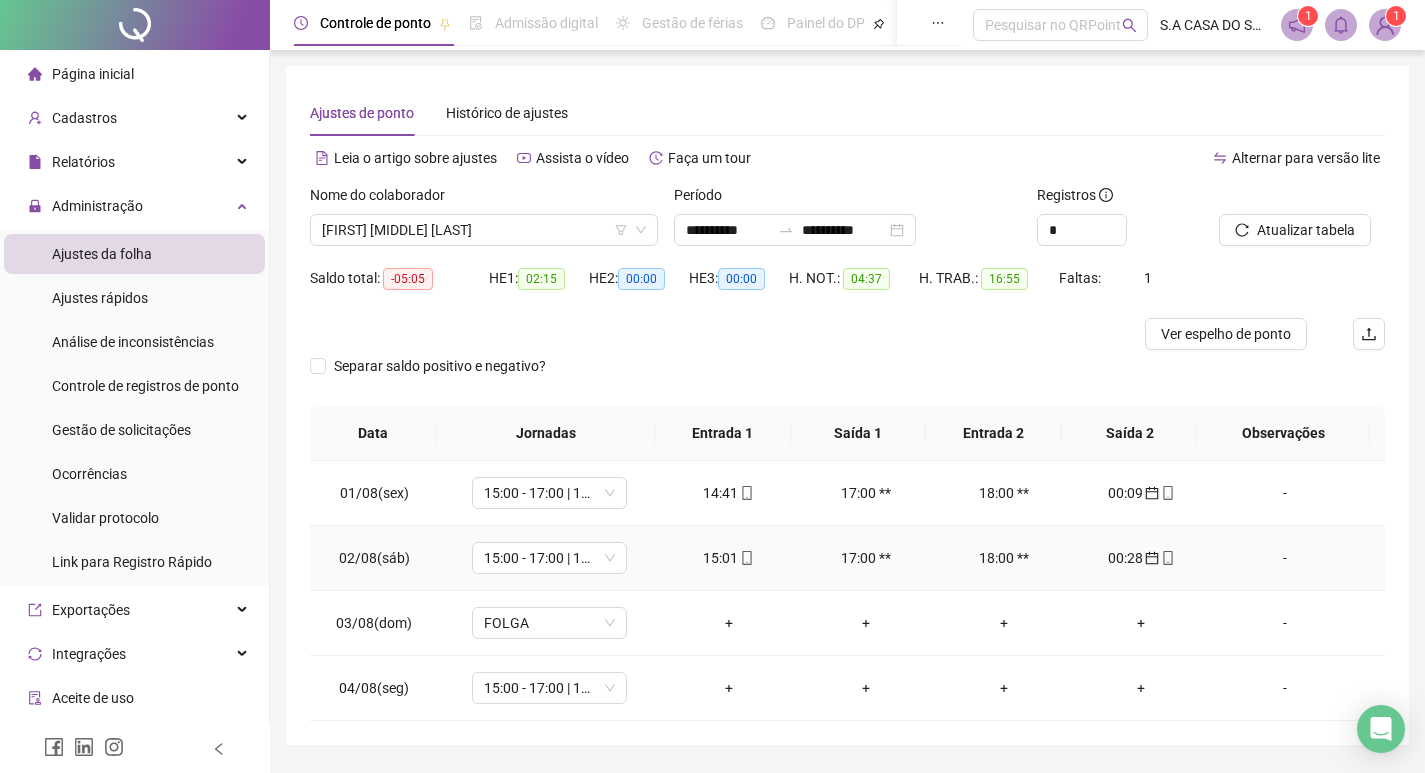 click 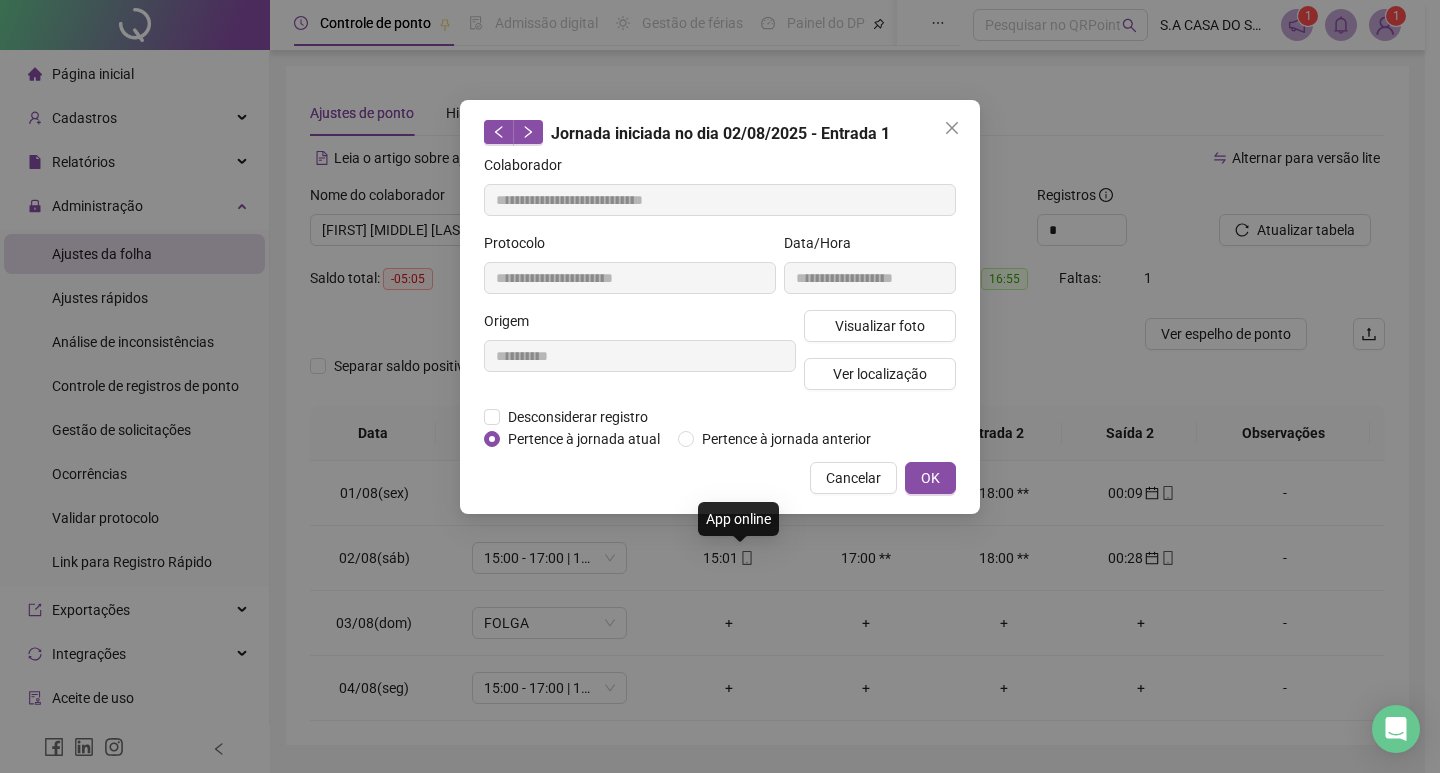 type on "**********" 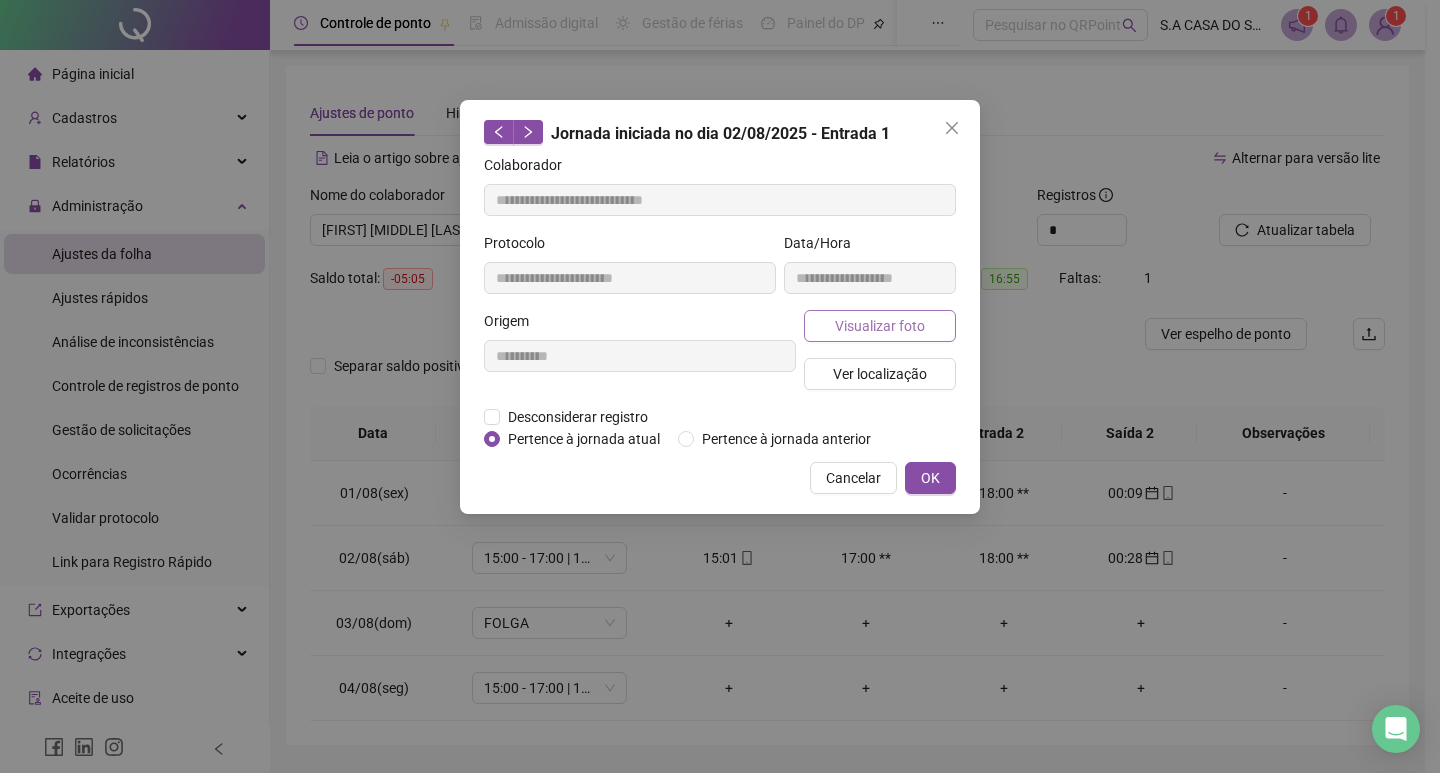 click on "Visualizar foto" at bounding box center (880, 326) 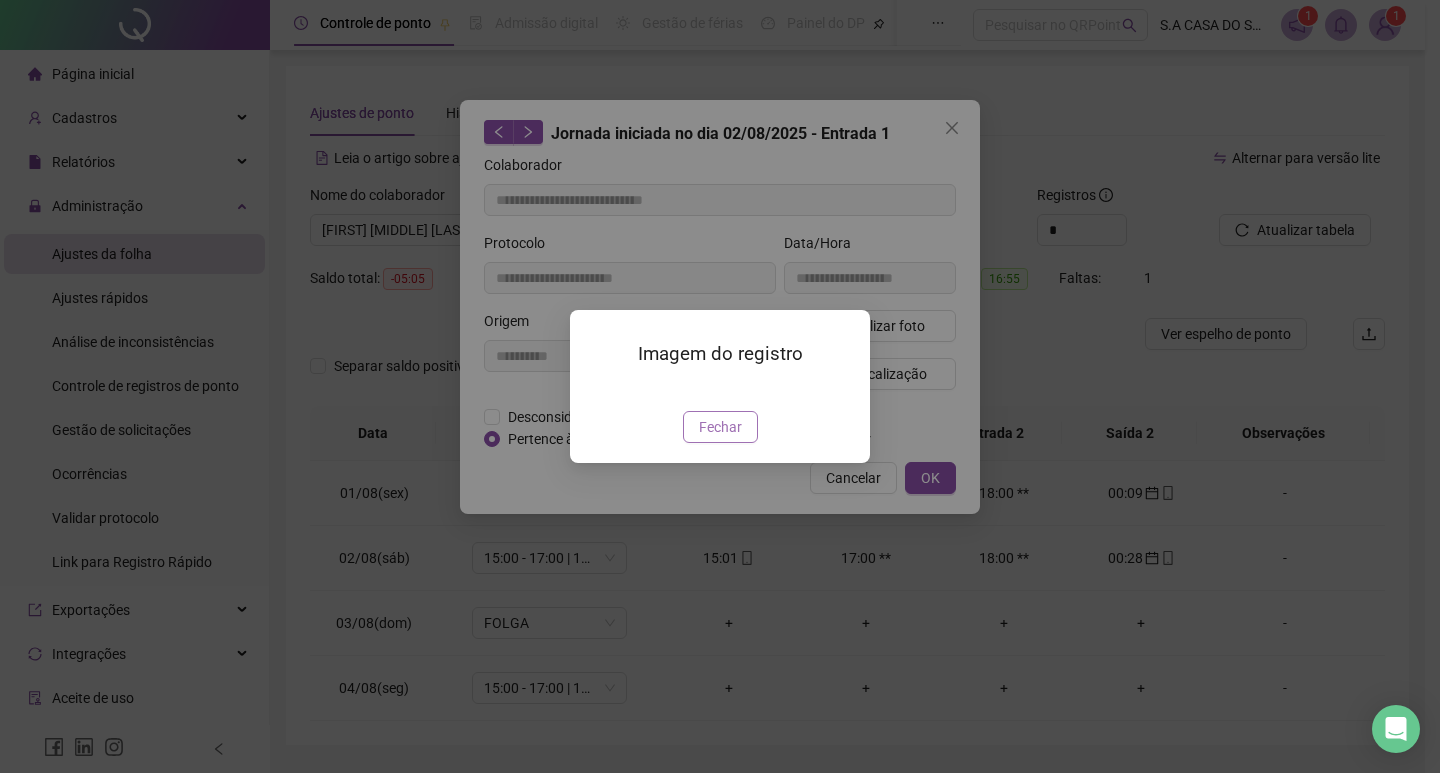 click on "Fechar" at bounding box center [720, 427] 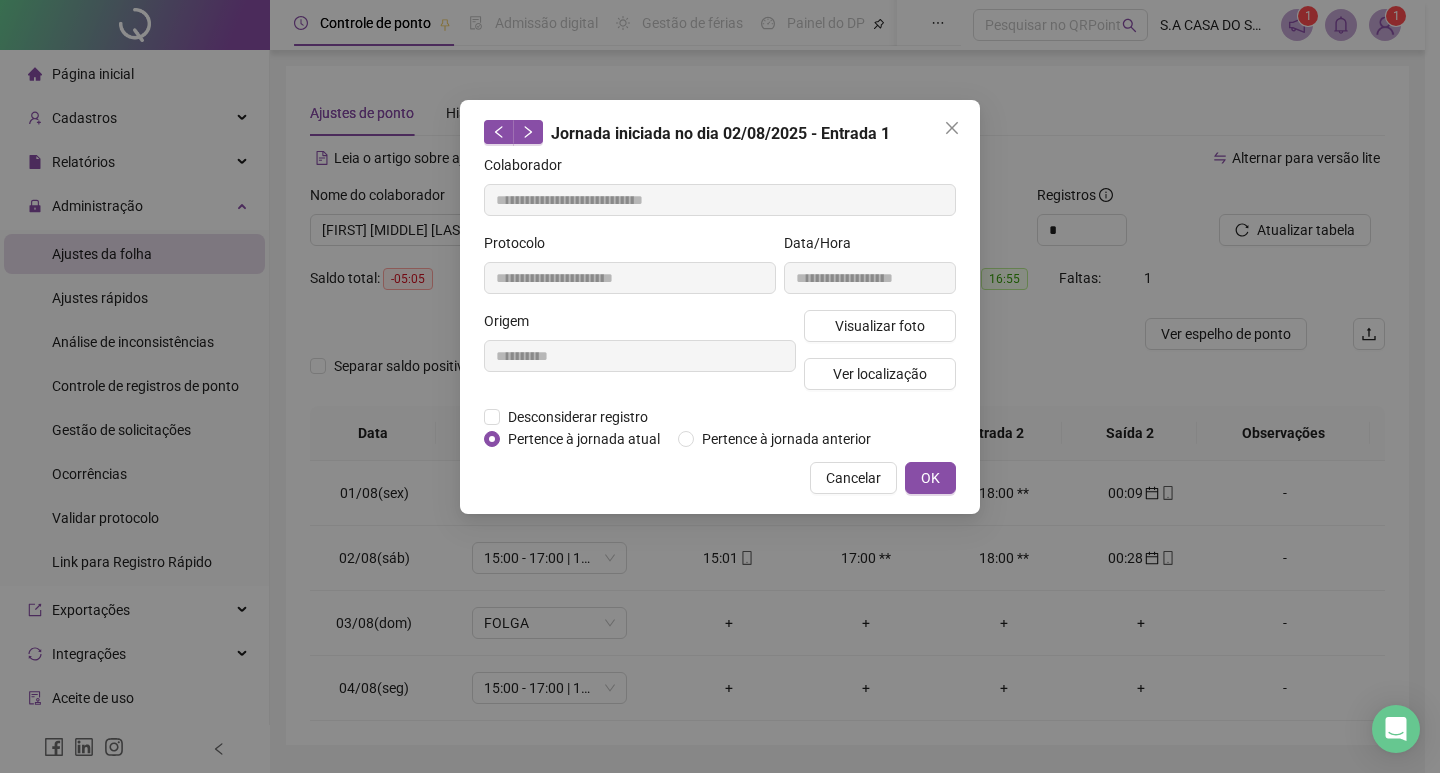 click on "Cancelar" at bounding box center (853, 478) 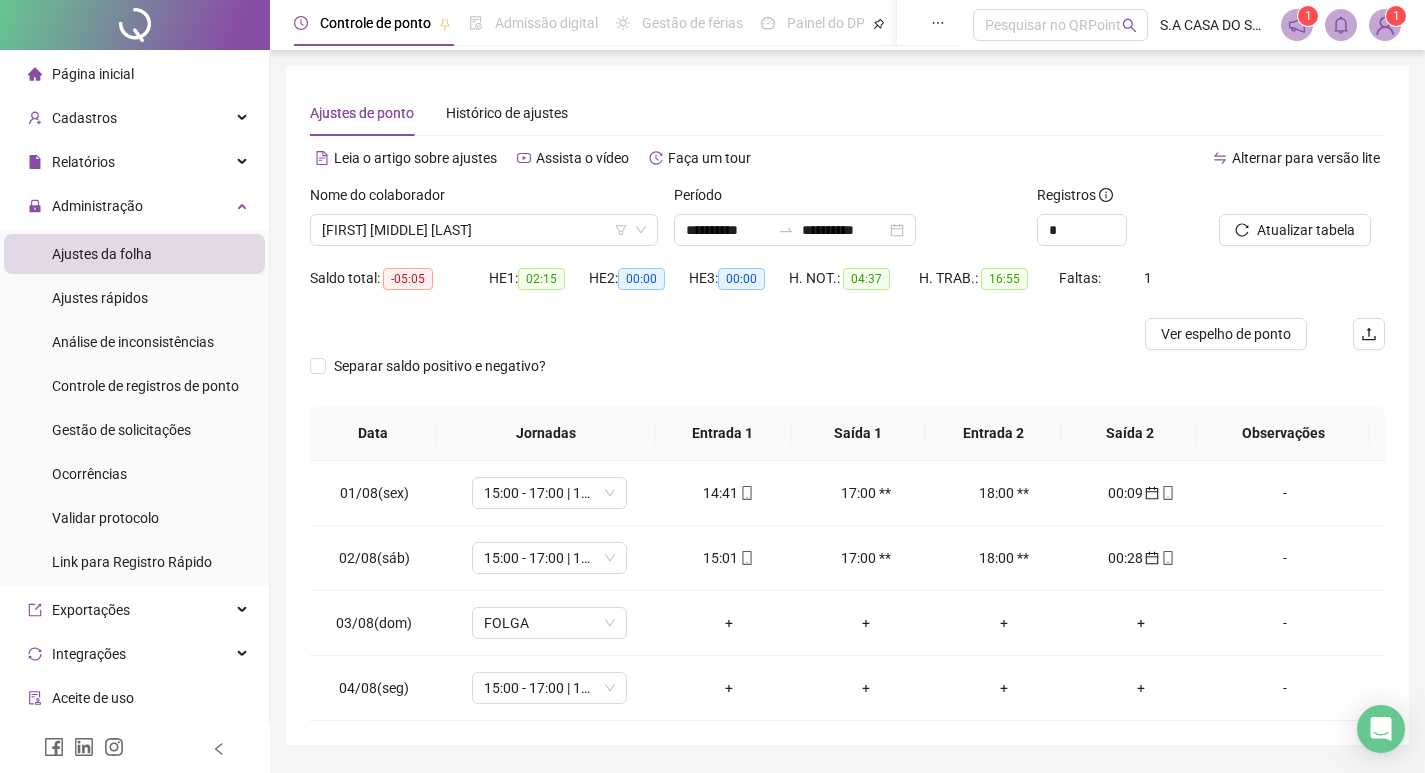click on "Nome do colaborador [FIRST] [MIDDLE] [LAST]" at bounding box center (484, 223) 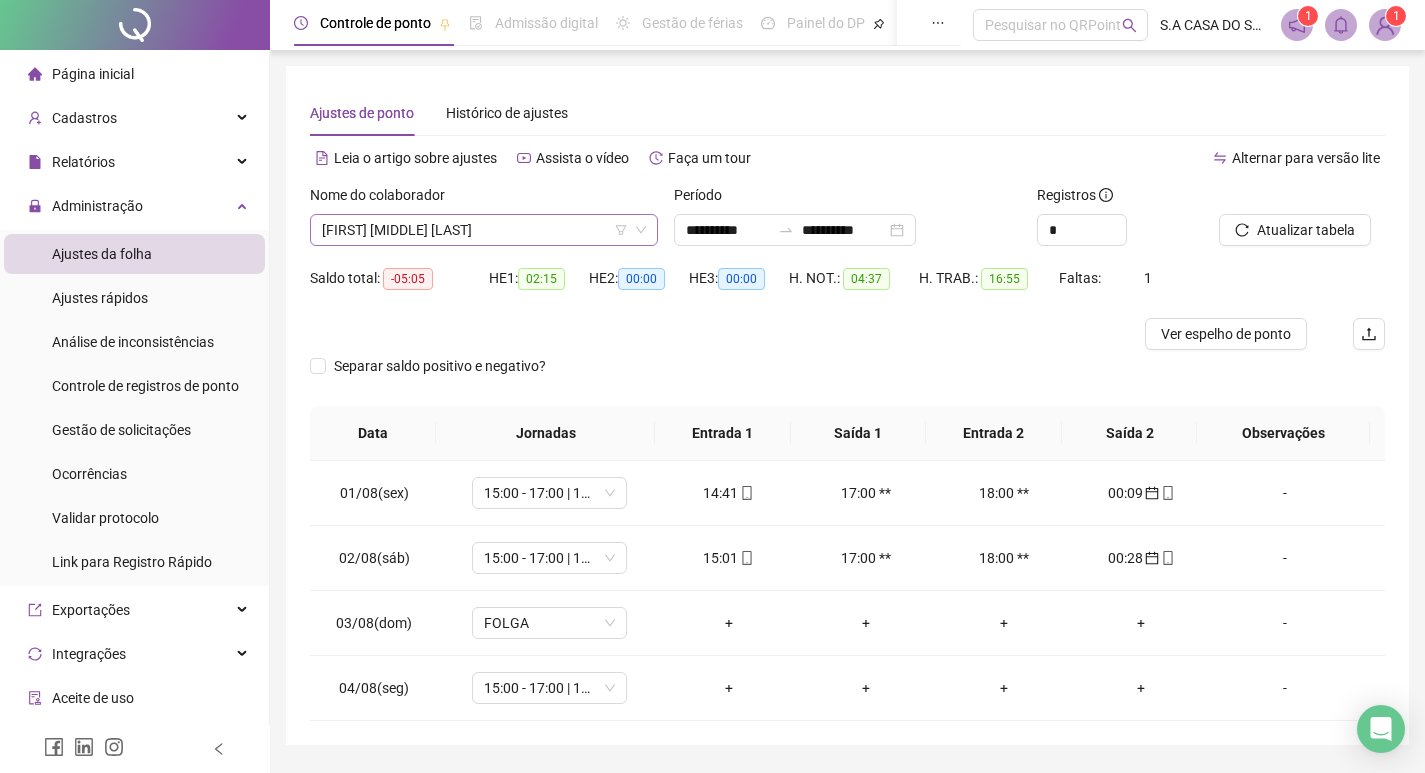 click on "[FIRST] [MIDDLE] [LAST]" at bounding box center (484, 230) 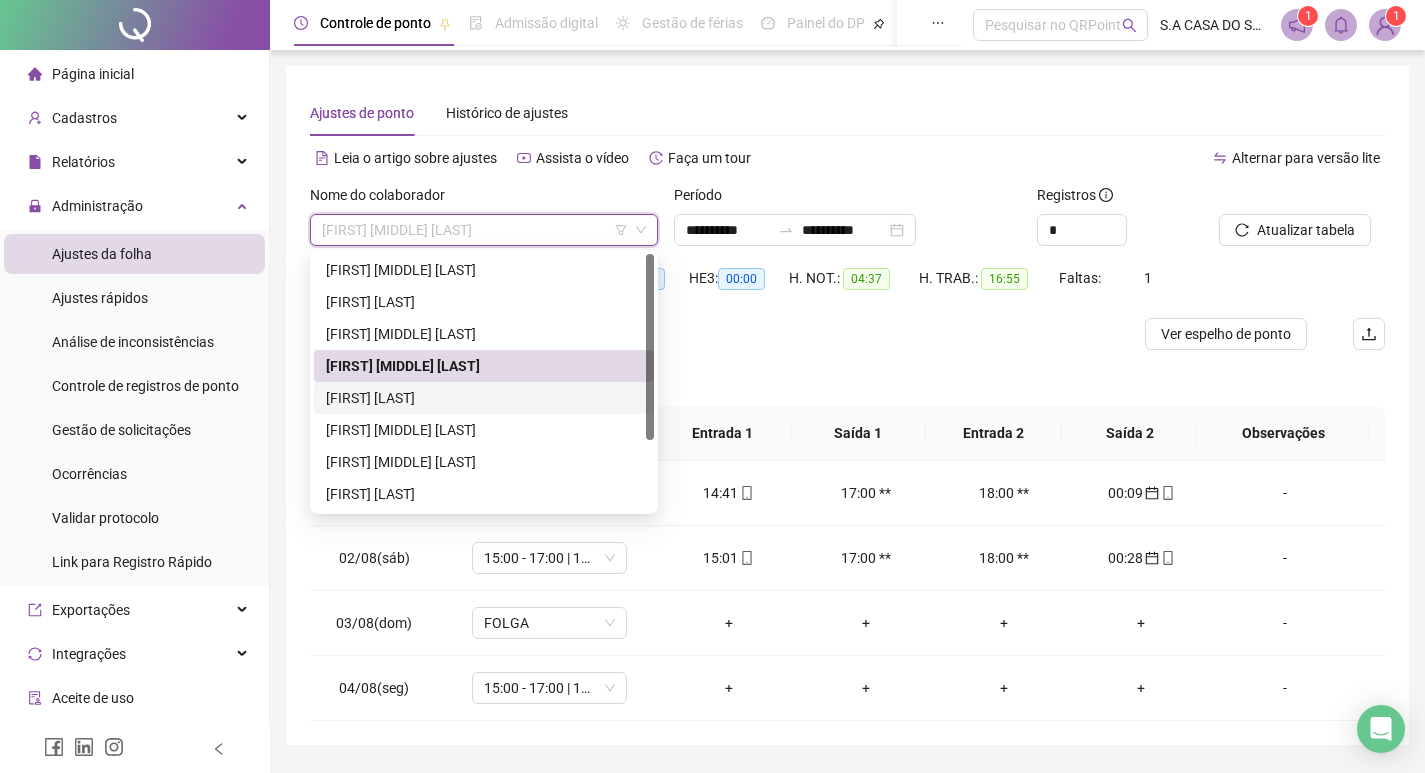 click on "[FIRST] [LAST]" at bounding box center [484, 398] 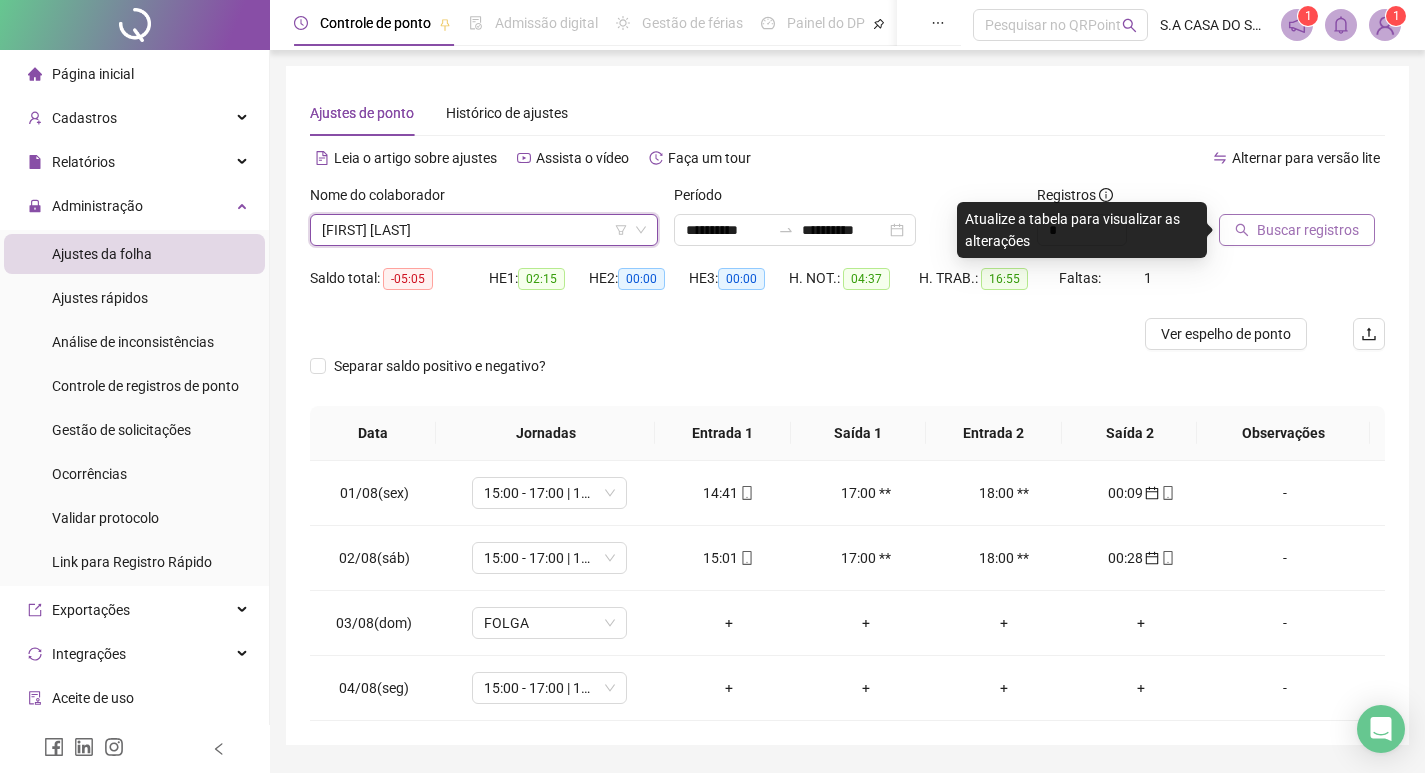 click on "Buscar registros" at bounding box center (1308, 230) 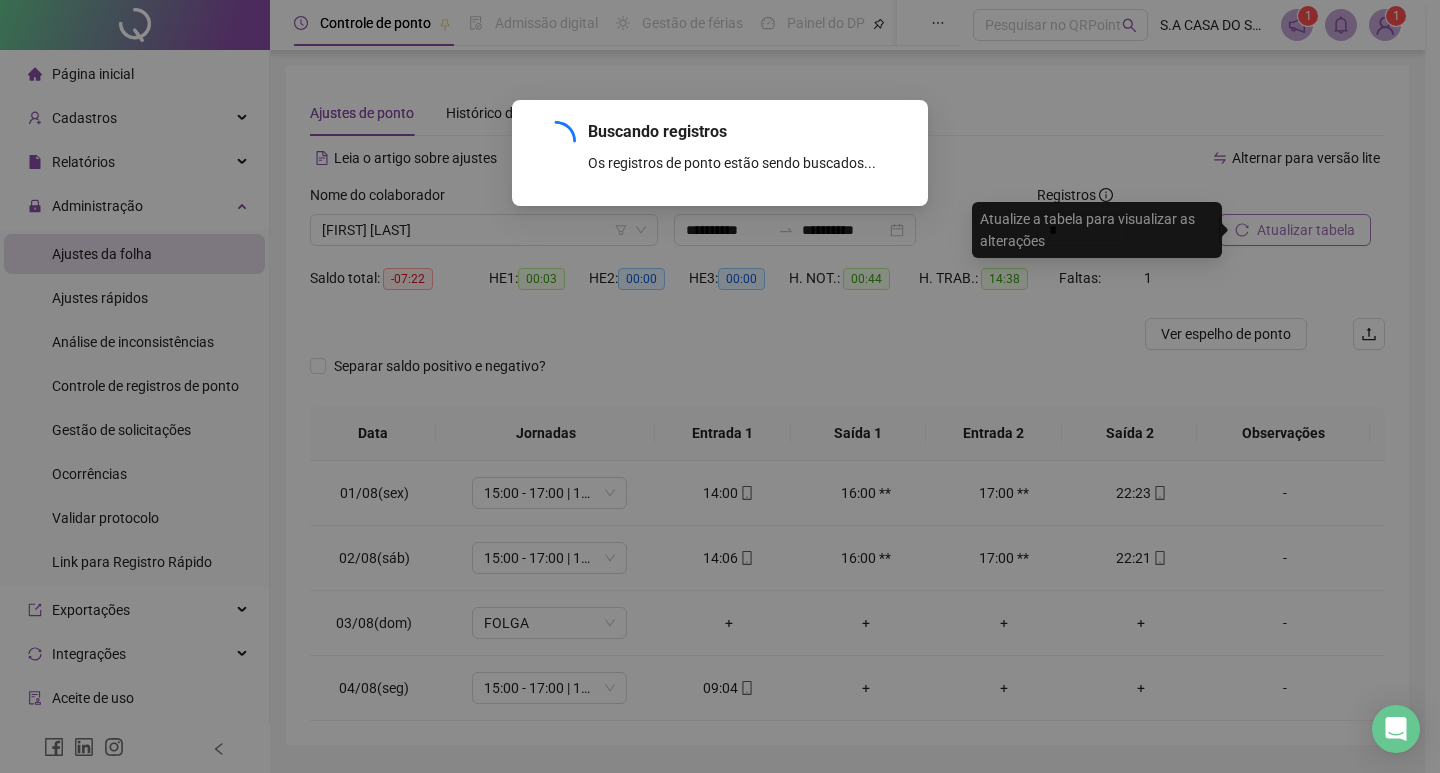 click on "Buscando registros Os registros de ponto estão sendo buscados... OK" at bounding box center (720, 386) 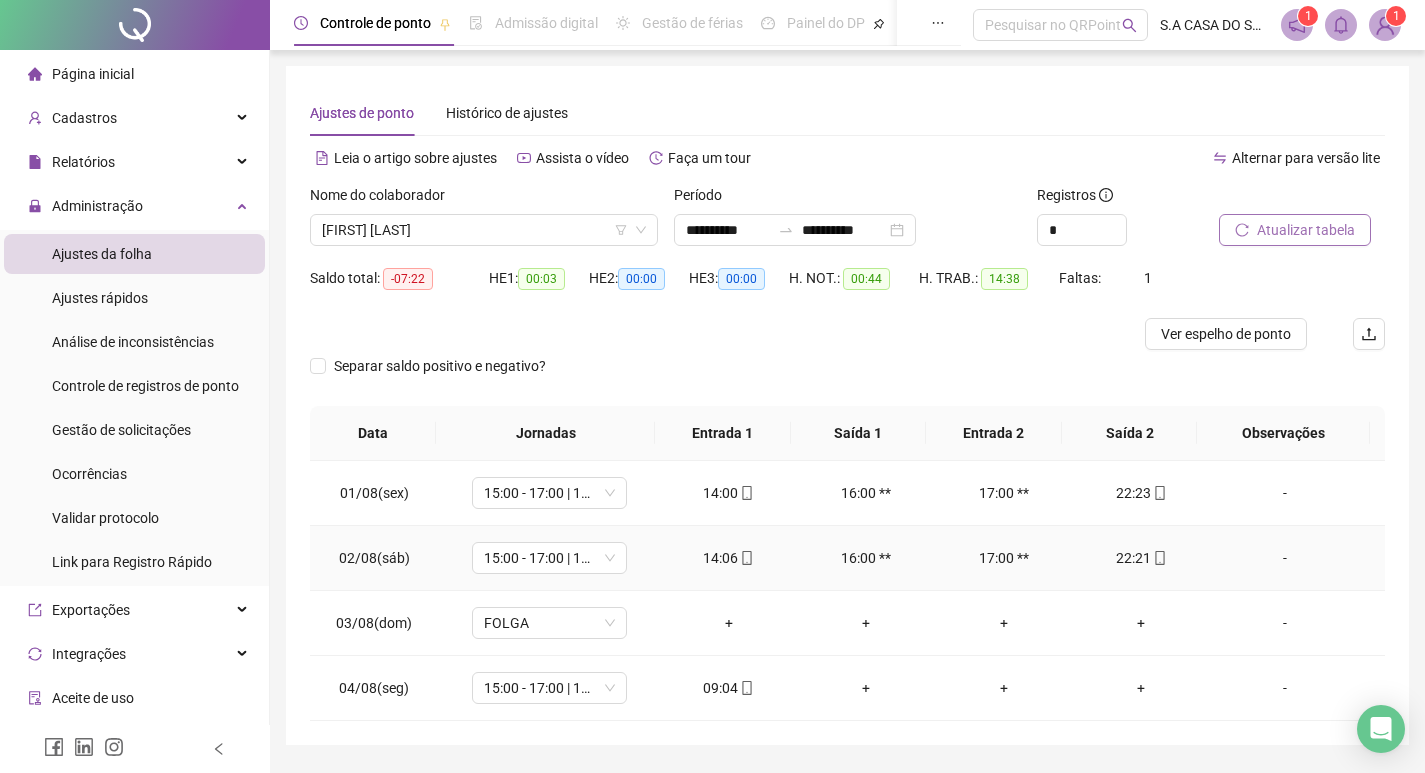 click 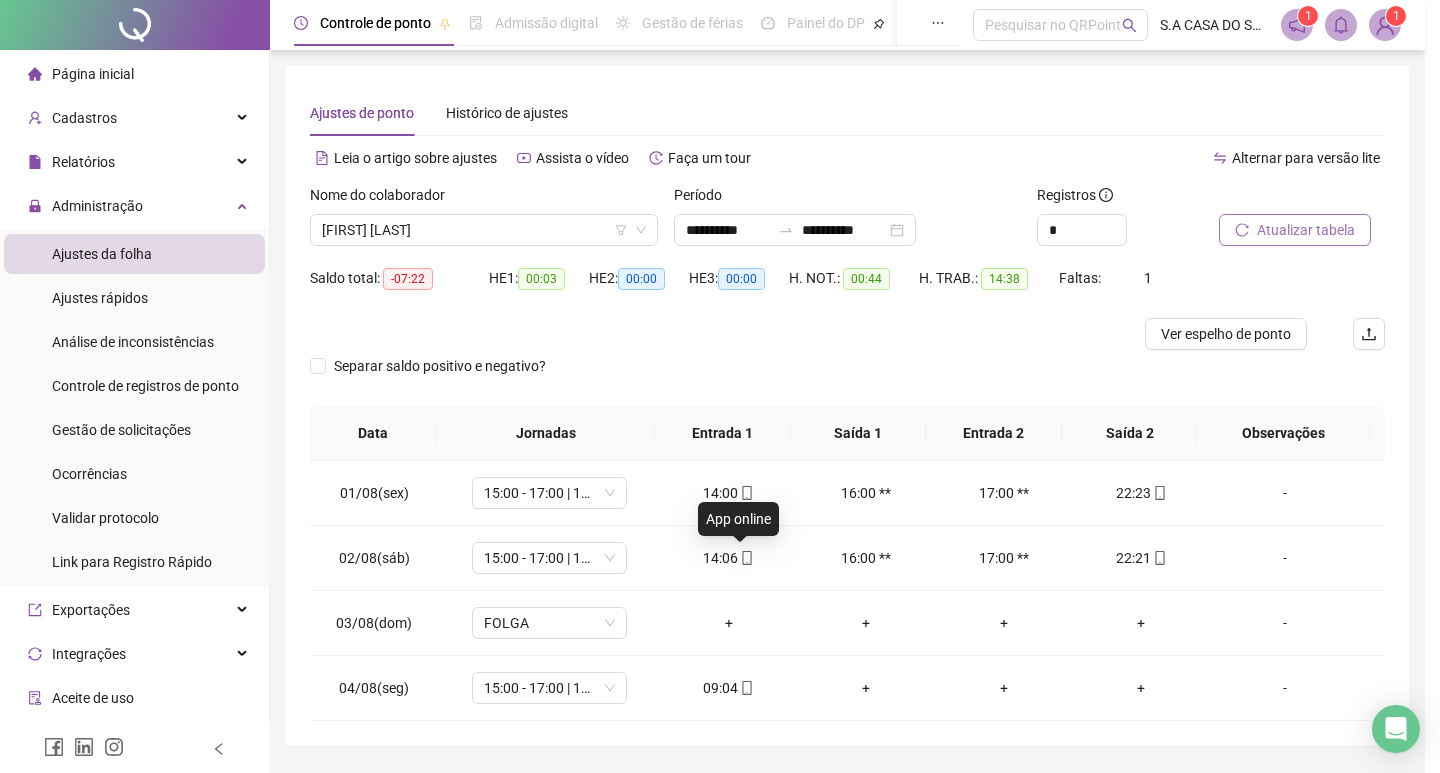 type on "**********" 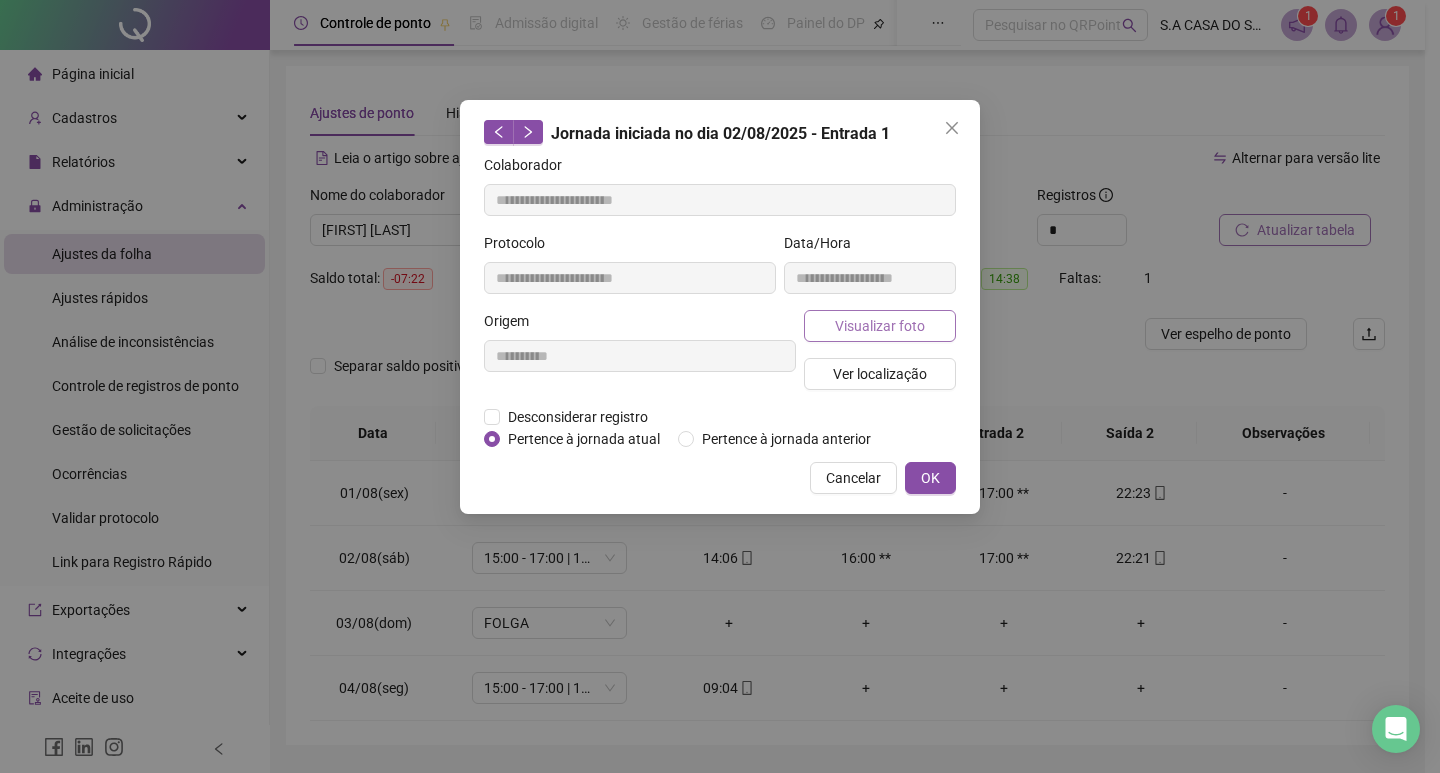 click on "Visualizar foto" at bounding box center [880, 326] 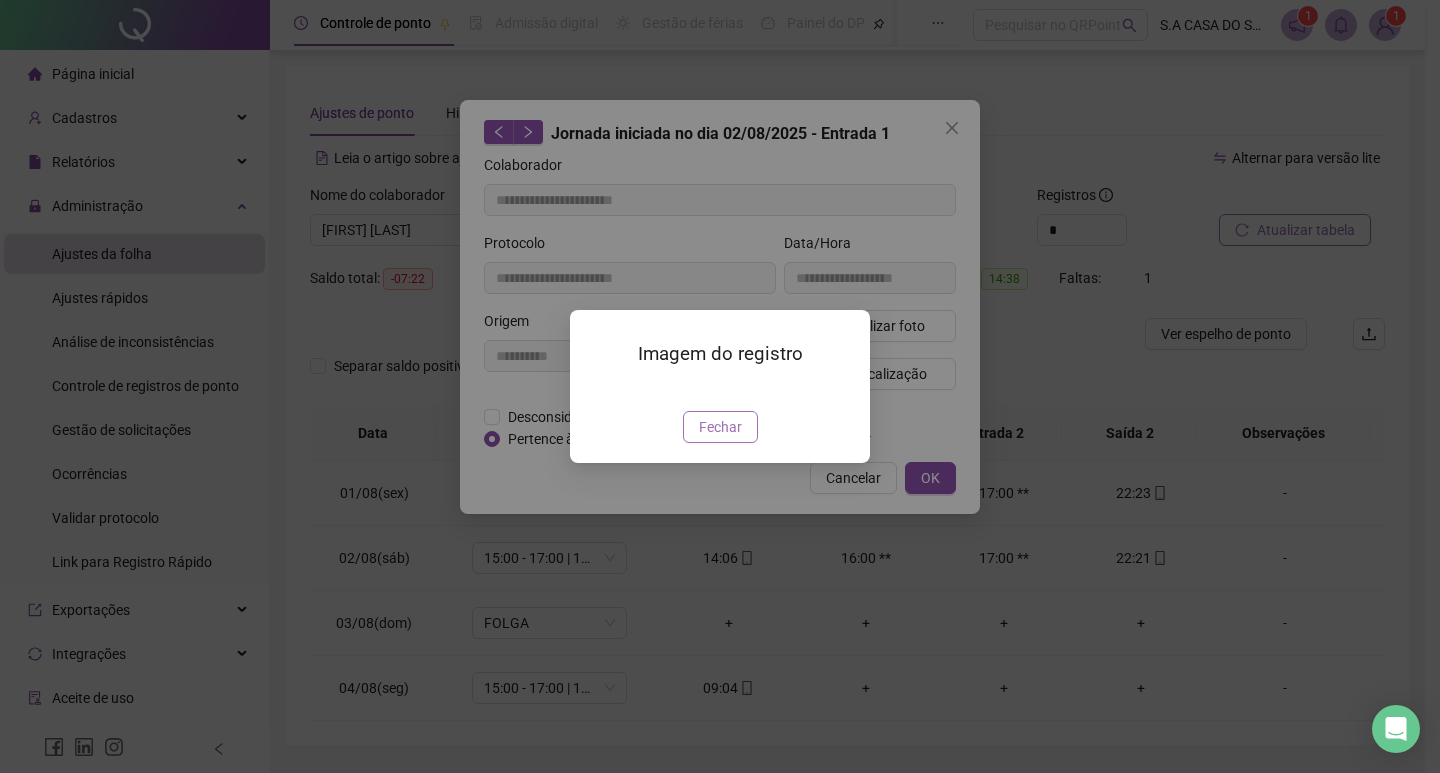 click on "Fechar" at bounding box center [720, 427] 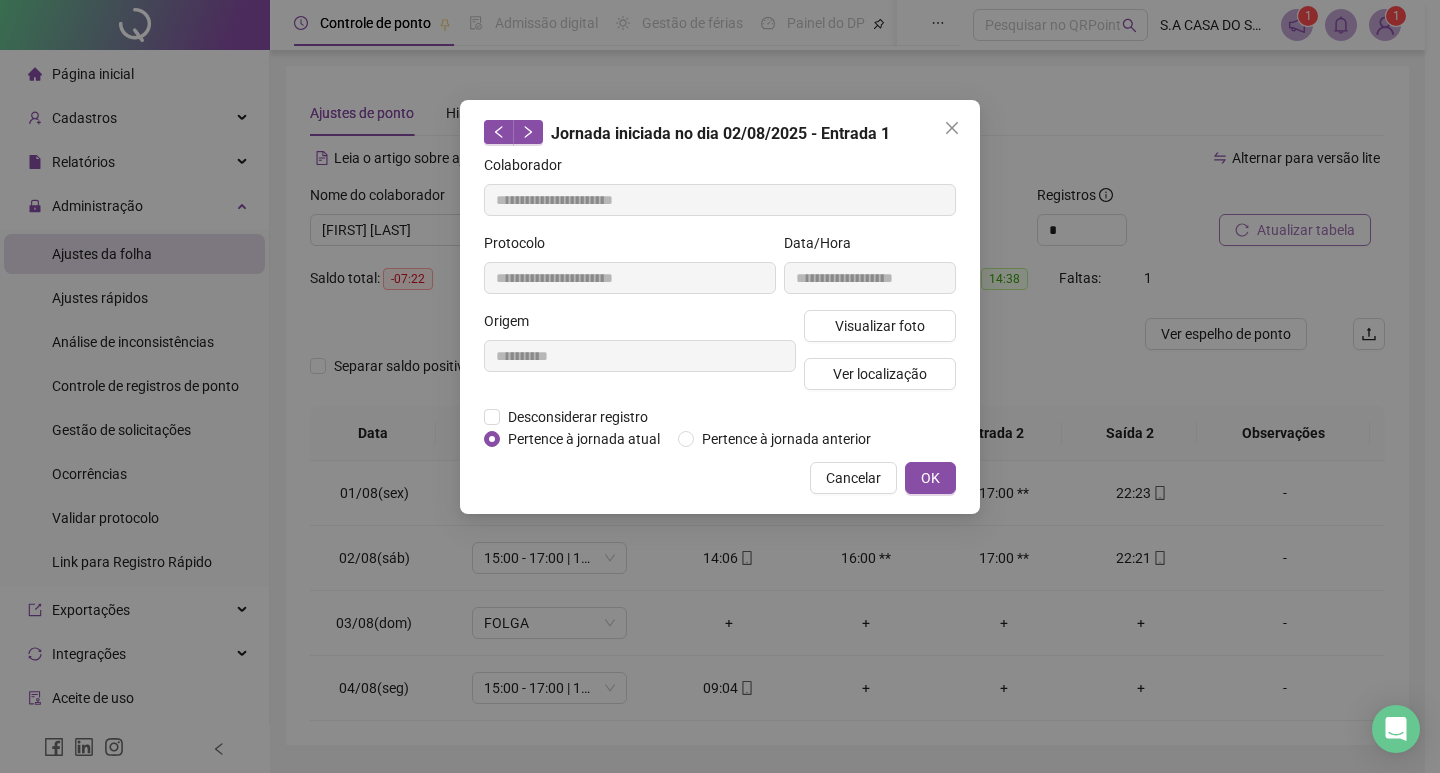 click on "**********" at bounding box center [720, 307] 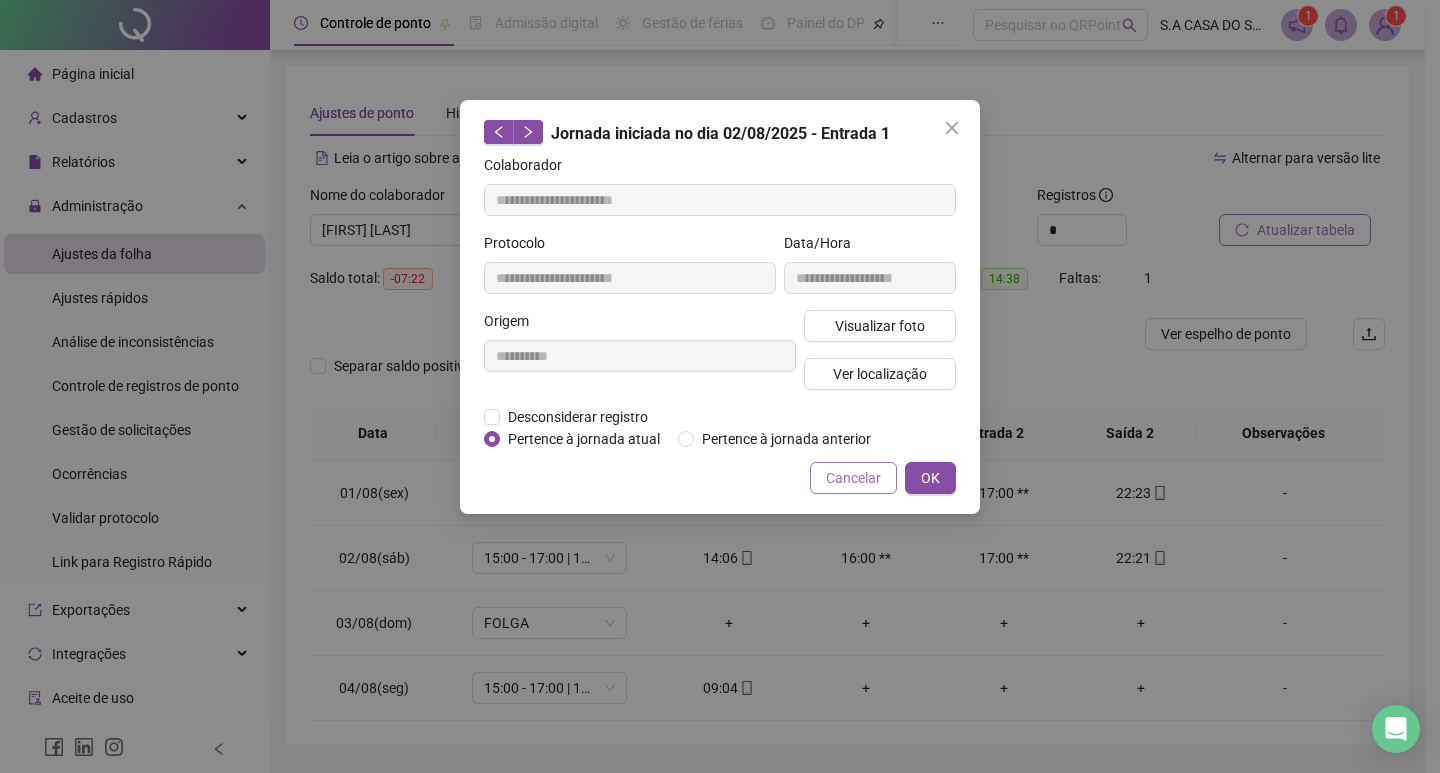 click on "Cancelar" at bounding box center [853, 478] 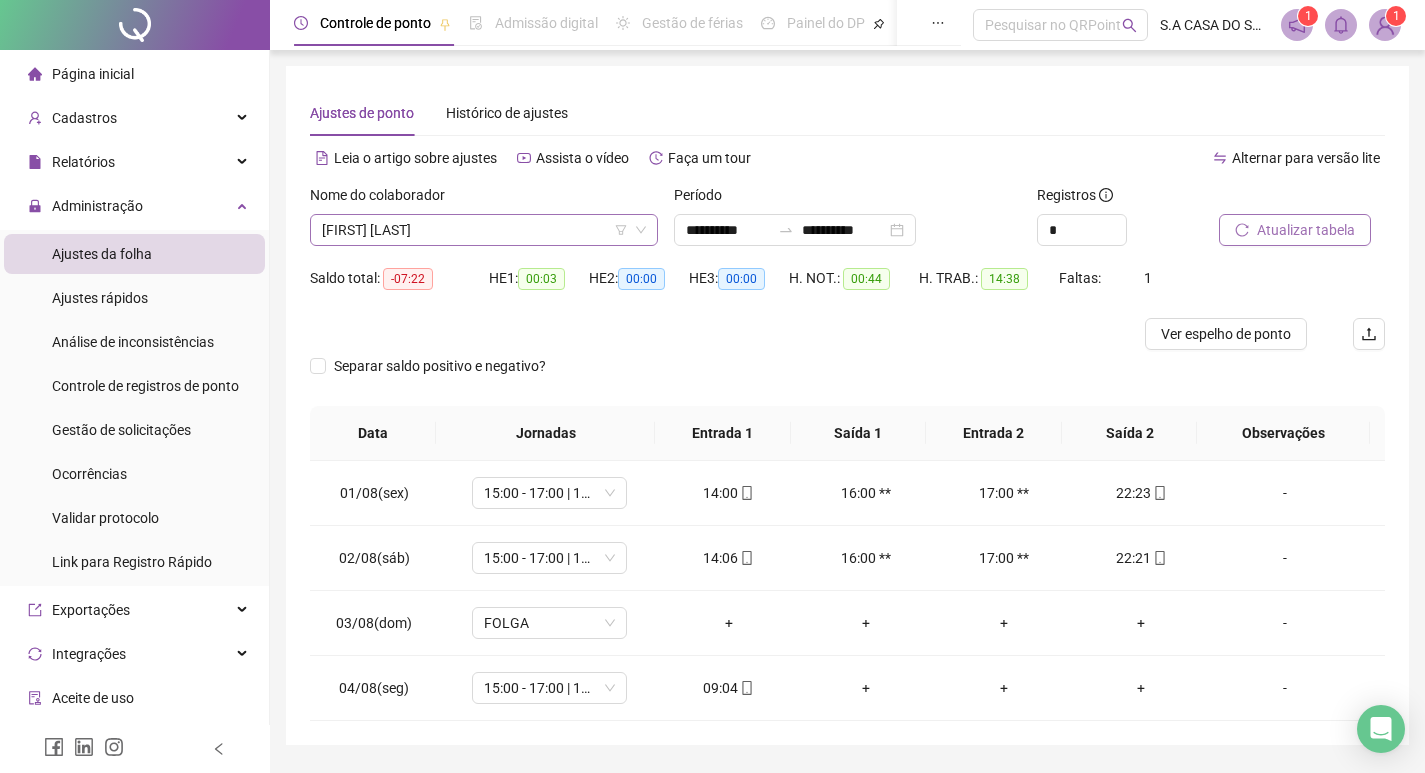 click on "[FIRST] [LAST]" at bounding box center [484, 230] 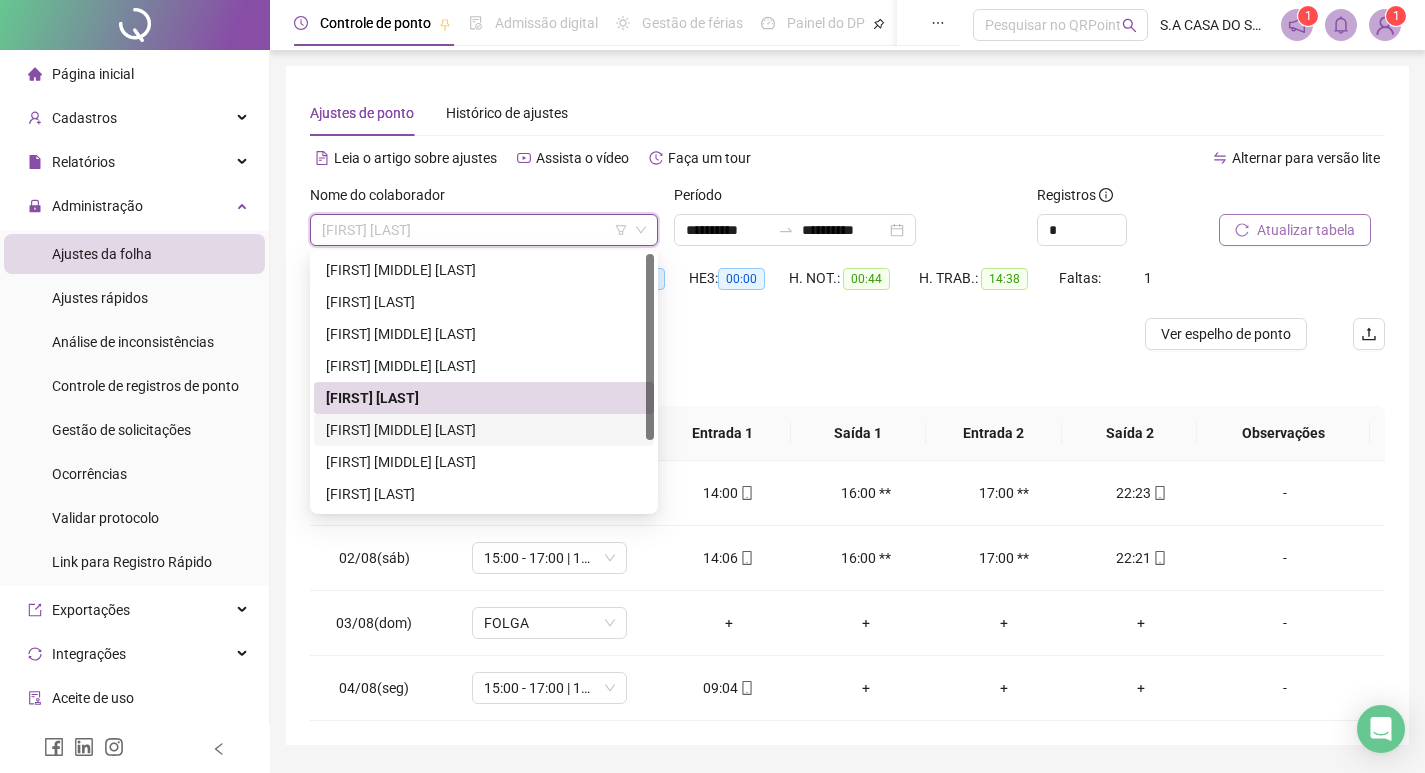 click on "[FIRST] [MIDDLE] [LAST]" at bounding box center (484, 430) 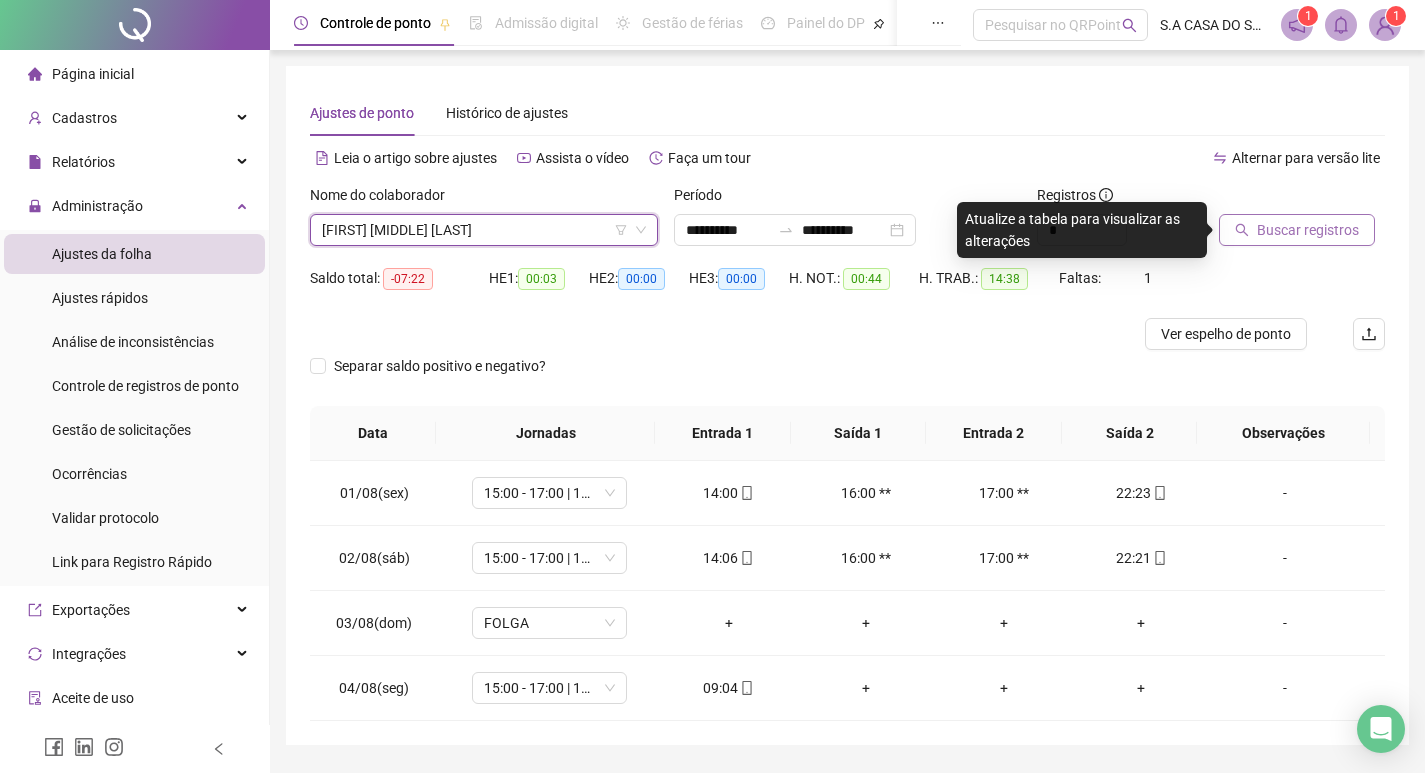 click on "[FIRST] [MIDDLE] [LAST]" at bounding box center (484, 230) 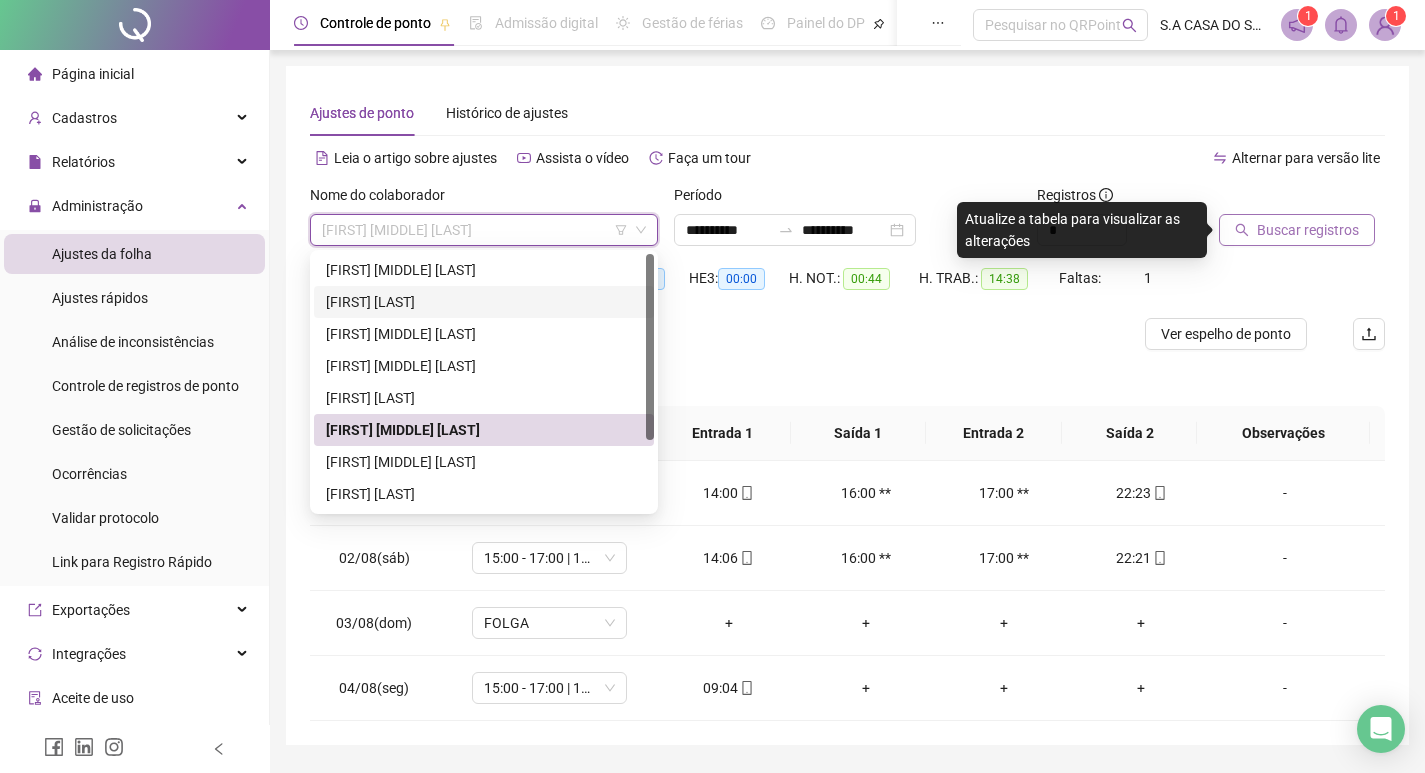 scroll, scrollTop: 96, scrollLeft: 0, axis: vertical 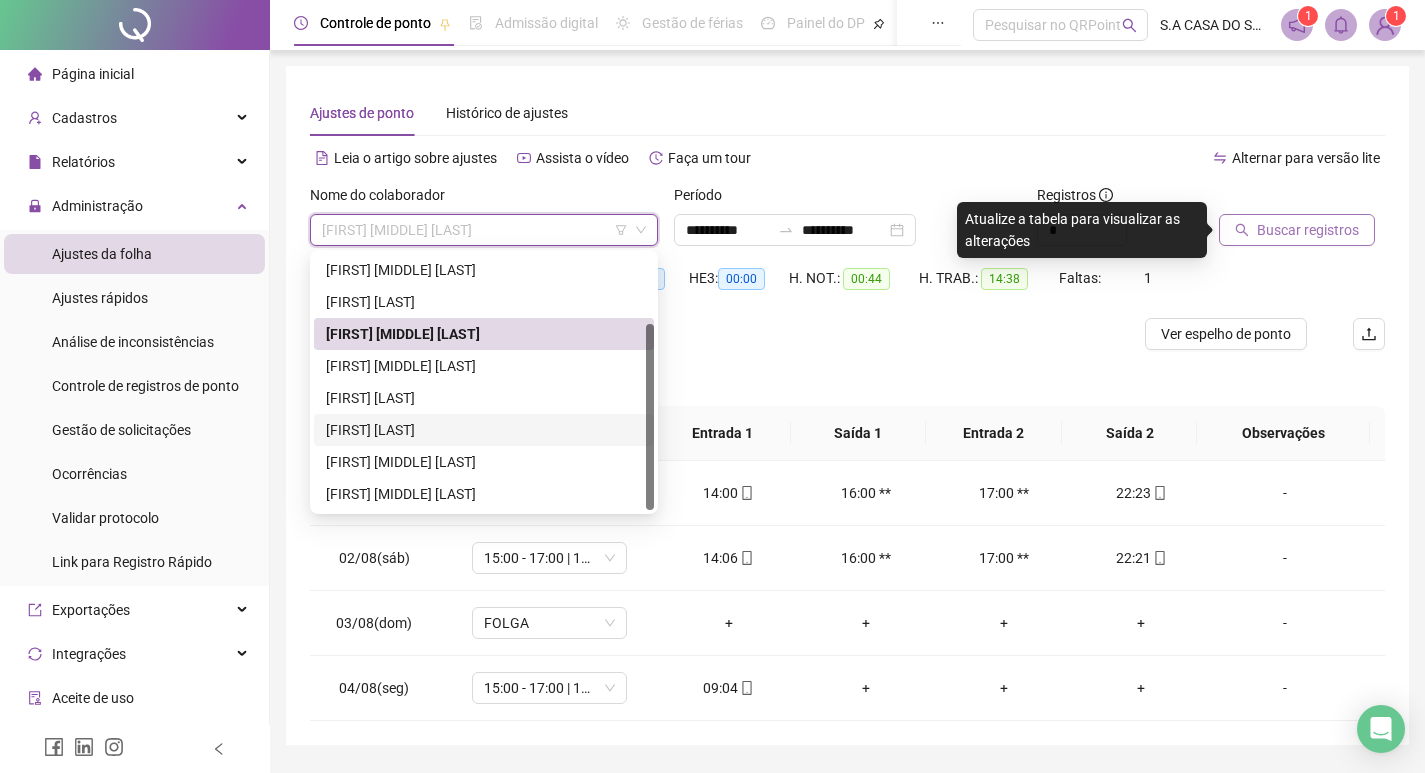 click on "[FIRST] [LAST]" at bounding box center [484, 430] 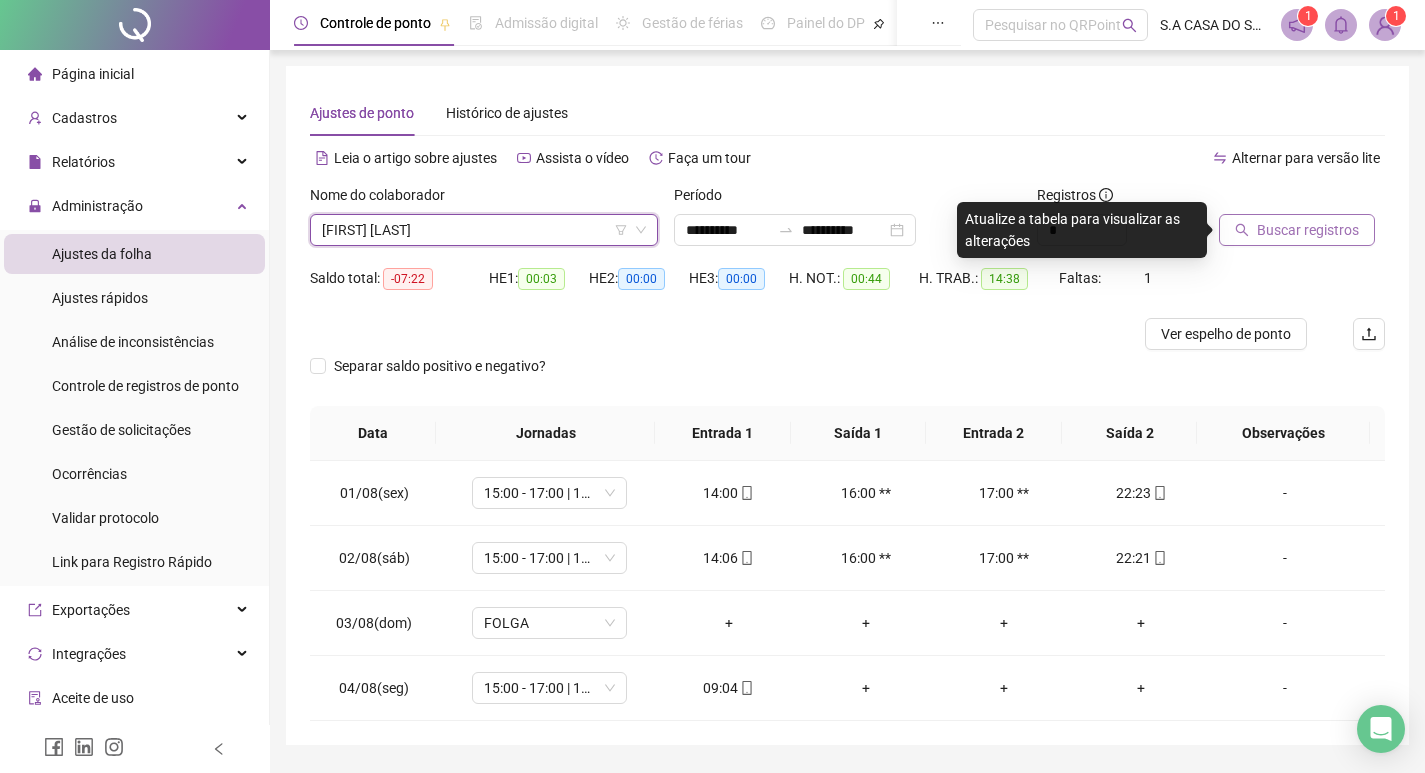 click on "Buscar registros" at bounding box center [1297, 230] 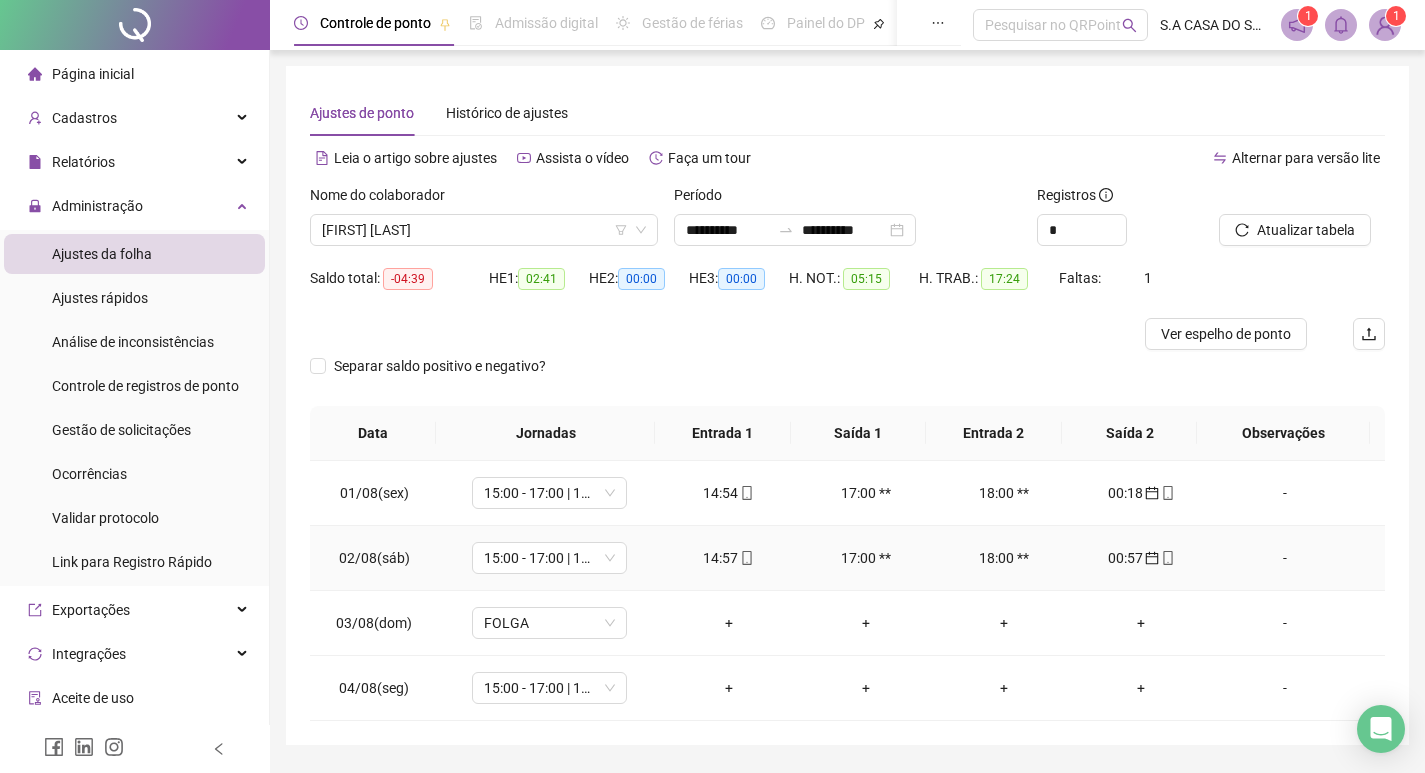 click on "14:57" at bounding box center [729, 558] 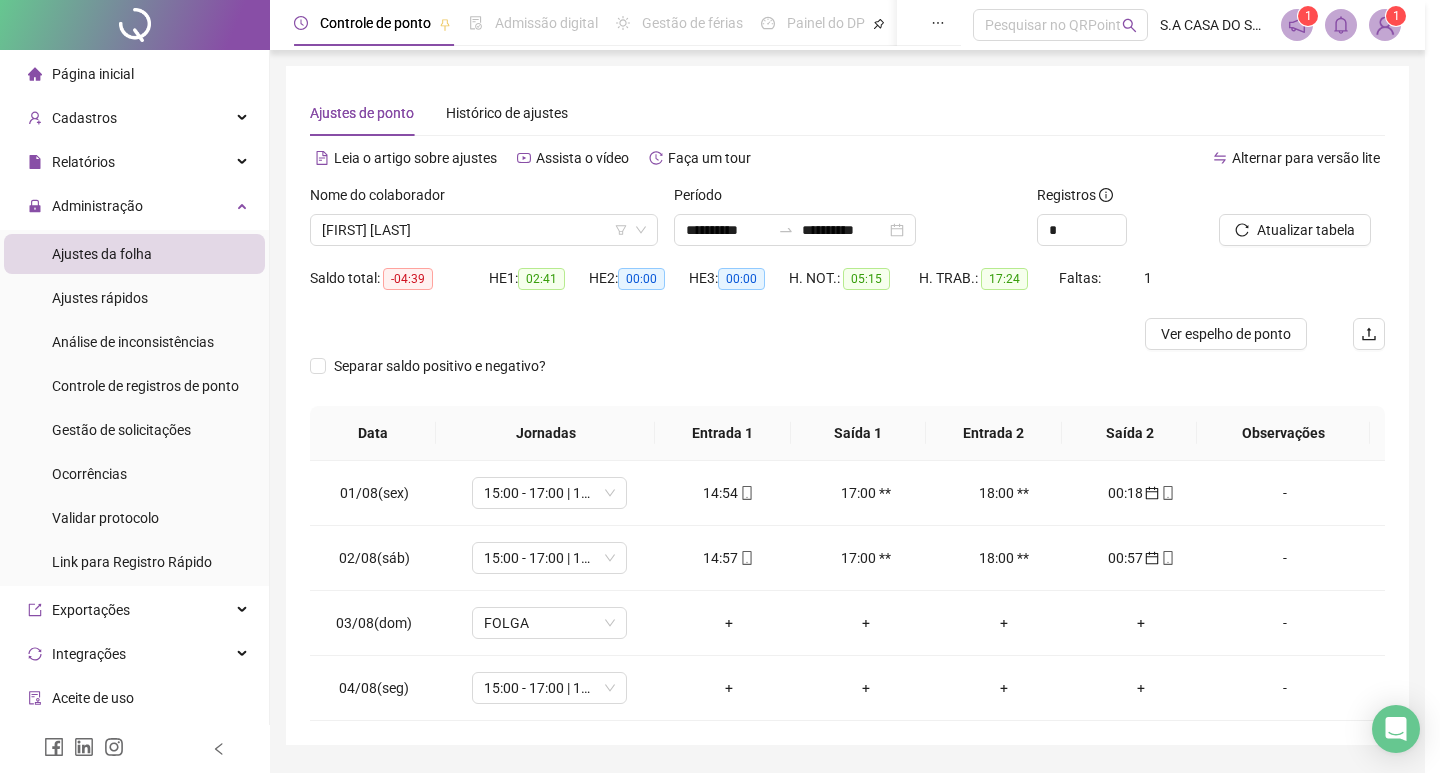 type on "**********" 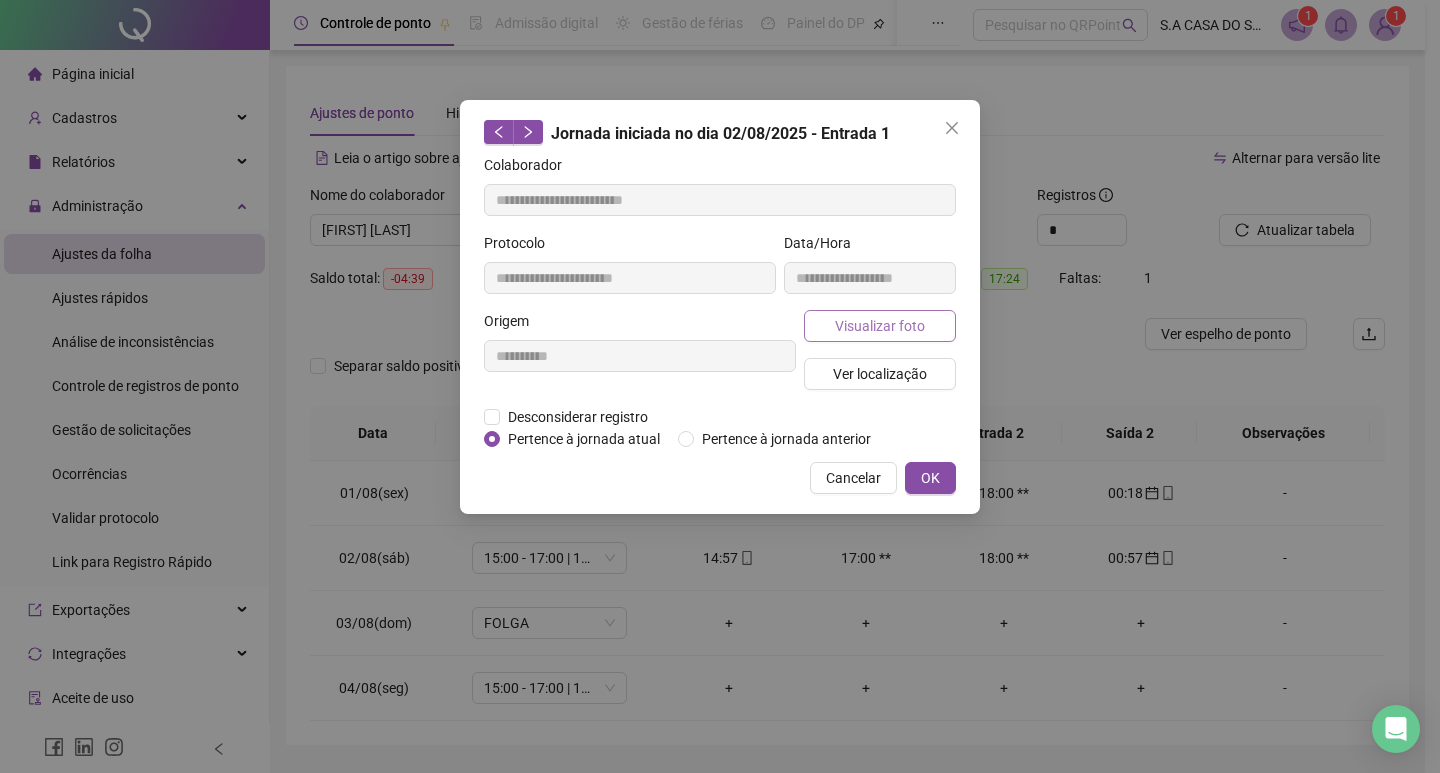 click on "Visualizar foto" at bounding box center (880, 326) 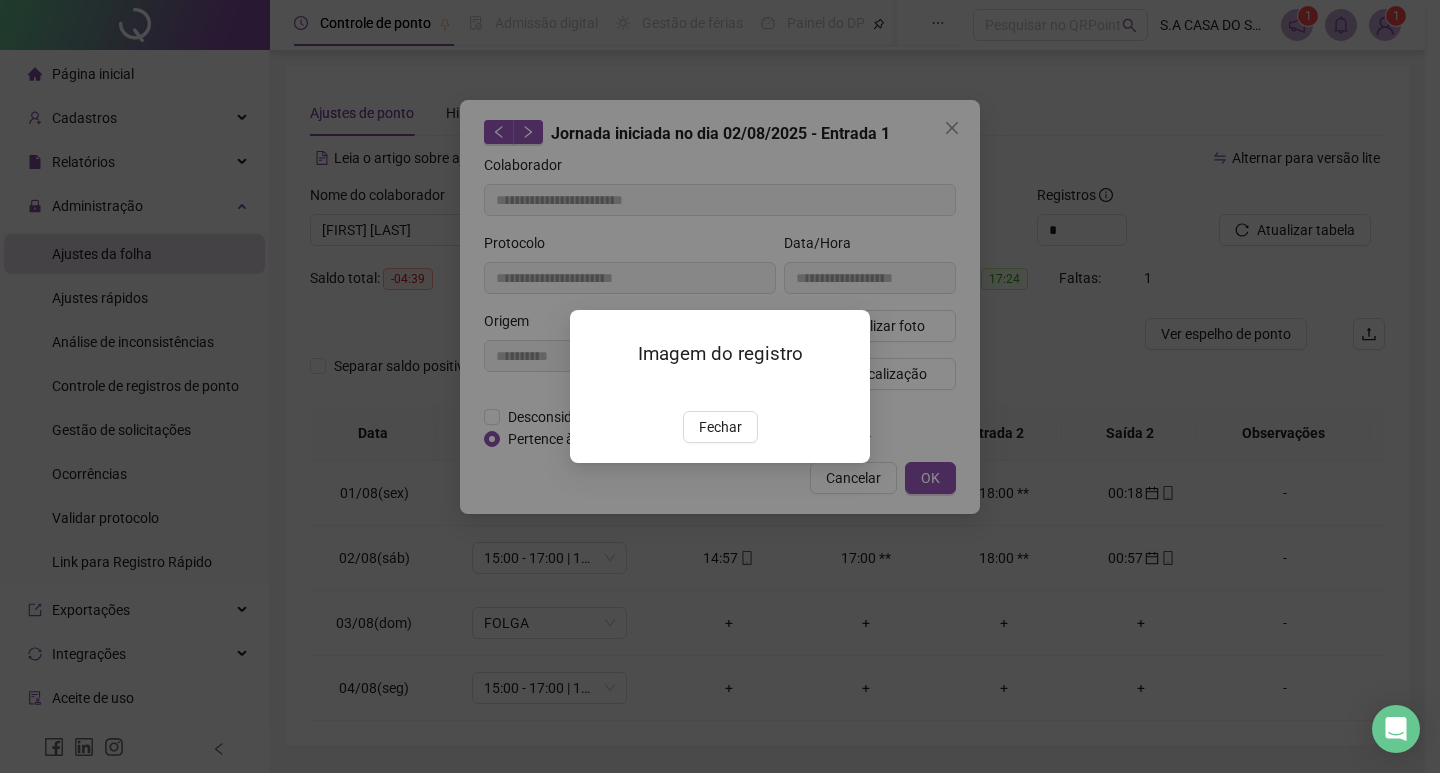 click on "Imagem do registro Fechar" at bounding box center (720, 386) 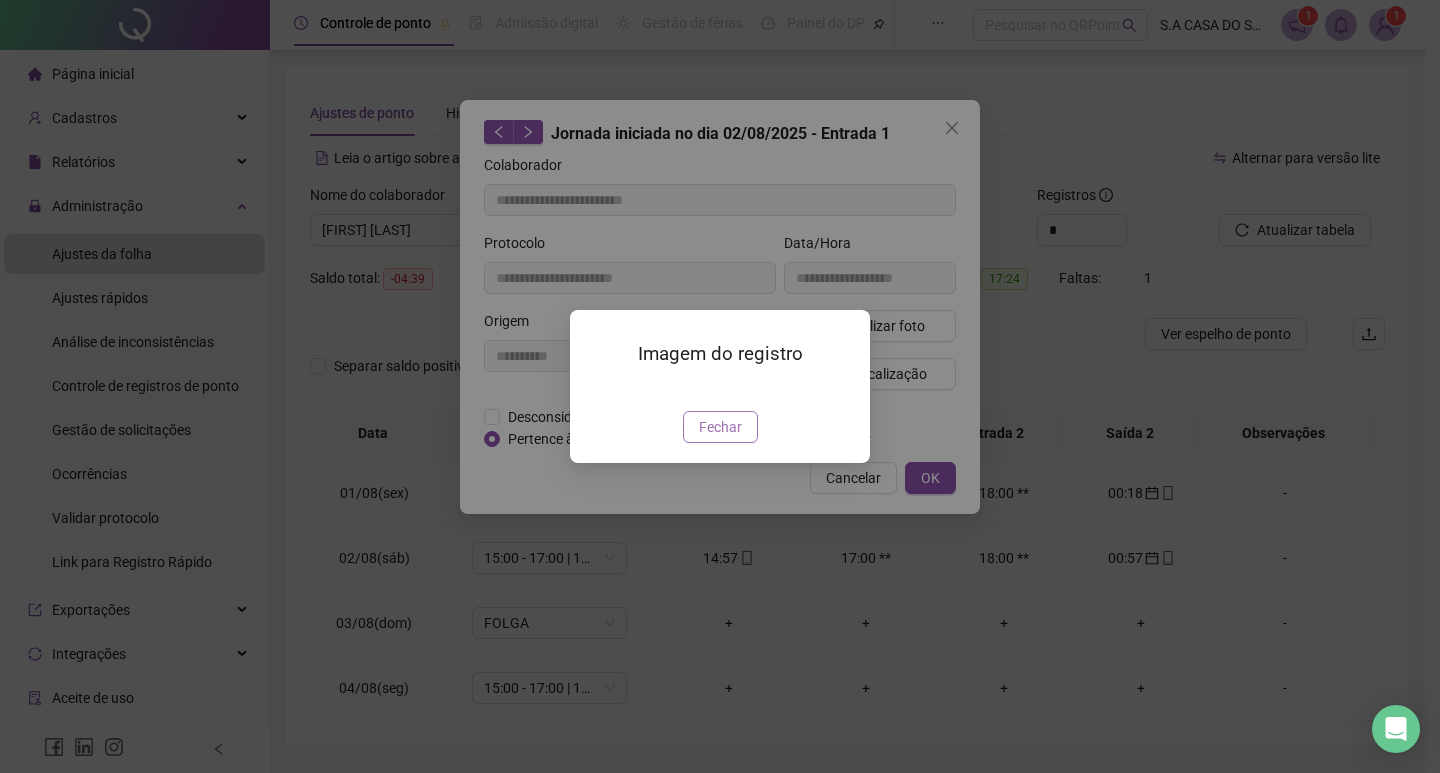 click on "Fechar" at bounding box center (720, 427) 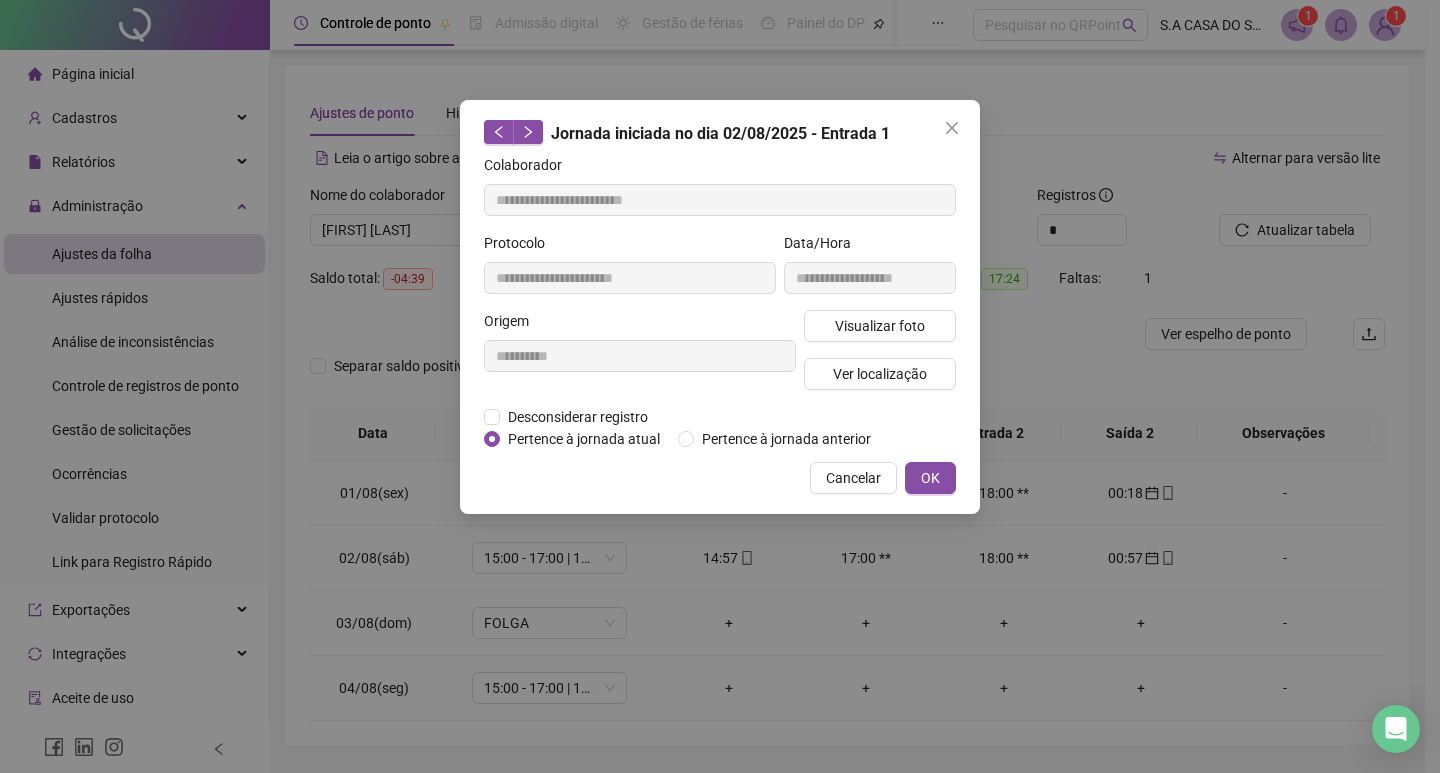 drag, startPoint x: 865, startPoint y: 478, endPoint x: 764, endPoint y: 501, distance: 103.58572 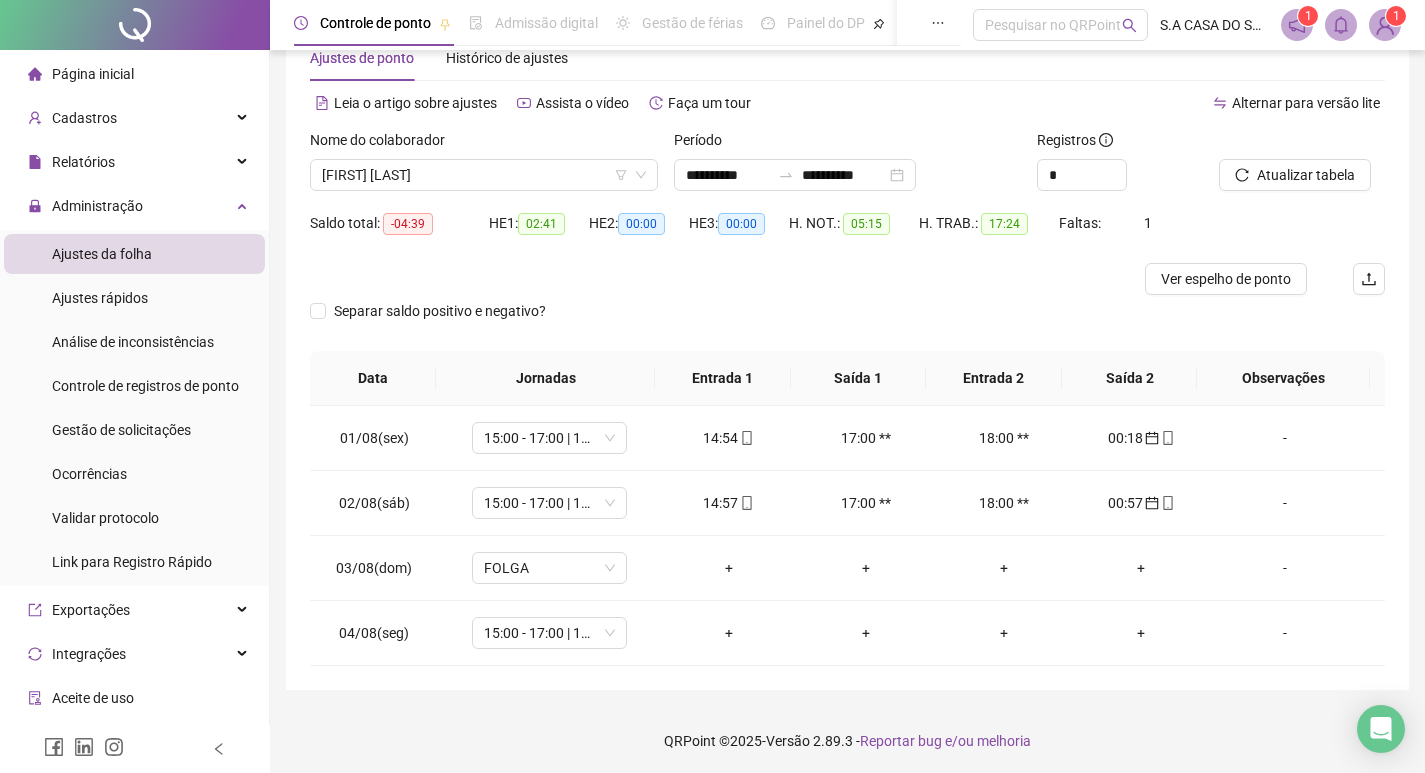 scroll, scrollTop: 0, scrollLeft: 0, axis: both 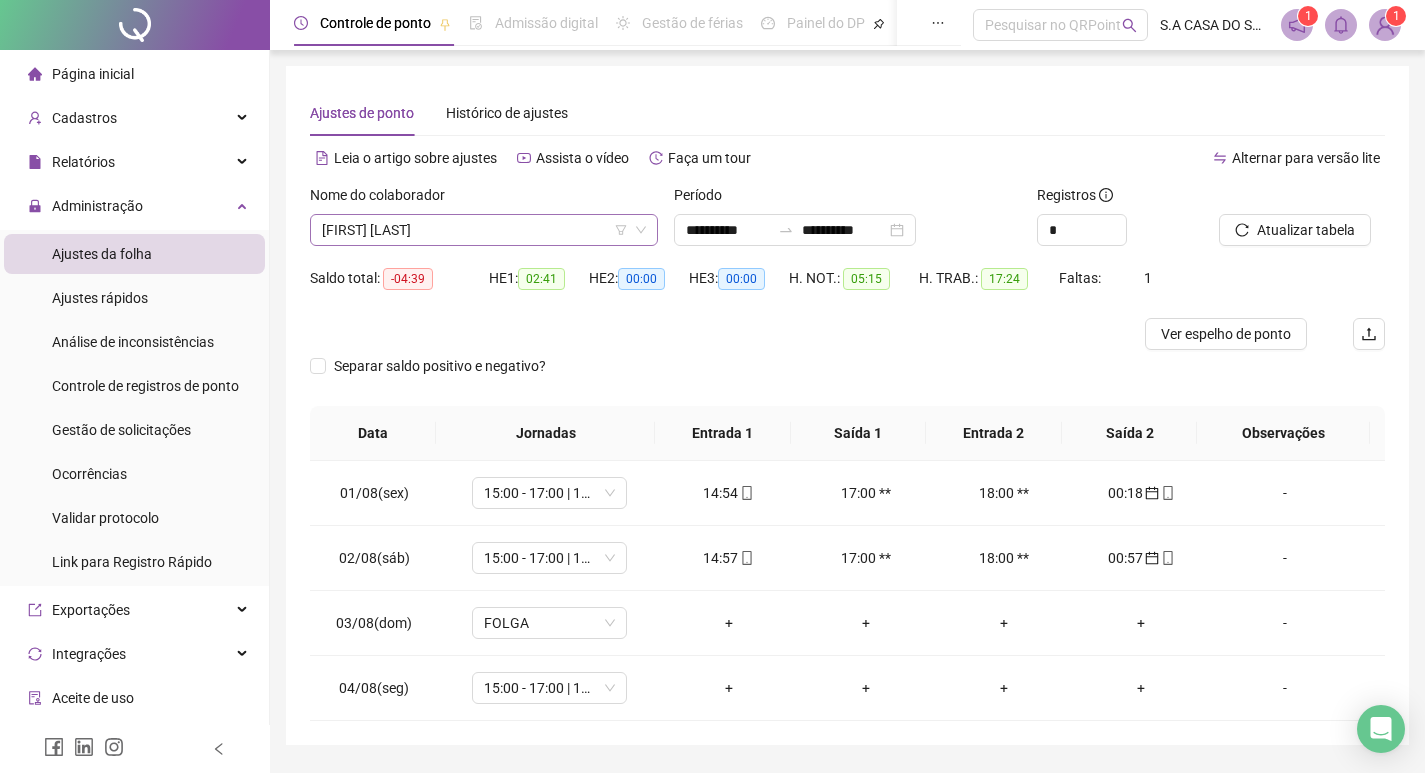 click on "[FIRST] [LAST]" at bounding box center [484, 230] 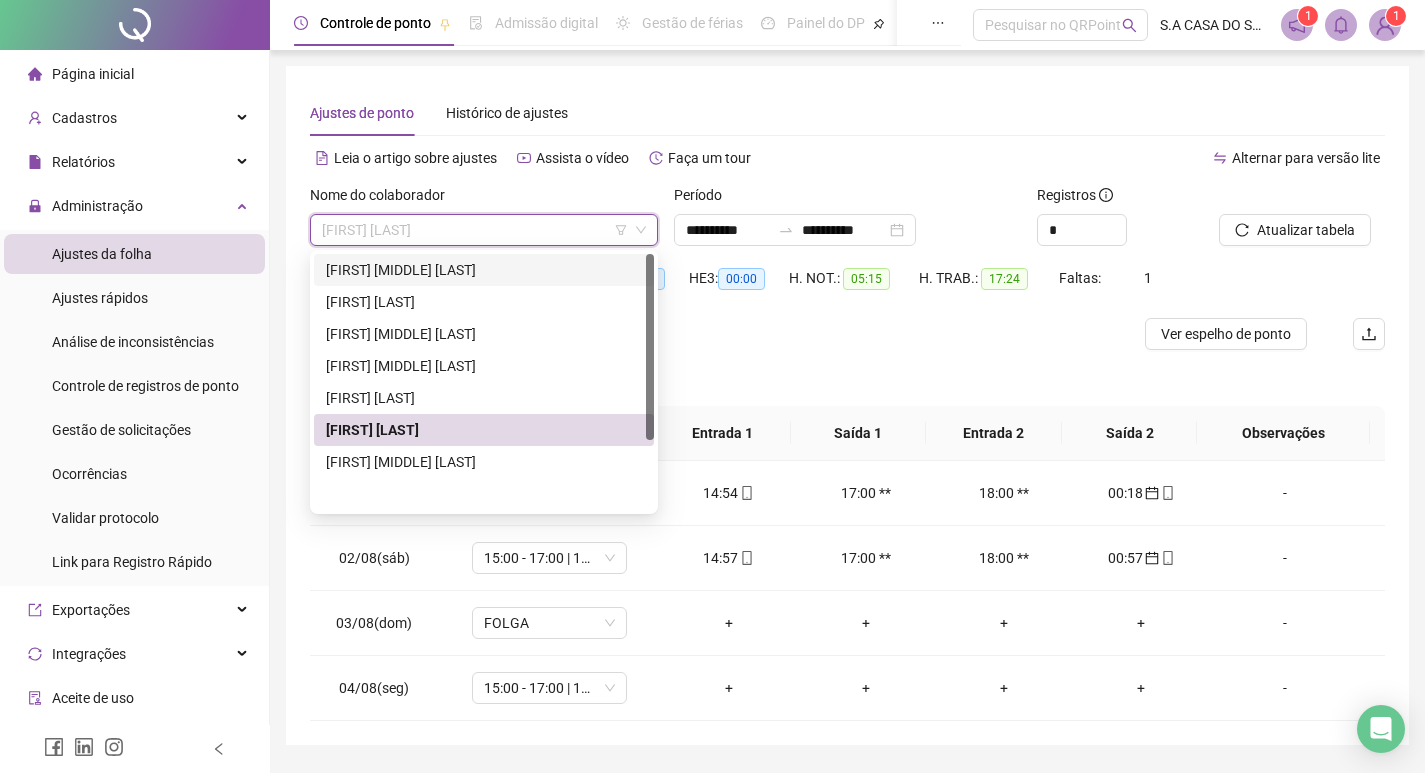 scroll, scrollTop: 0, scrollLeft: 0, axis: both 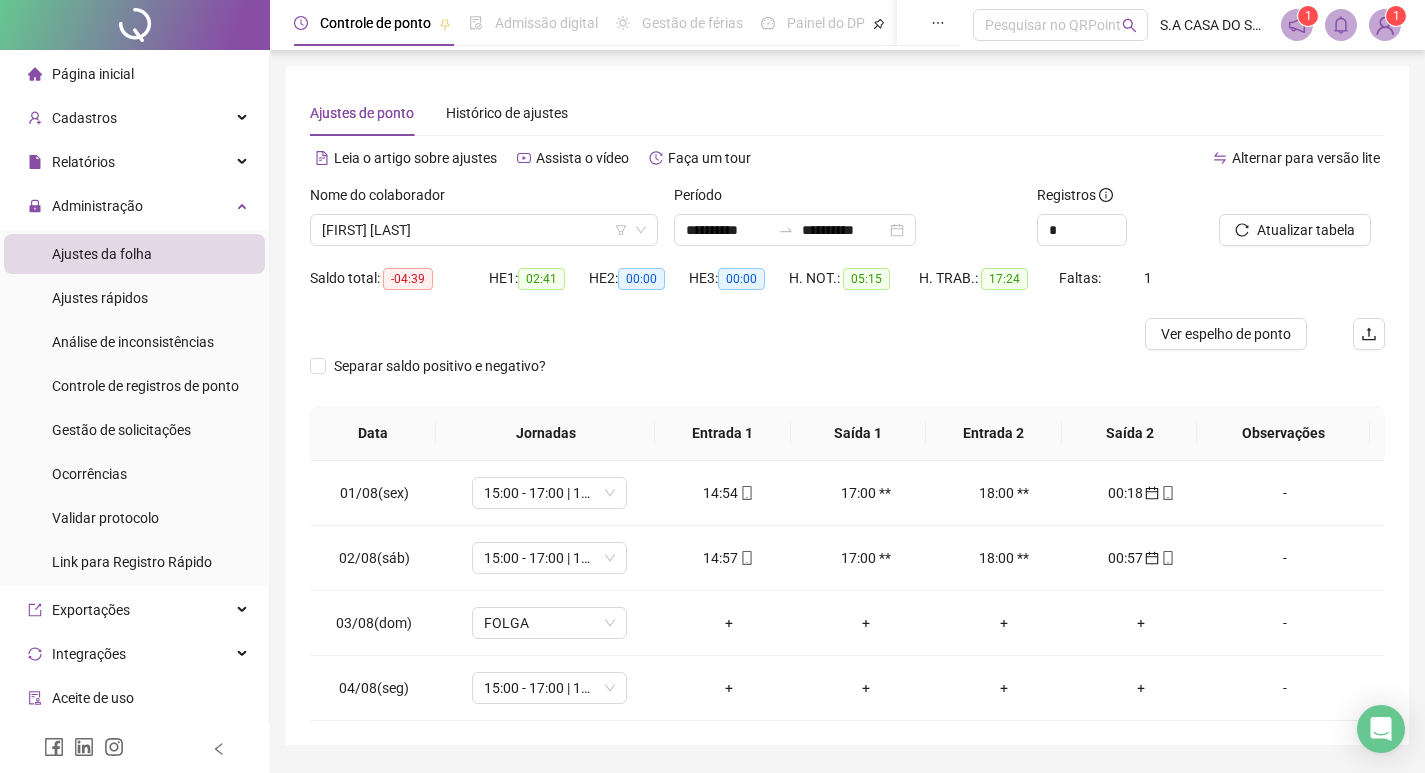 click at bounding box center [713, 334] 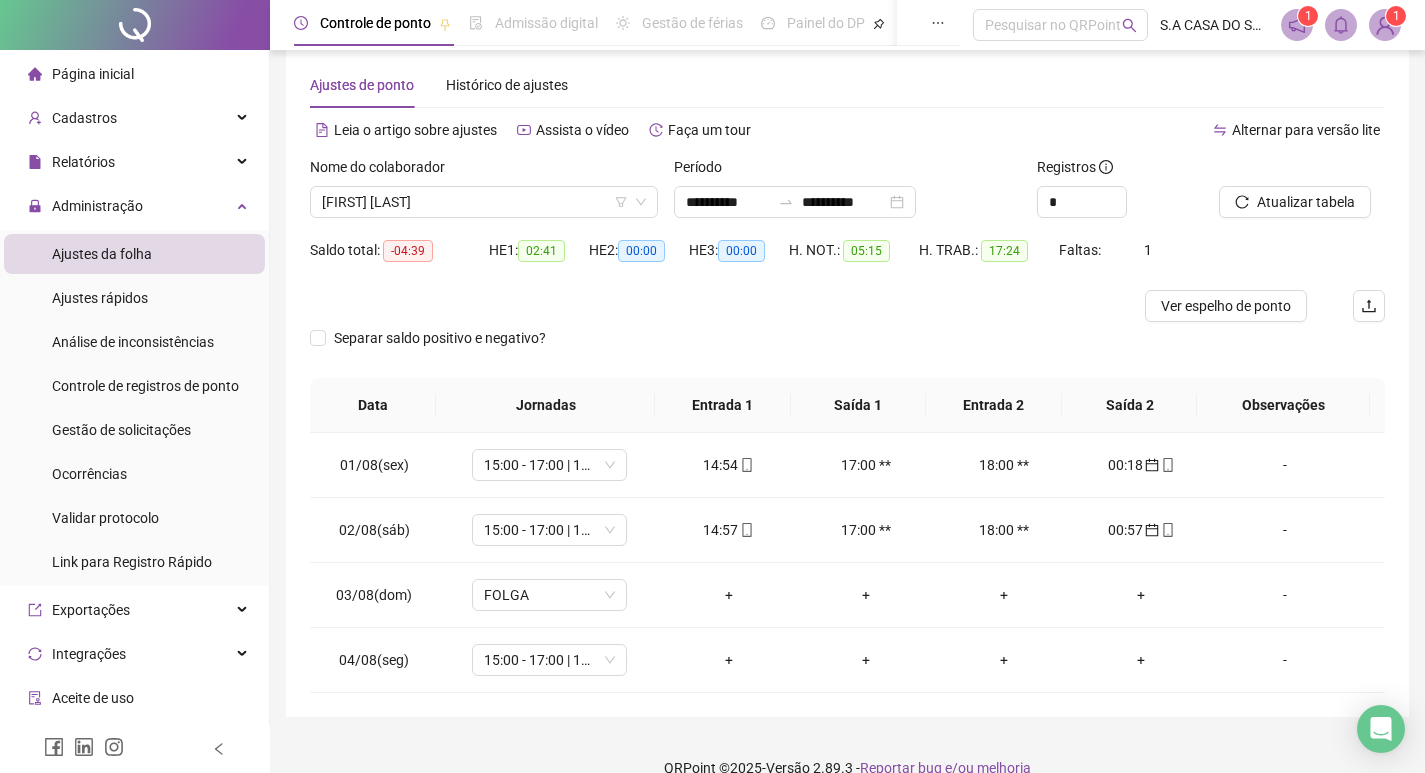 scroll, scrollTop: 0, scrollLeft: 0, axis: both 